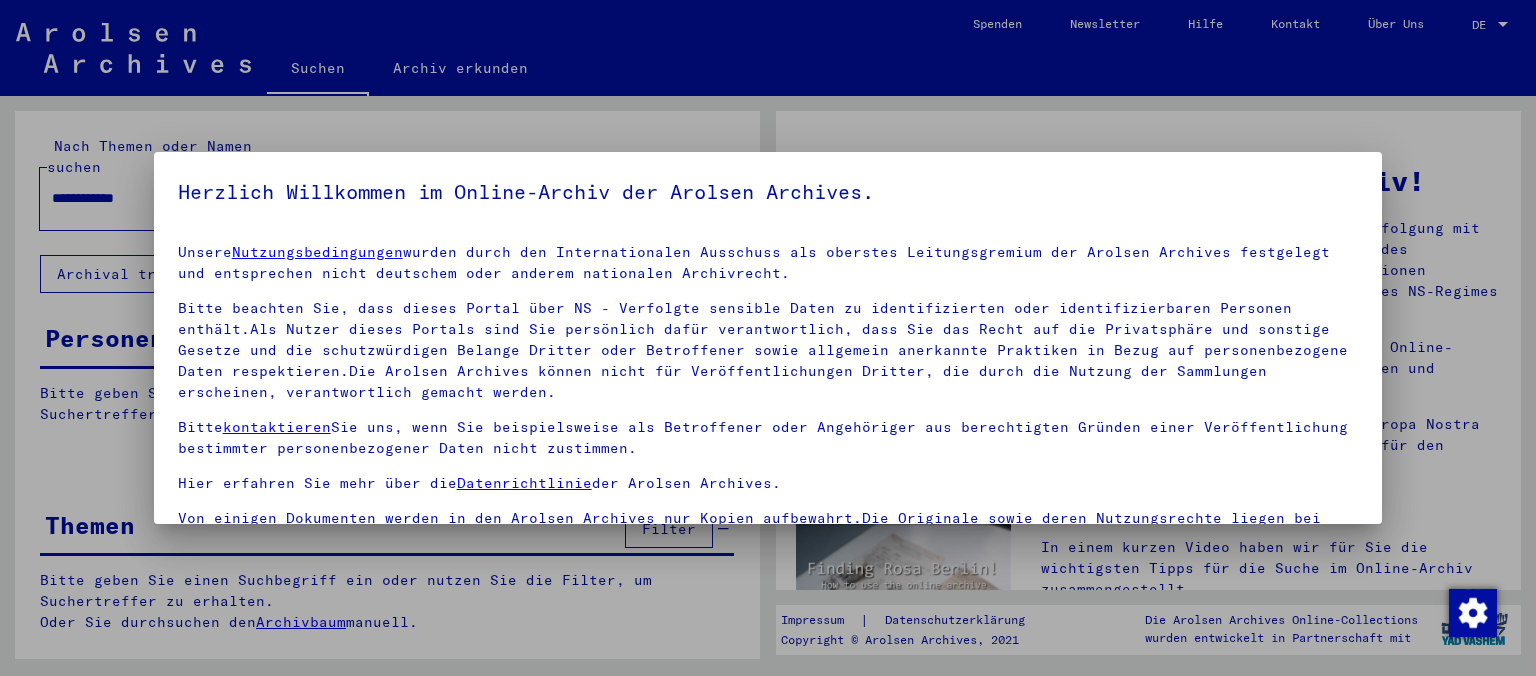 scroll, scrollTop: 0, scrollLeft: 0, axis: both 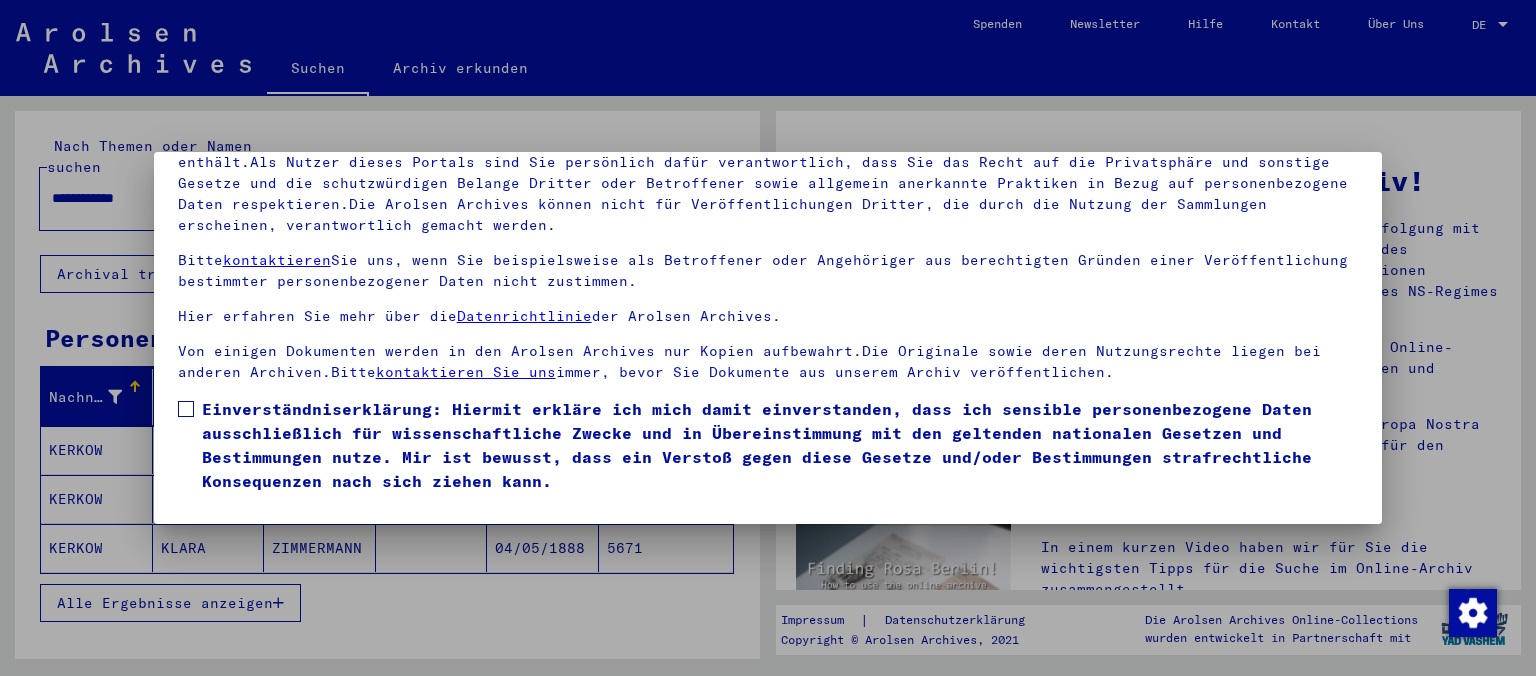 click at bounding box center (186, 409) 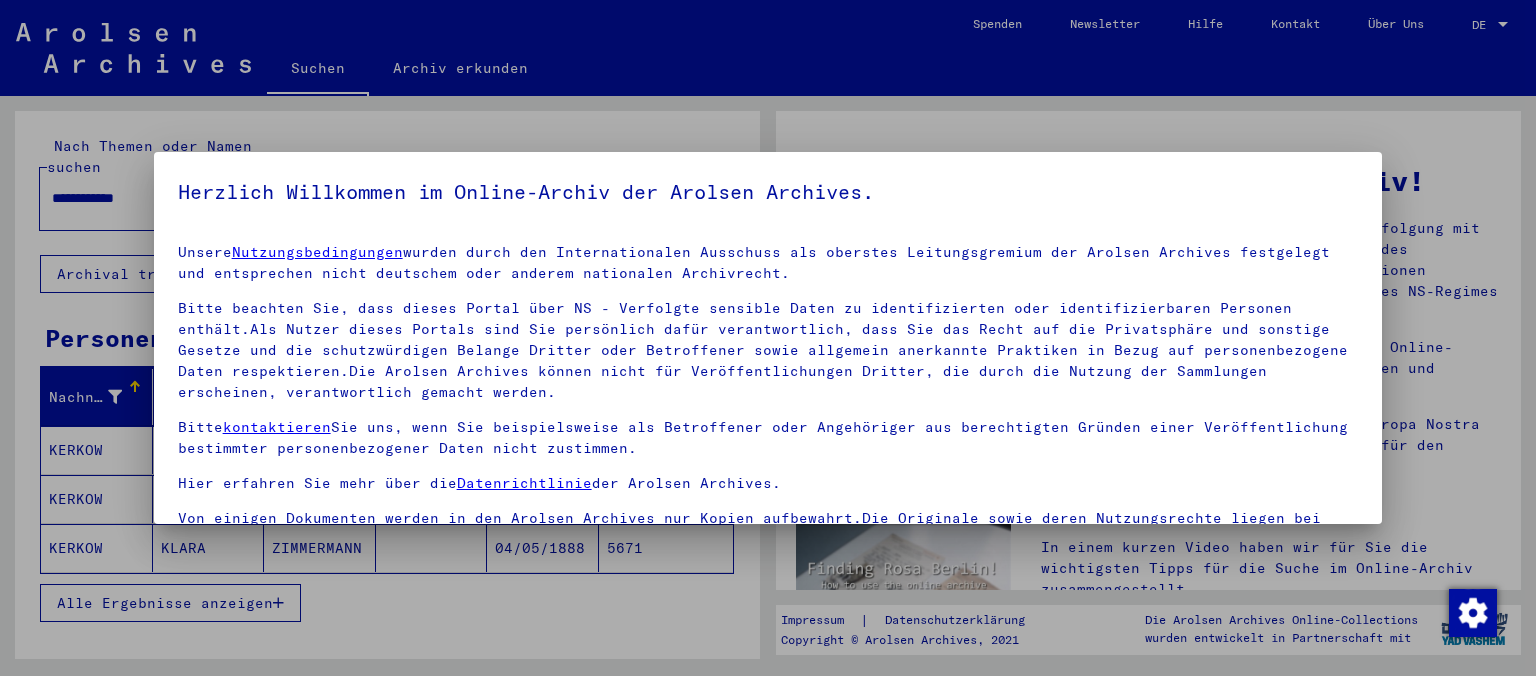 scroll, scrollTop: 167, scrollLeft: 0, axis: vertical 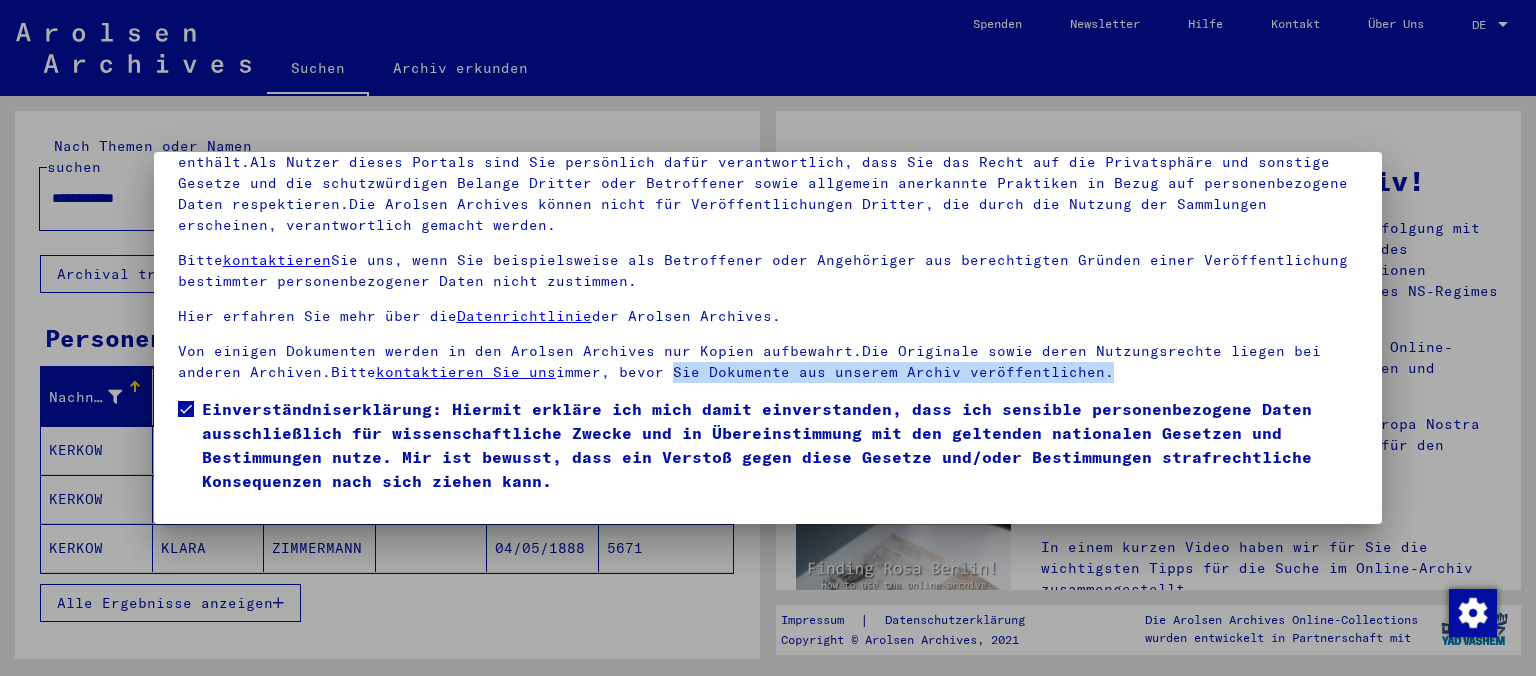 drag, startPoint x: 609, startPoint y: 494, endPoint x: 594, endPoint y: 482, distance: 19.209373 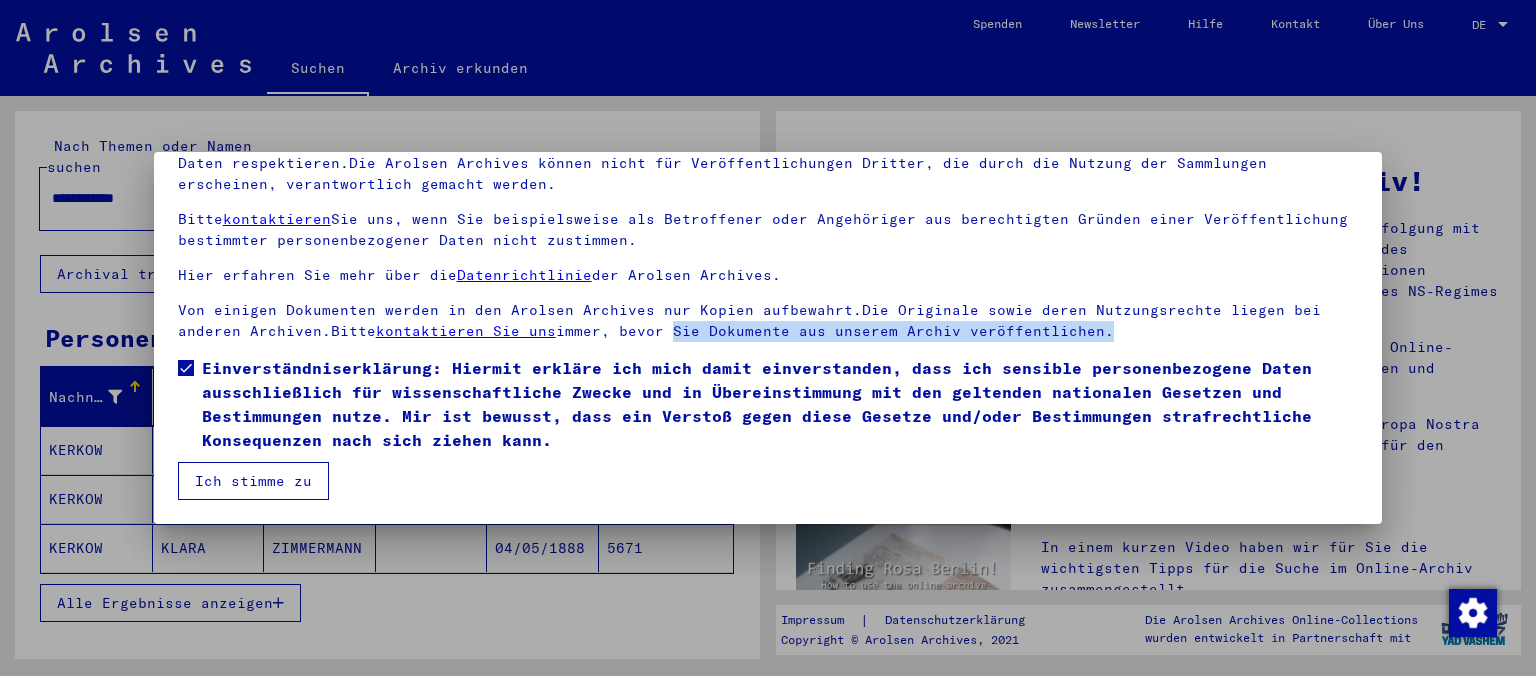 scroll, scrollTop: 0, scrollLeft: 0, axis: both 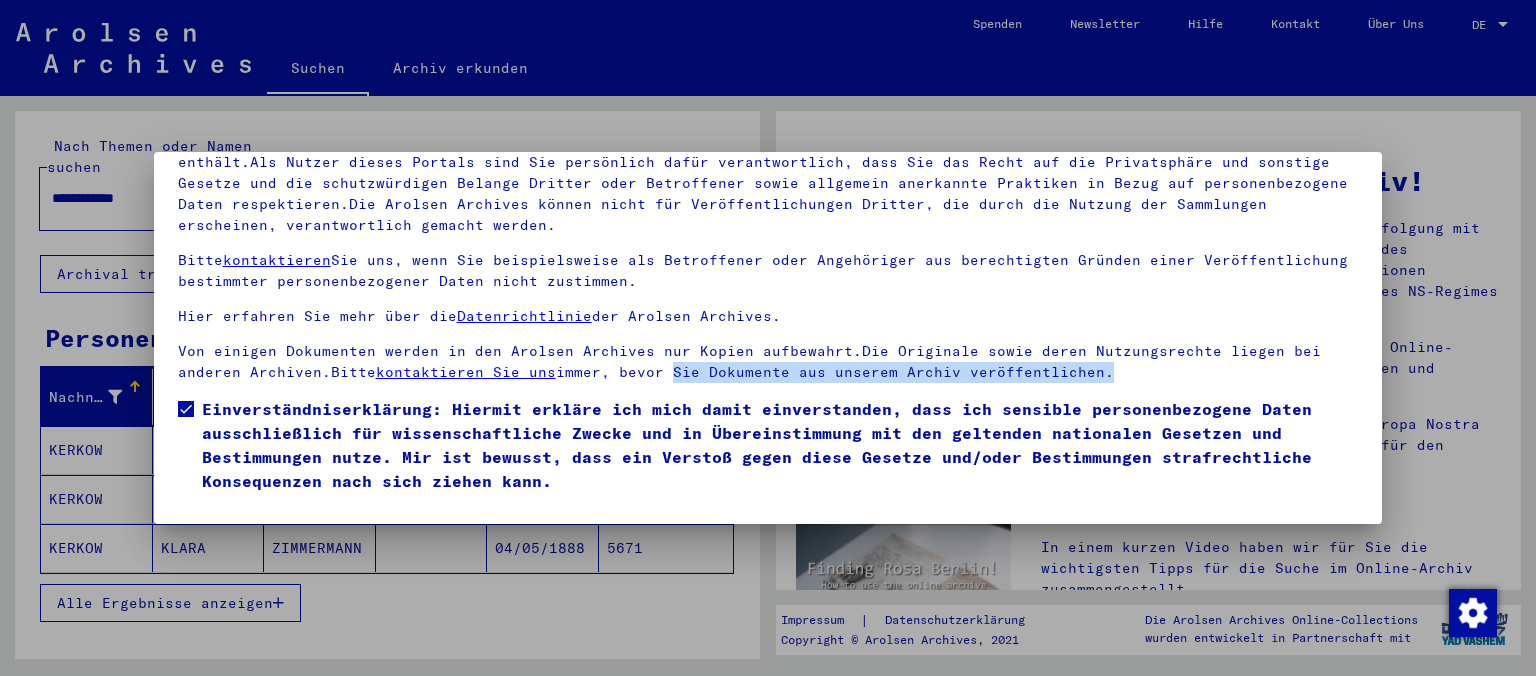 click on "Einverständniserklärung: Hiermit erkläre ich mich damit einverstanden, dass ich sensible personenbezogene Daten ausschließlich für wissenschaftliche Zwecke und in Übereinstimmung mit den geltenden nationalen Gesetzen und Bestimmungen nutze. Mir ist bewusst, dass ein Verstoß gegen diese Gesetze und/oder Bestimmungen strafrechtliche Konsequenzen nach sich ziehen kann." at bounding box center (780, 445) 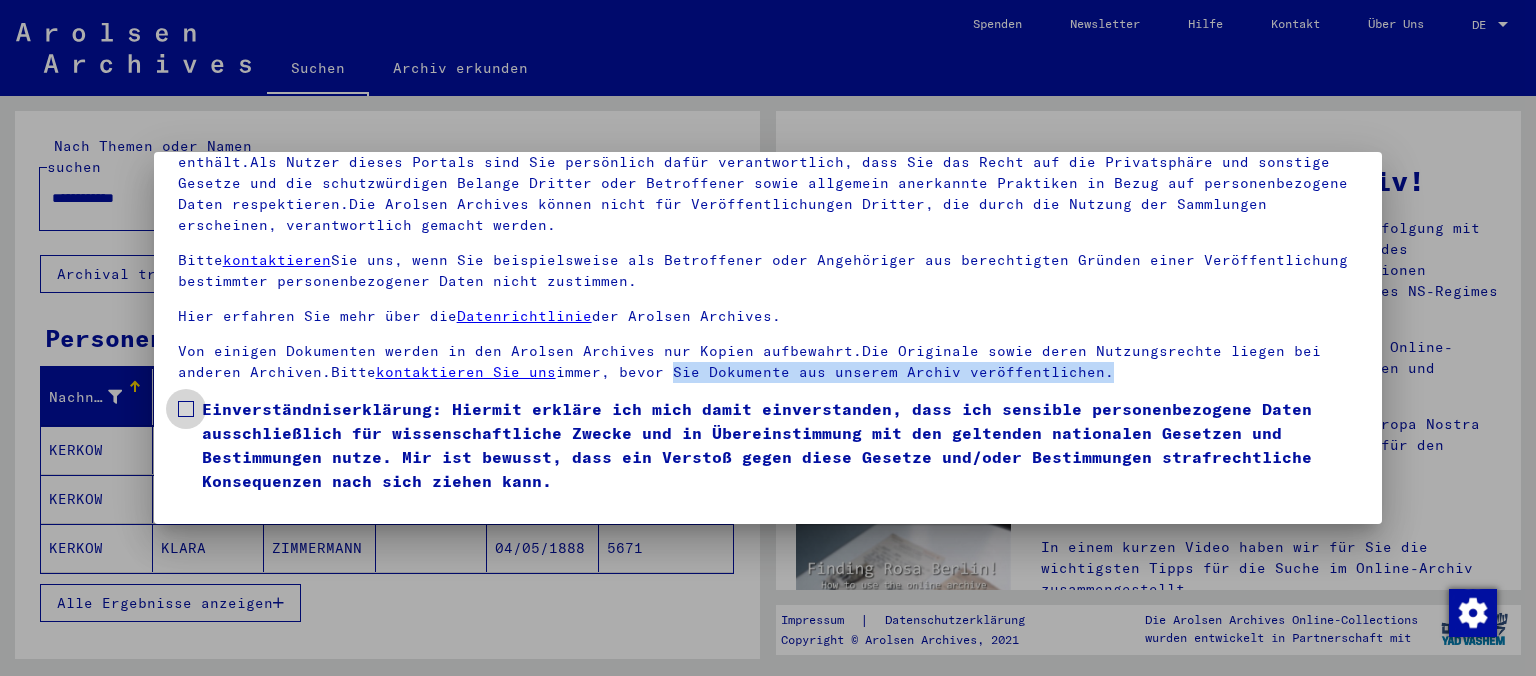 click on "Einverständniserklärung: Hiermit erkläre ich mich damit einverstanden, dass ich sensible personenbezogene Daten ausschließlich für wissenschaftliche Zwecke und in Übereinstimmung mit den geltenden nationalen Gesetzen und Bestimmungen nutze. Mir ist bewusst, dass ein Verstoß gegen diese Gesetze und/oder Bestimmungen strafrechtliche Konsequenzen nach sich ziehen kann." at bounding box center (780, 445) 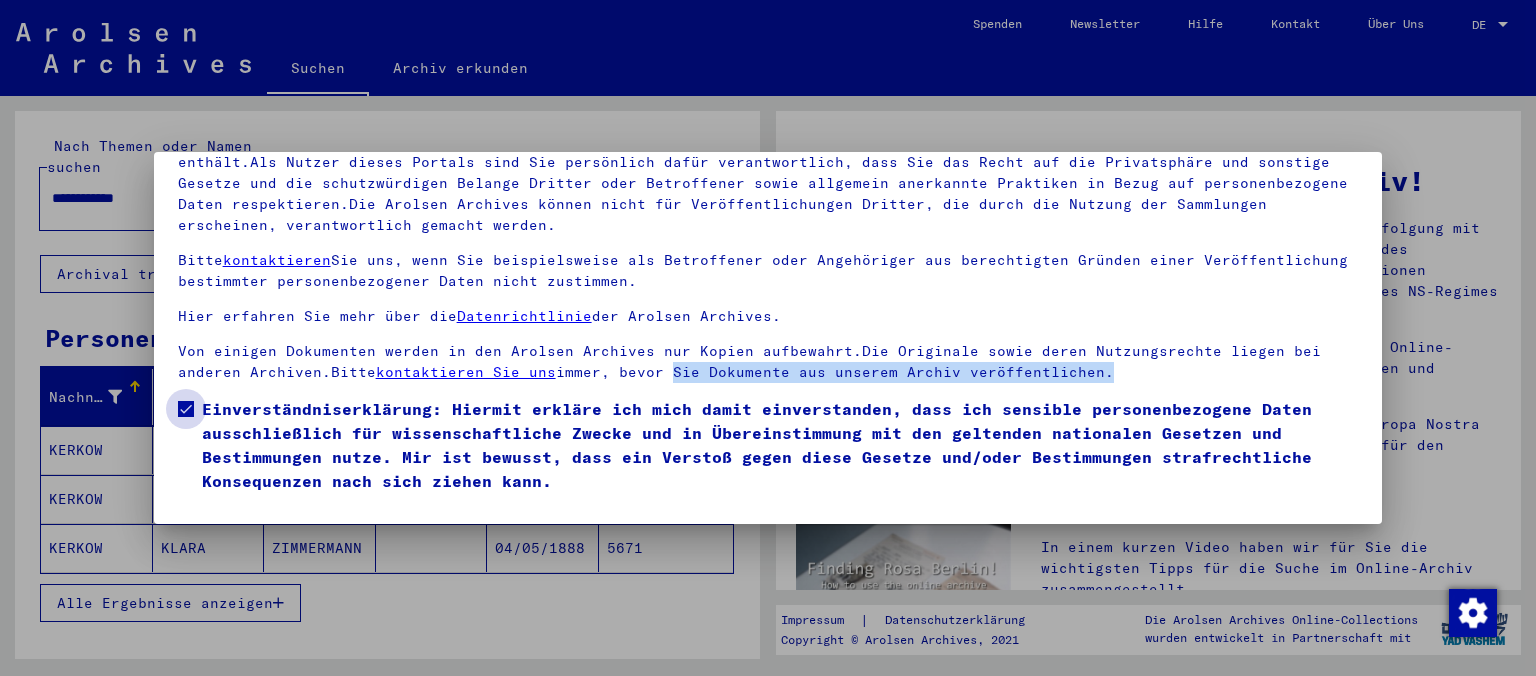 click on "Einverständniserklärung: Hiermit erkläre ich mich damit einverstanden, dass ich sensible personenbezogene Daten ausschließlich für wissenschaftliche Zwecke und in Übereinstimmung mit den geltenden nationalen Gesetzen und Bestimmungen nutze. Mir ist bewusst, dass ein Verstoß gegen diese Gesetze und/oder Bestimmungen strafrechtliche Konsequenzen nach sich ziehen kann." at bounding box center [780, 445] 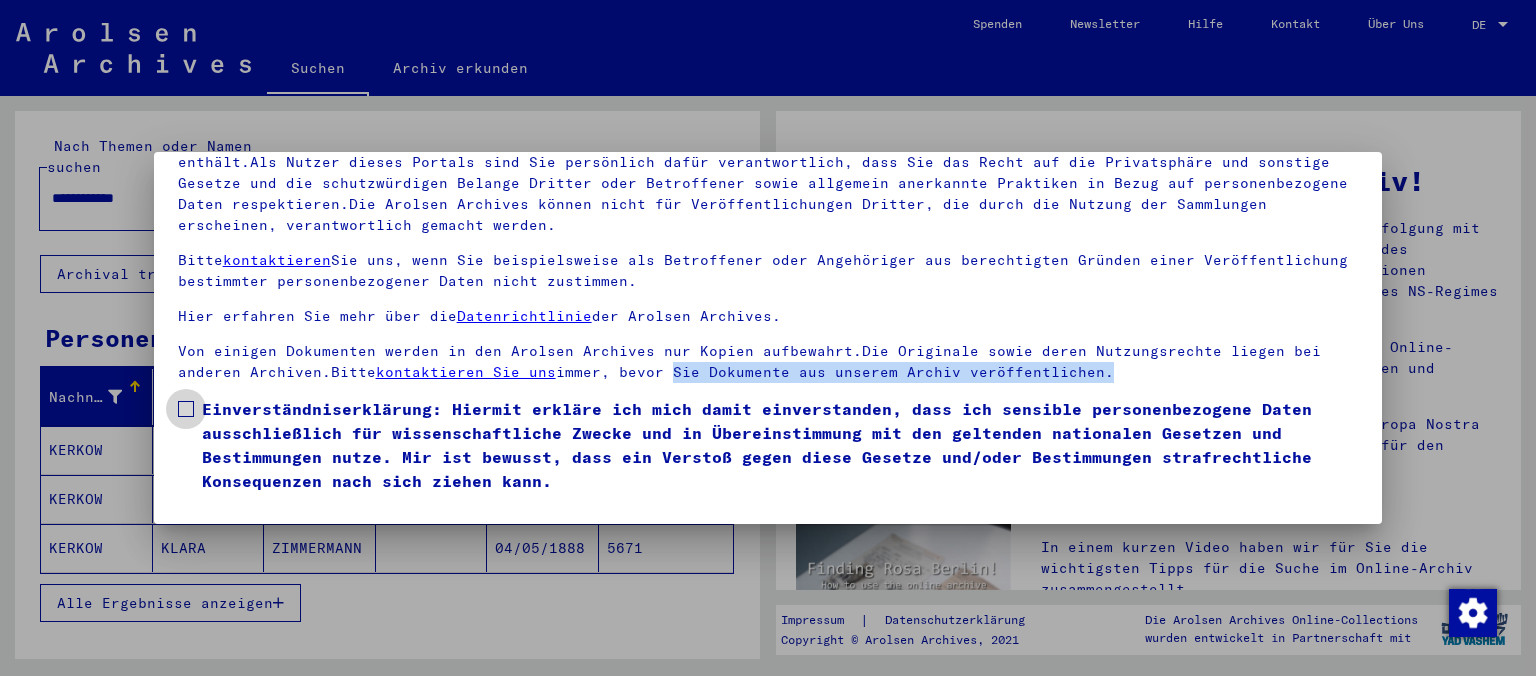 click on "Einverständniserklärung: Hiermit erkläre ich mich damit einverstanden, dass ich sensible personenbezogene Daten ausschließlich für wissenschaftliche Zwecke und in Übereinstimmung mit den geltenden nationalen Gesetzen und Bestimmungen nutze. Mir ist bewusst, dass ein Verstoß gegen diese Gesetze und/oder Bestimmungen strafrechtliche Konsequenzen nach sich ziehen kann." at bounding box center [780, 445] 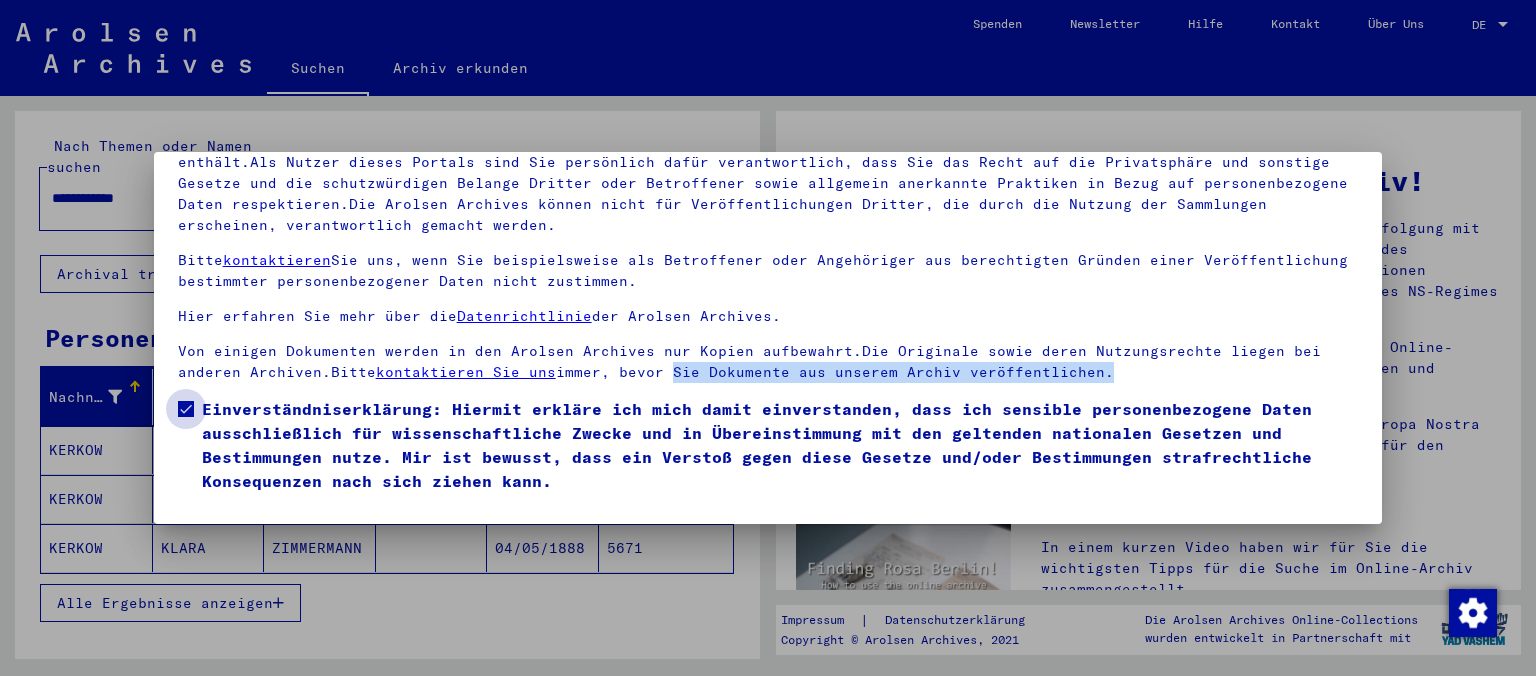 drag, startPoint x: 594, startPoint y: 482, endPoint x: 608, endPoint y: 477, distance: 14.866069 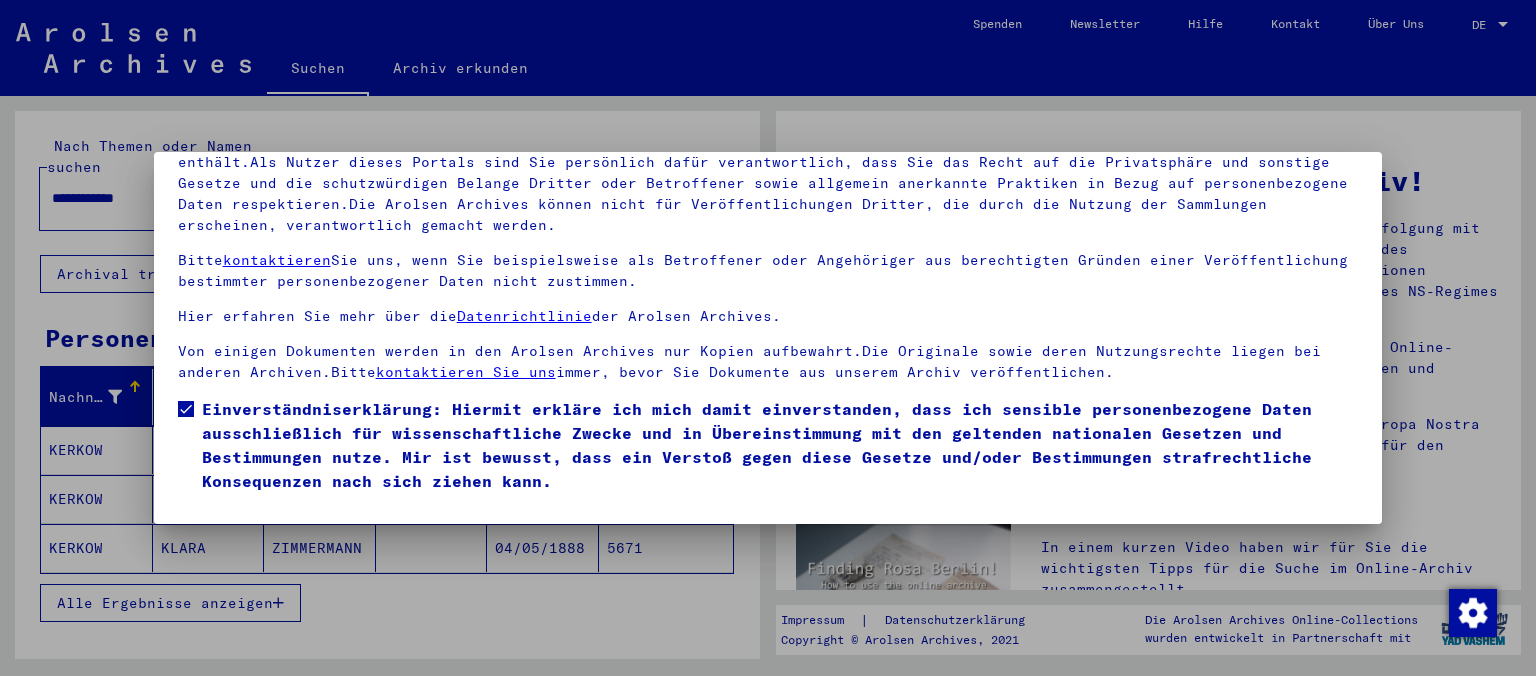 click on "Bitte  kontaktieren  Sie uns, wenn Sie beispielsweise als Betroffener oder Angehöriger aus berechtigten Gründen einer Veröffentlichung bestimmter personenbezogener Daten nicht zustimmen." at bounding box center [768, 271] 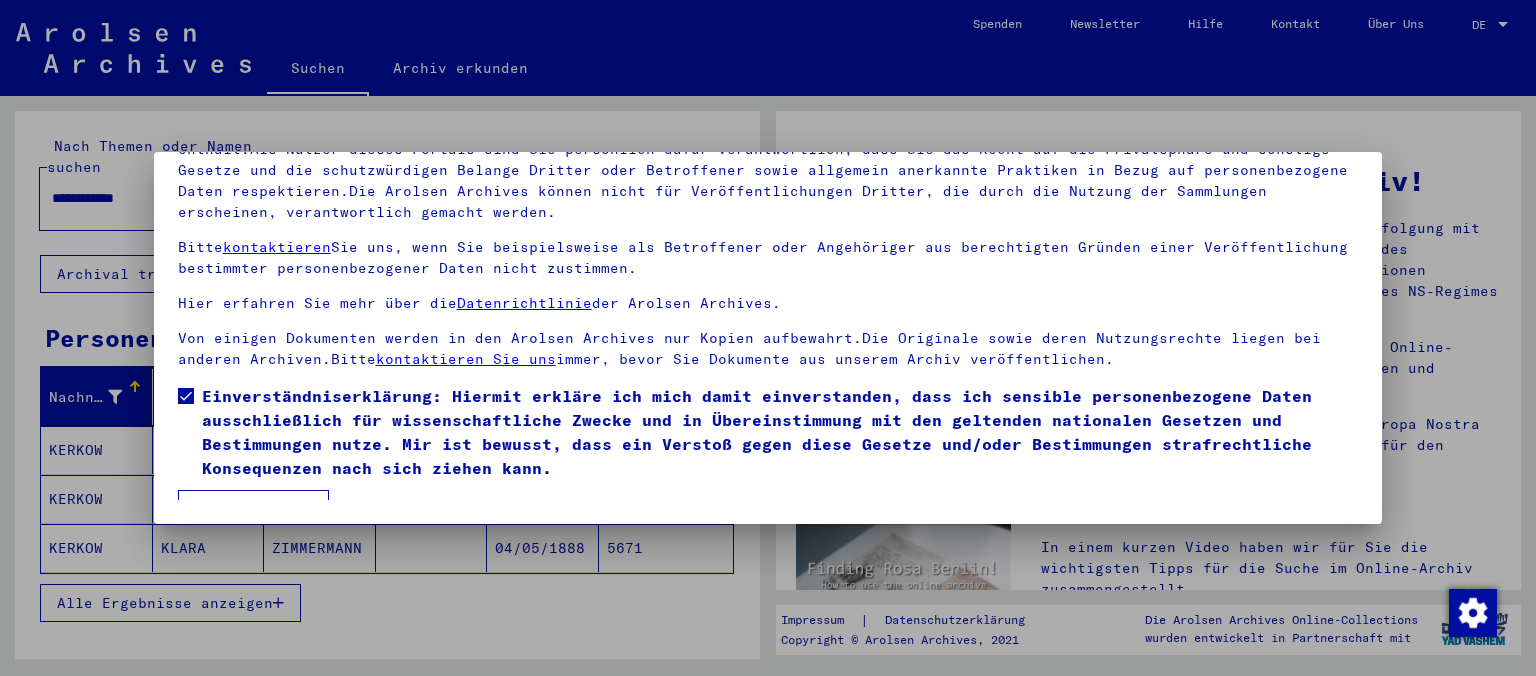 scroll, scrollTop: 41, scrollLeft: 0, axis: vertical 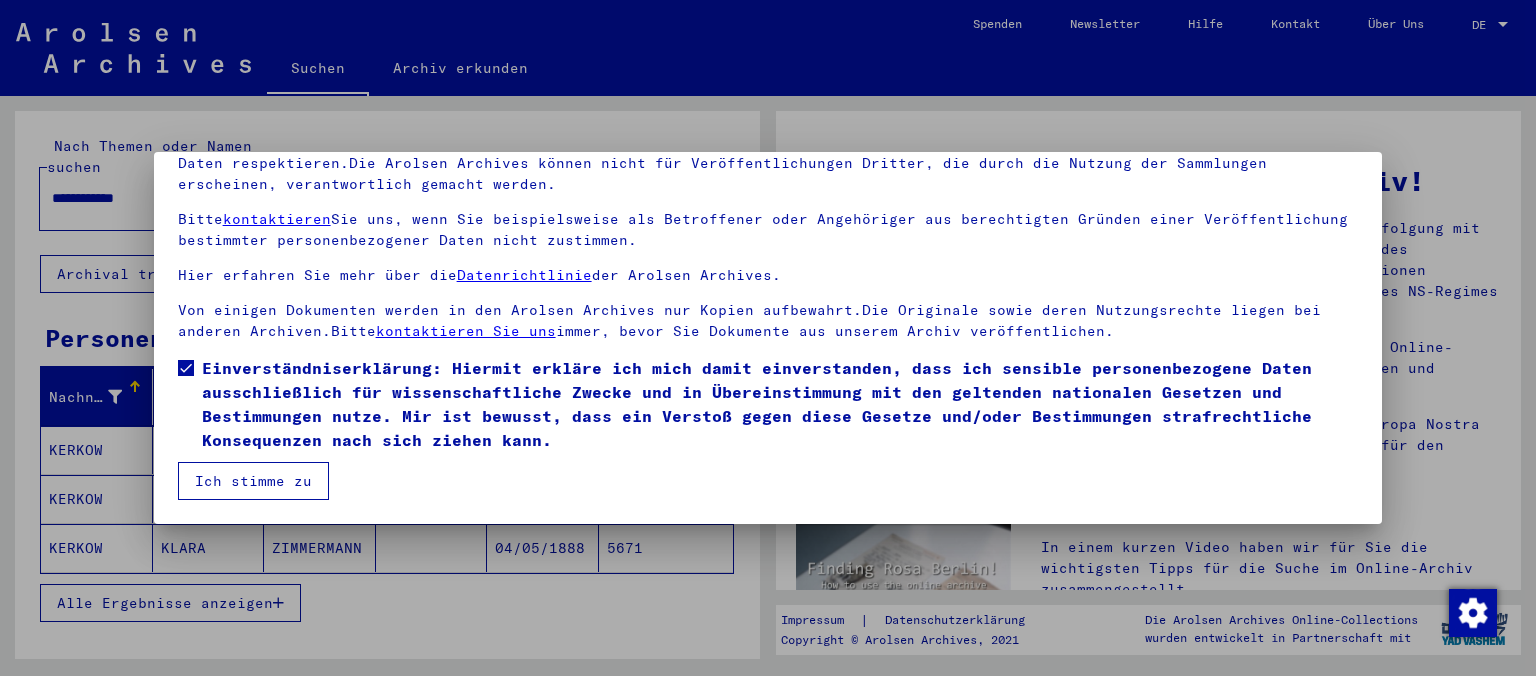 click on "Ich stimme zu" at bounding box center [253, 481] 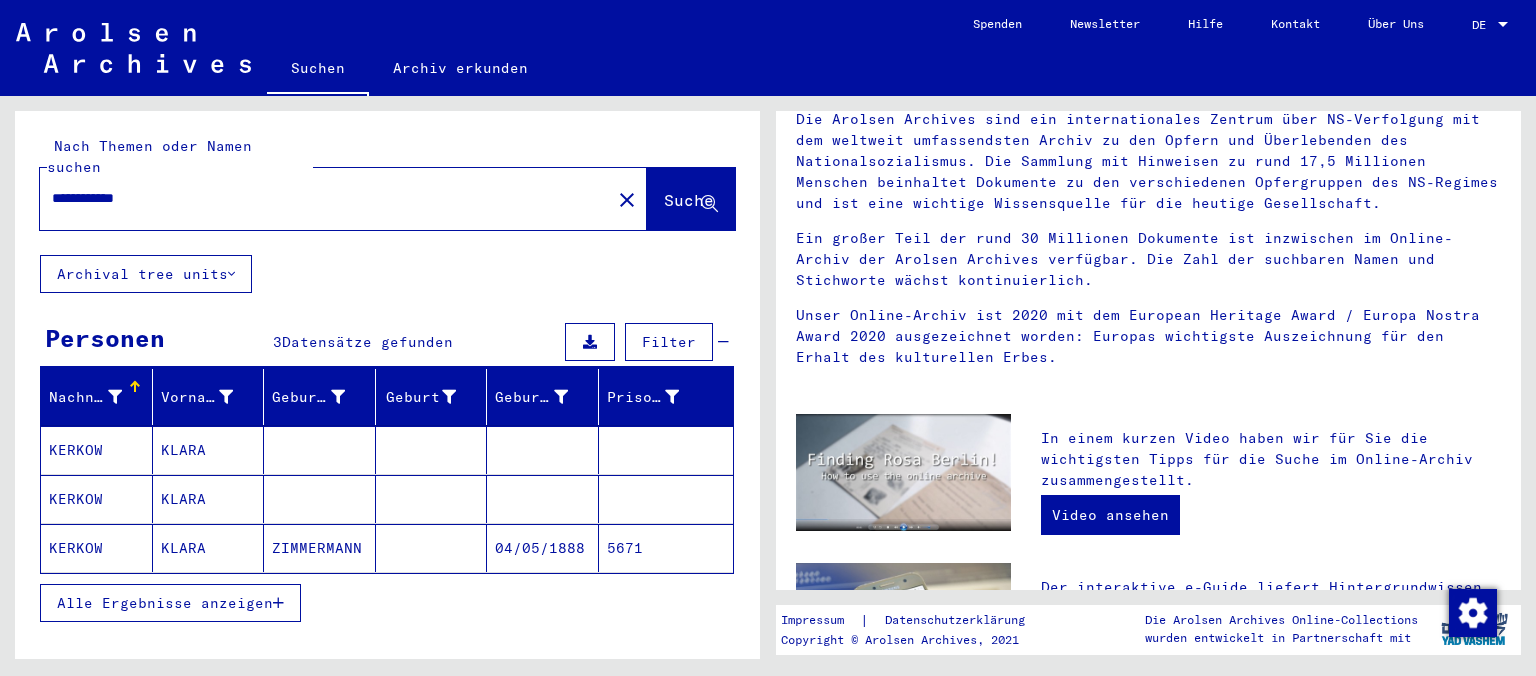 scroll, scrollTop: 182, scrollLeft: 0, axis: vertical 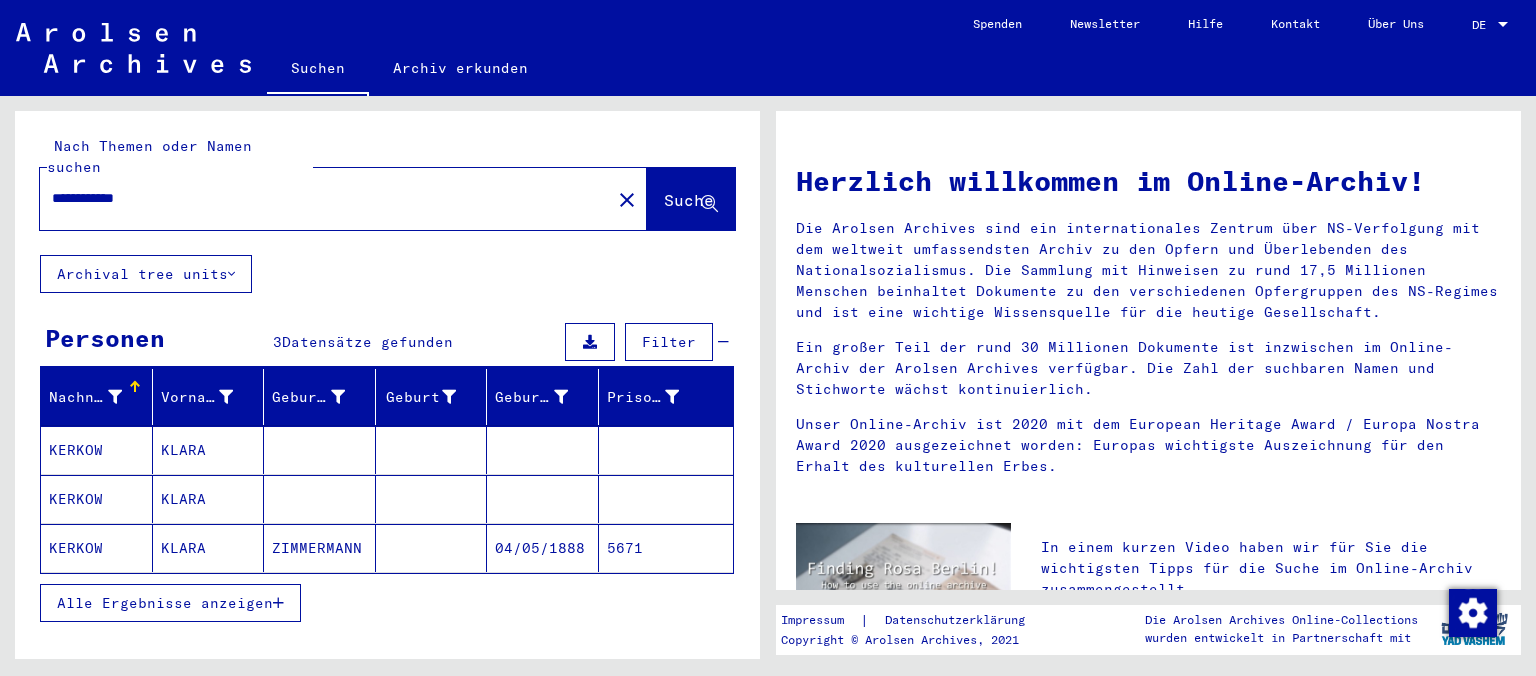click on "KERKOW" at bounding box center (97, 499) 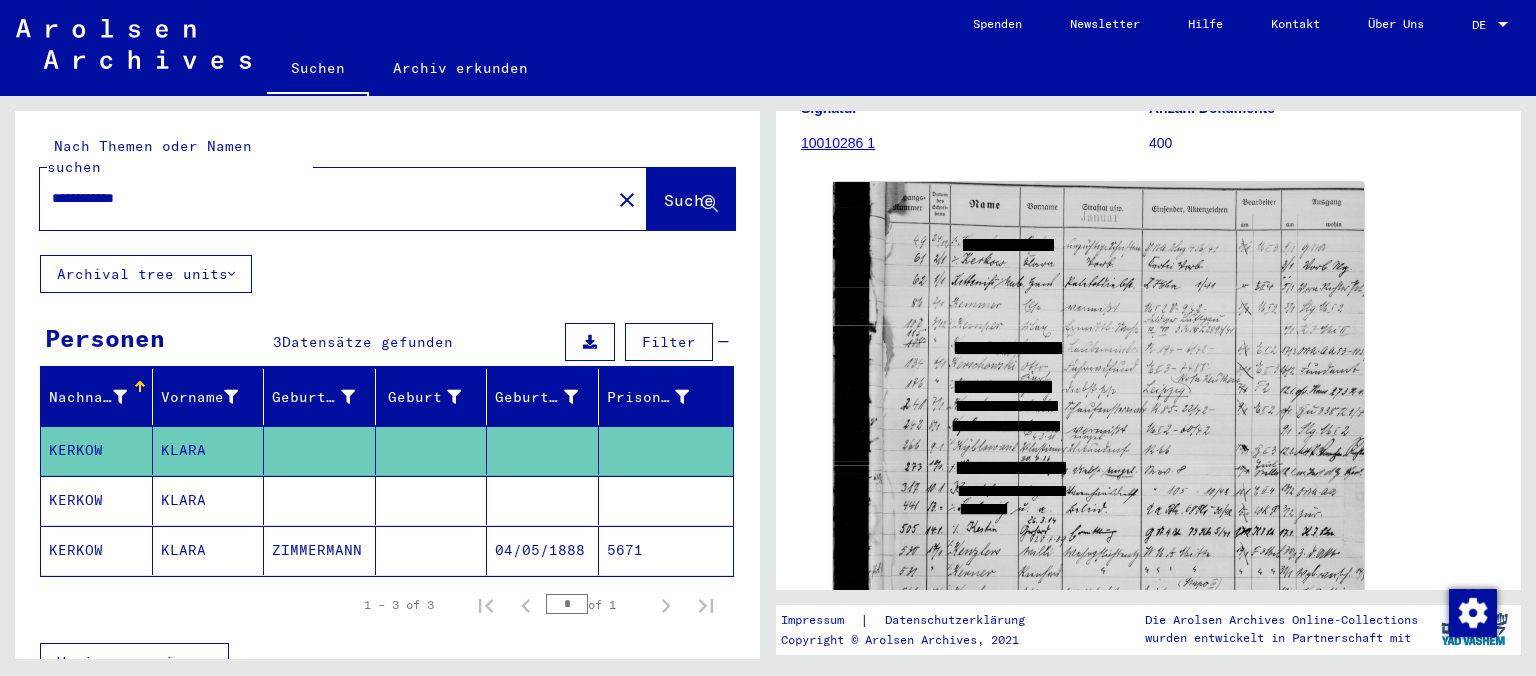 scroll, scrollTop: 226, scrollLeft: 0, axis: vertical 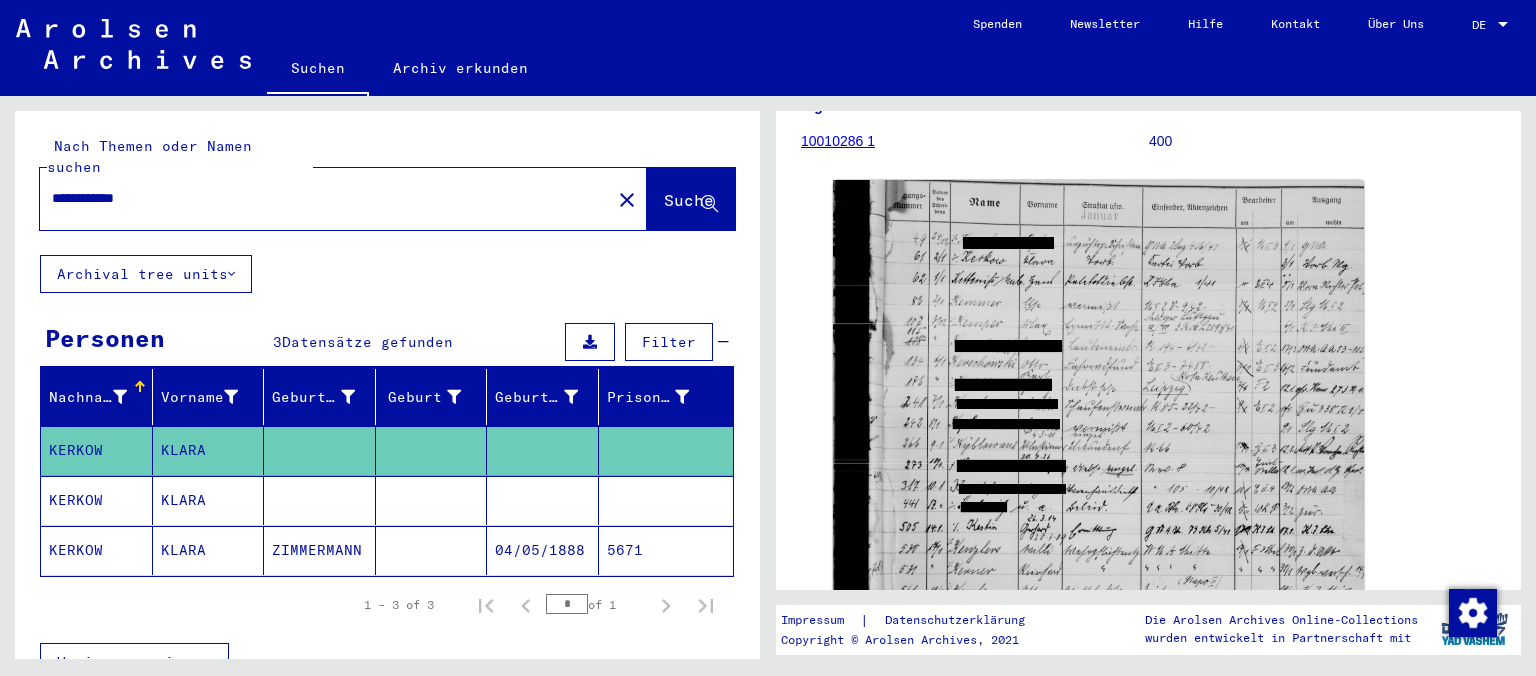 drag, startPoint x: 1518, startPoint y: 218, endPoint x: 1518, endPoint y: 247, distance: 29 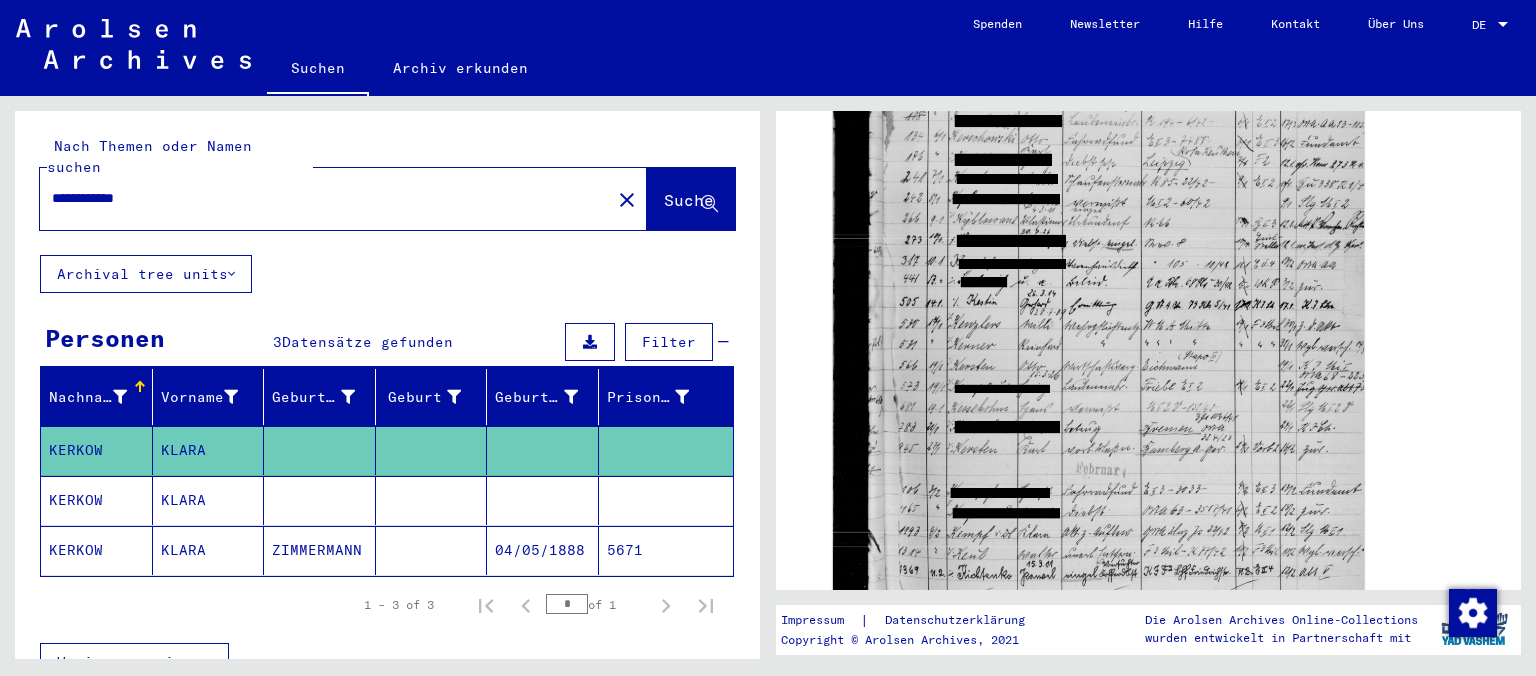 scroll, scrollTop: 439, scrollLeft: 0, axis: vertical 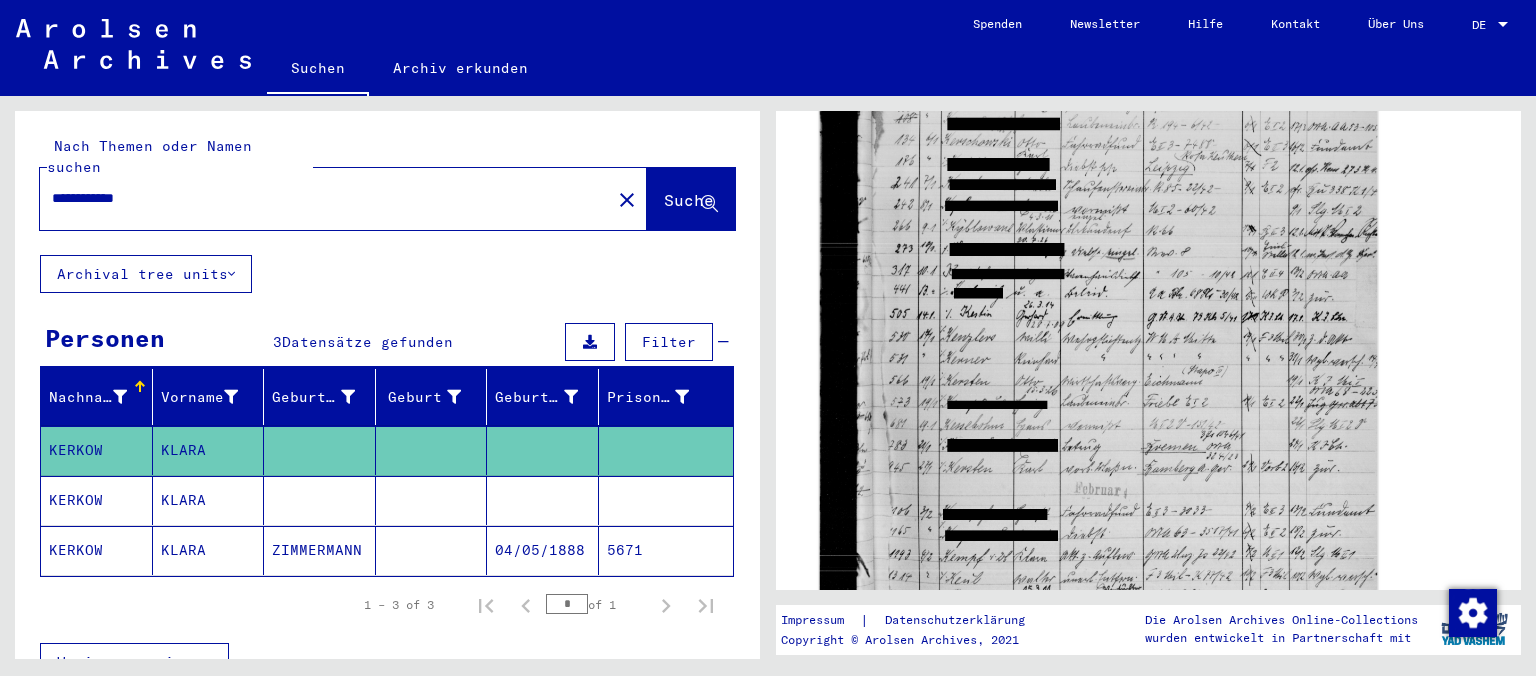 click 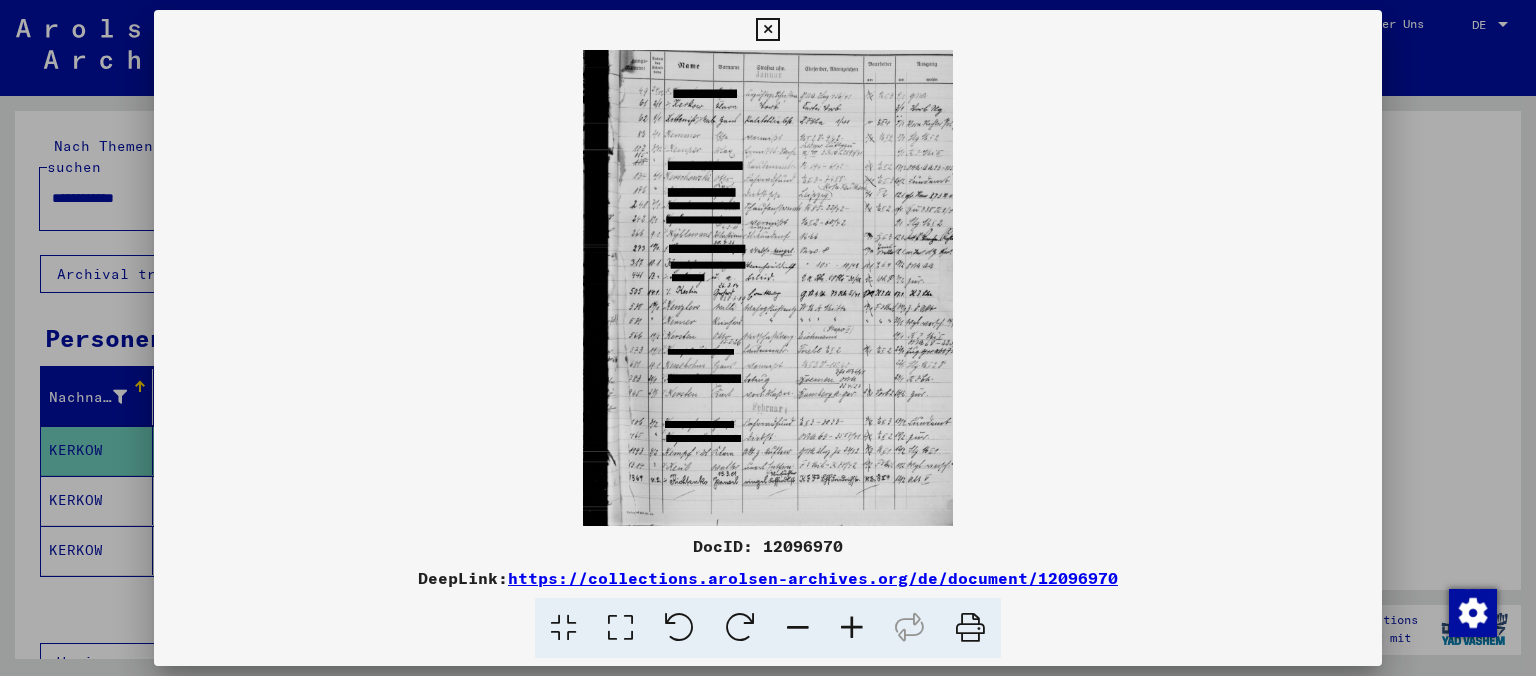 click at bounding box center [970, 628] 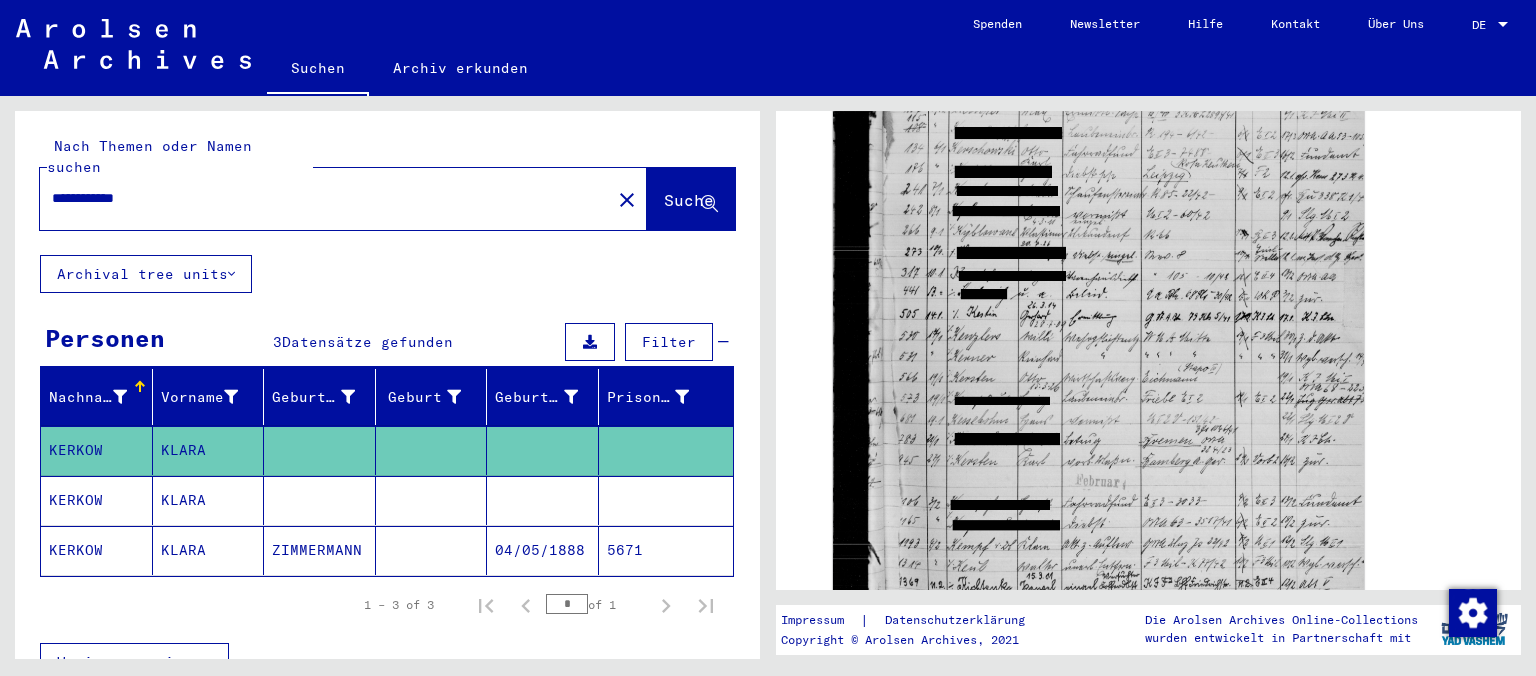 click on "KERKOW" at bounding box center (97, 550) 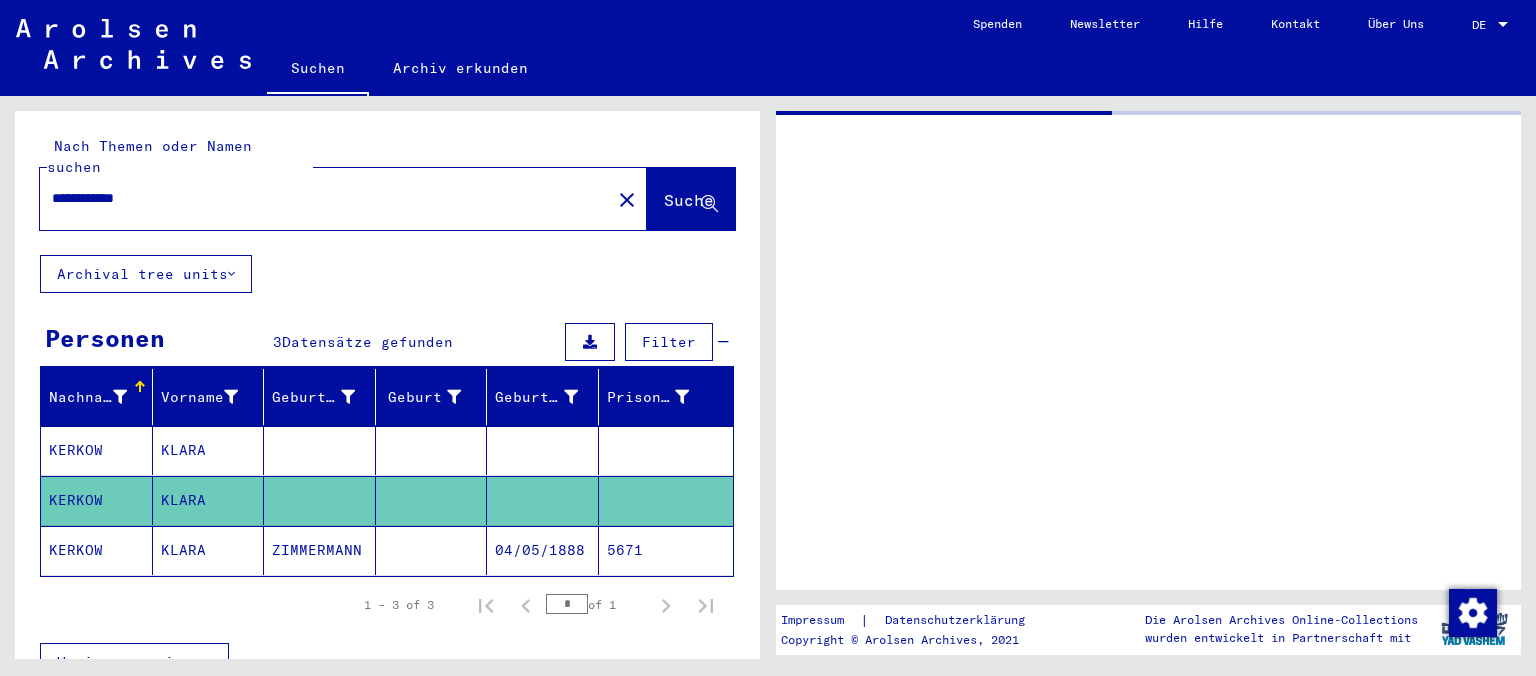click on "KERKOW" 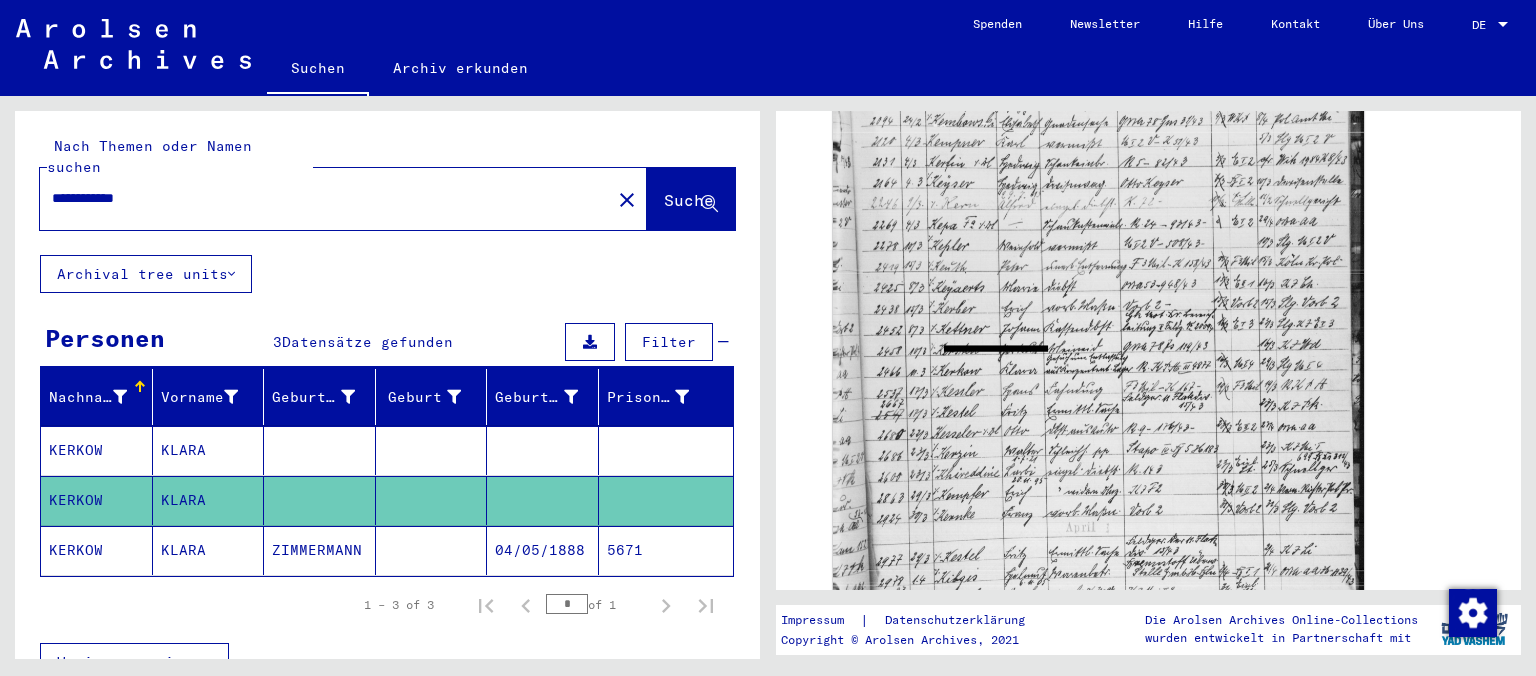 scroll, scrollTop: 420, scrollLeft: 0, axis: vertical 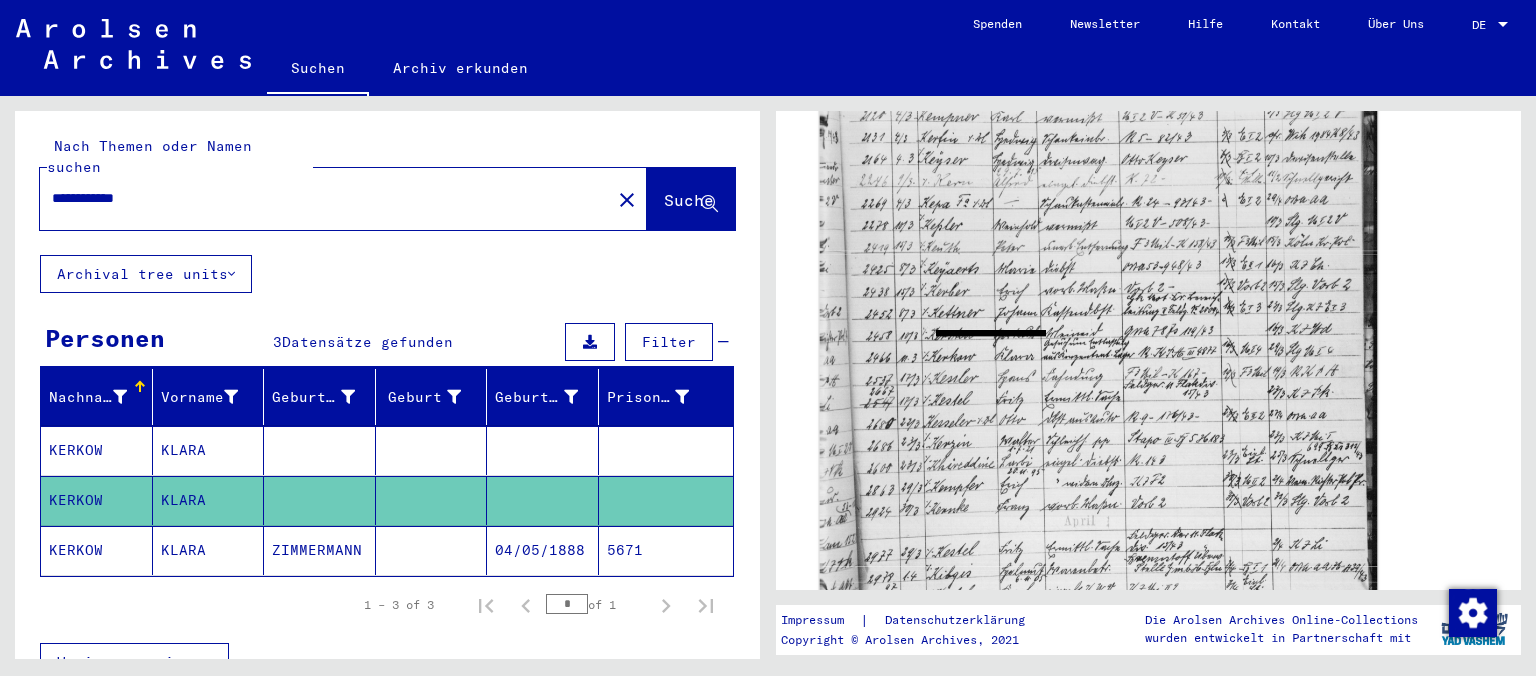 click 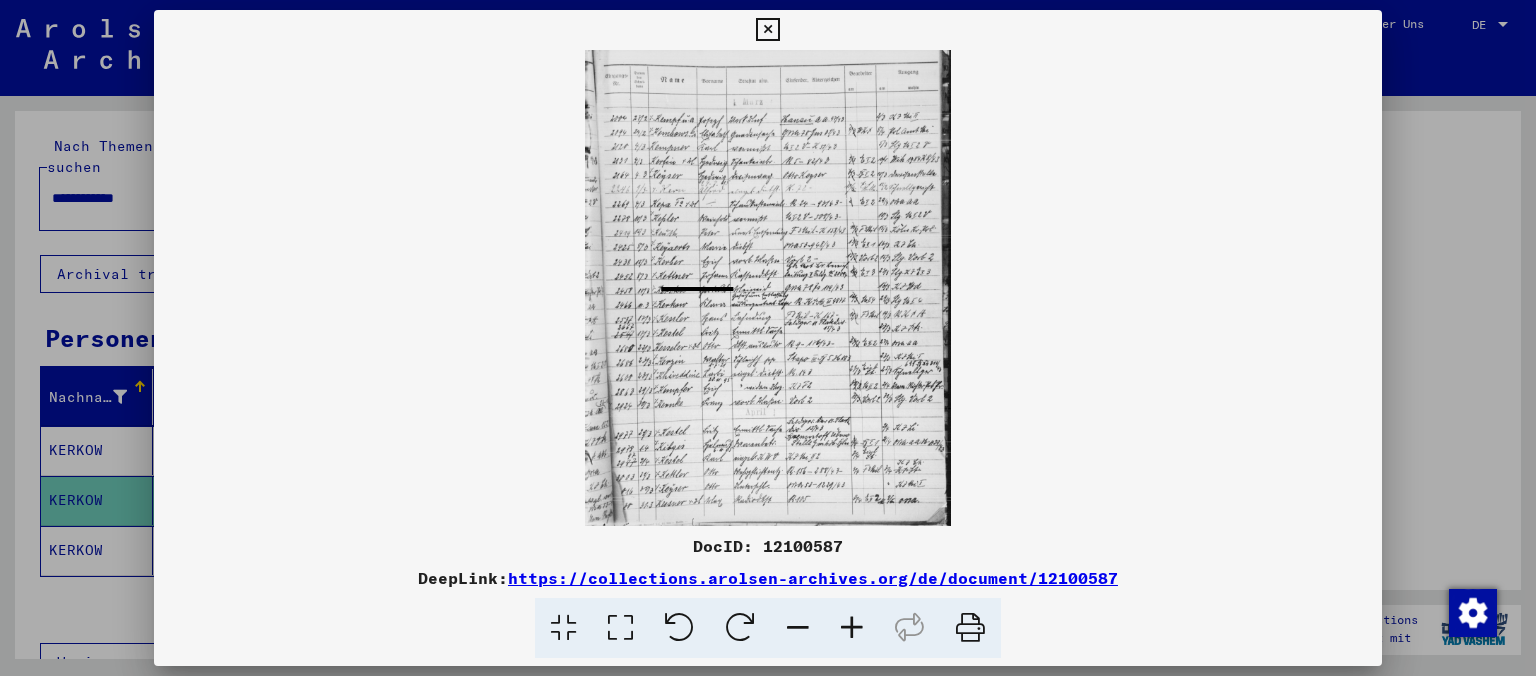 click at bounding box center (970, 628) 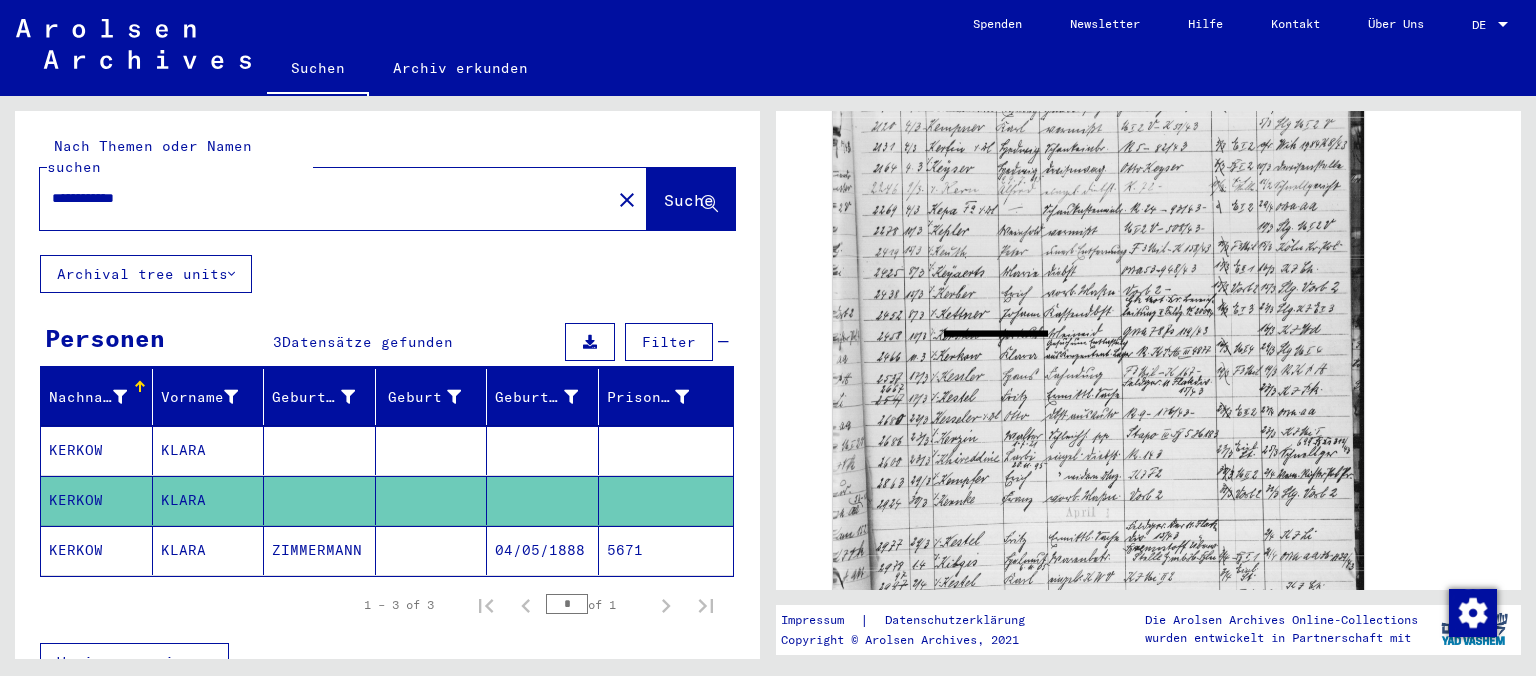 click on "KERKOW" 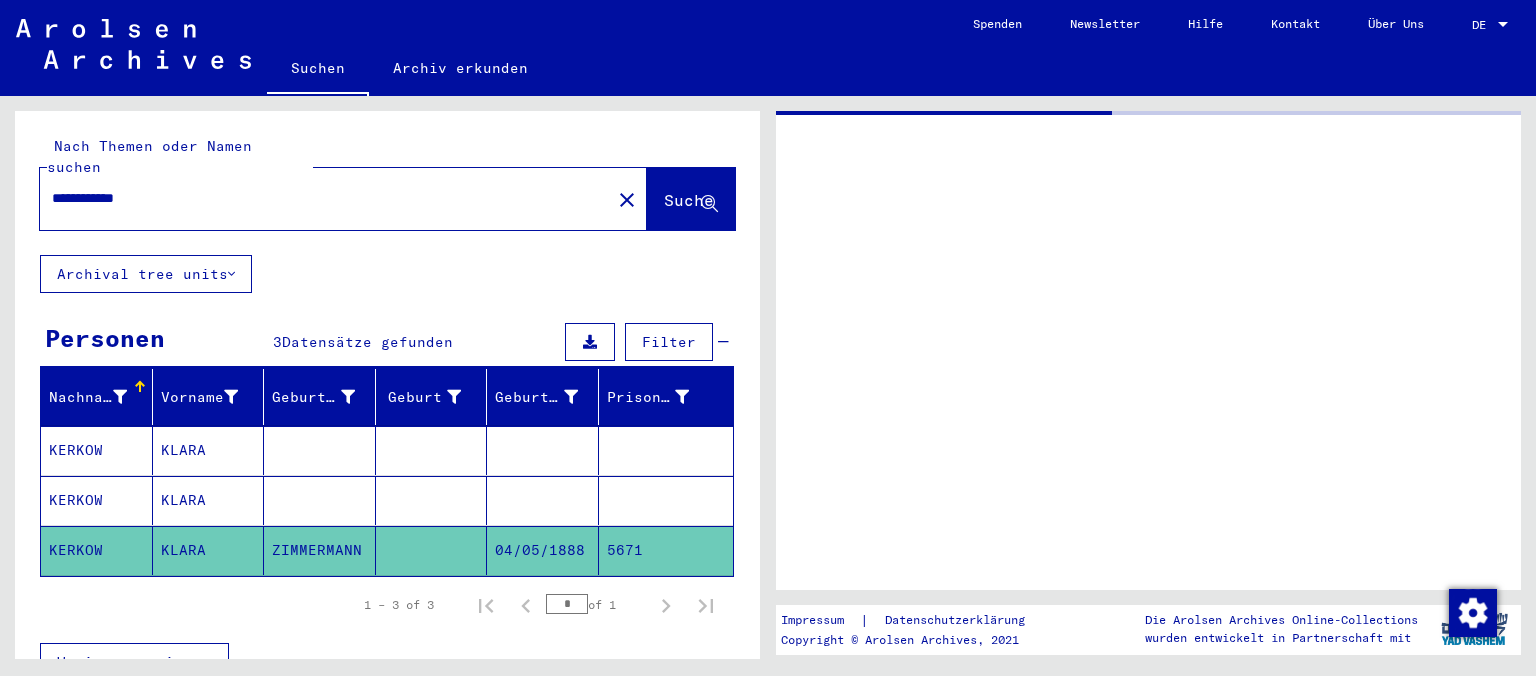 scroll, scrollTop: 0, scrollLeft: 0, axis: both 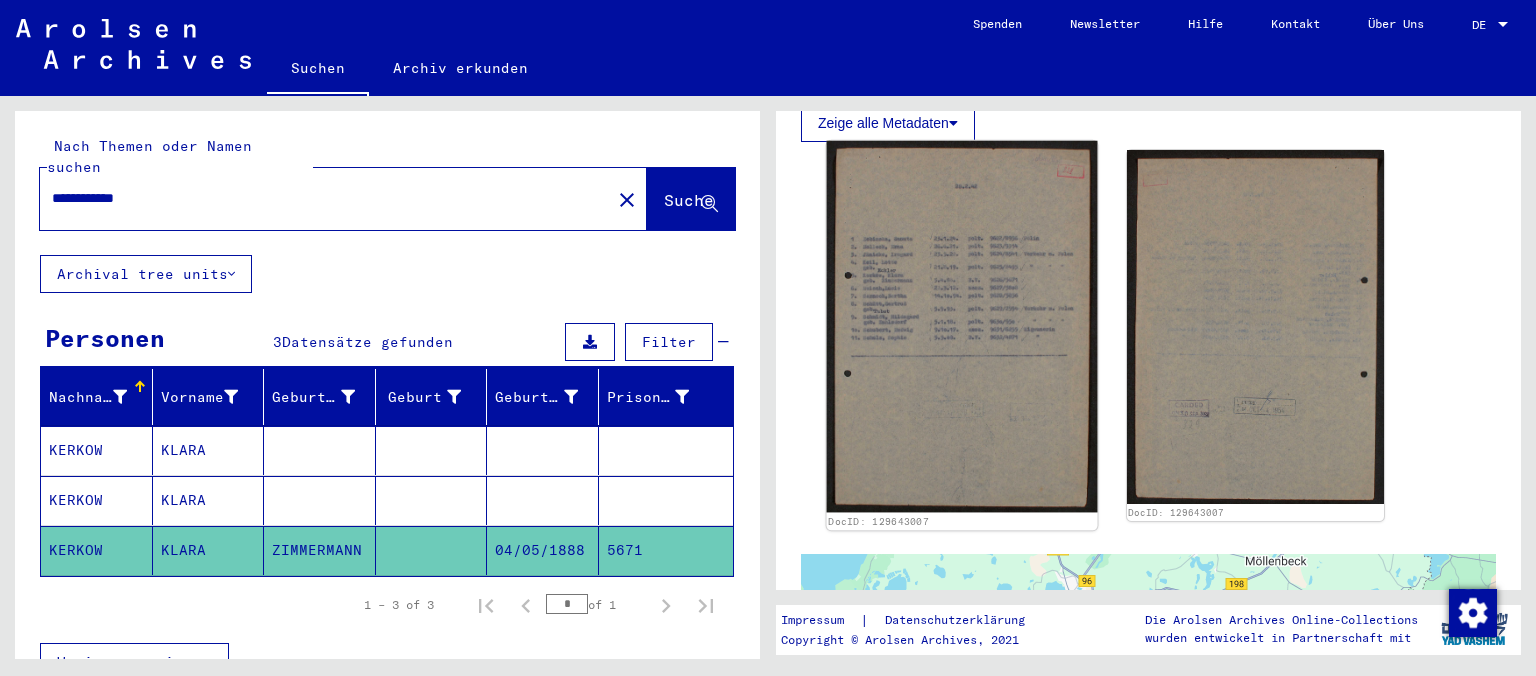 click 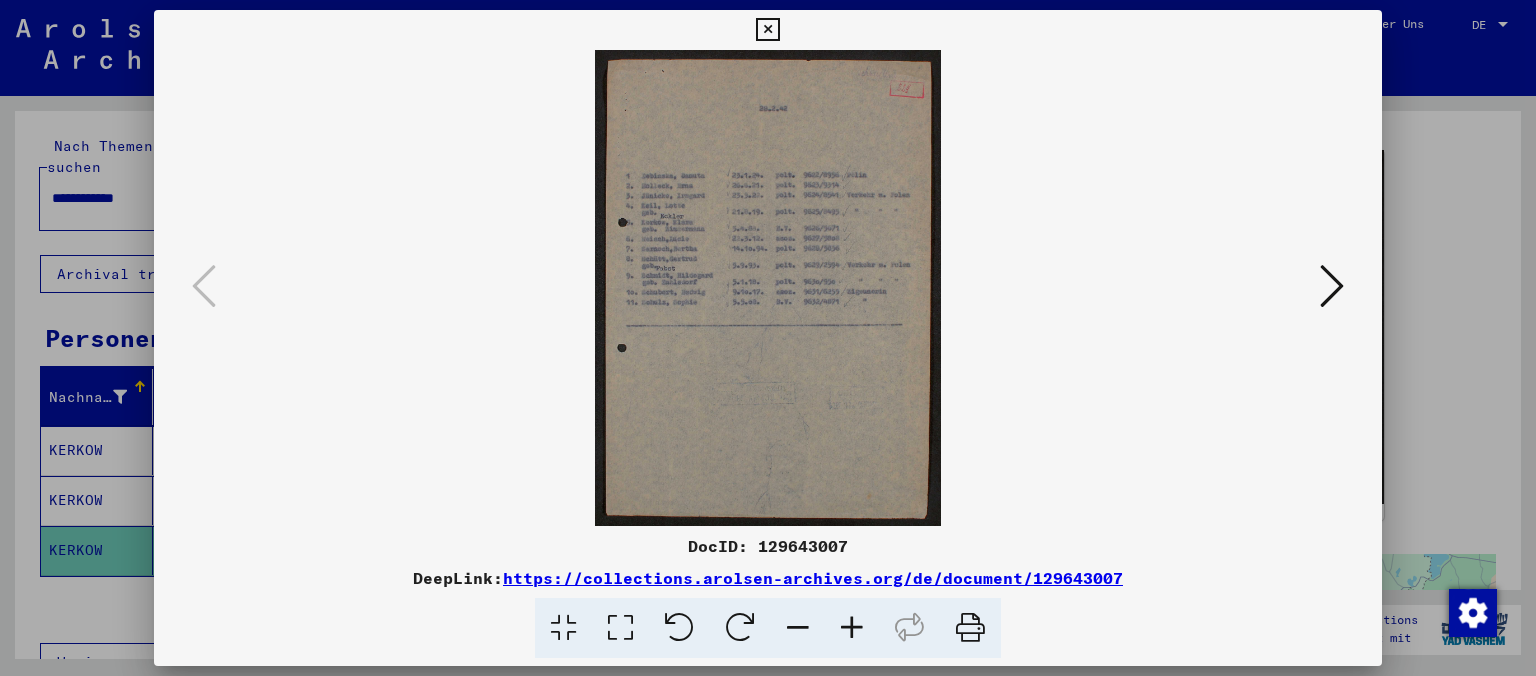 click at bounding box center (970, 628) 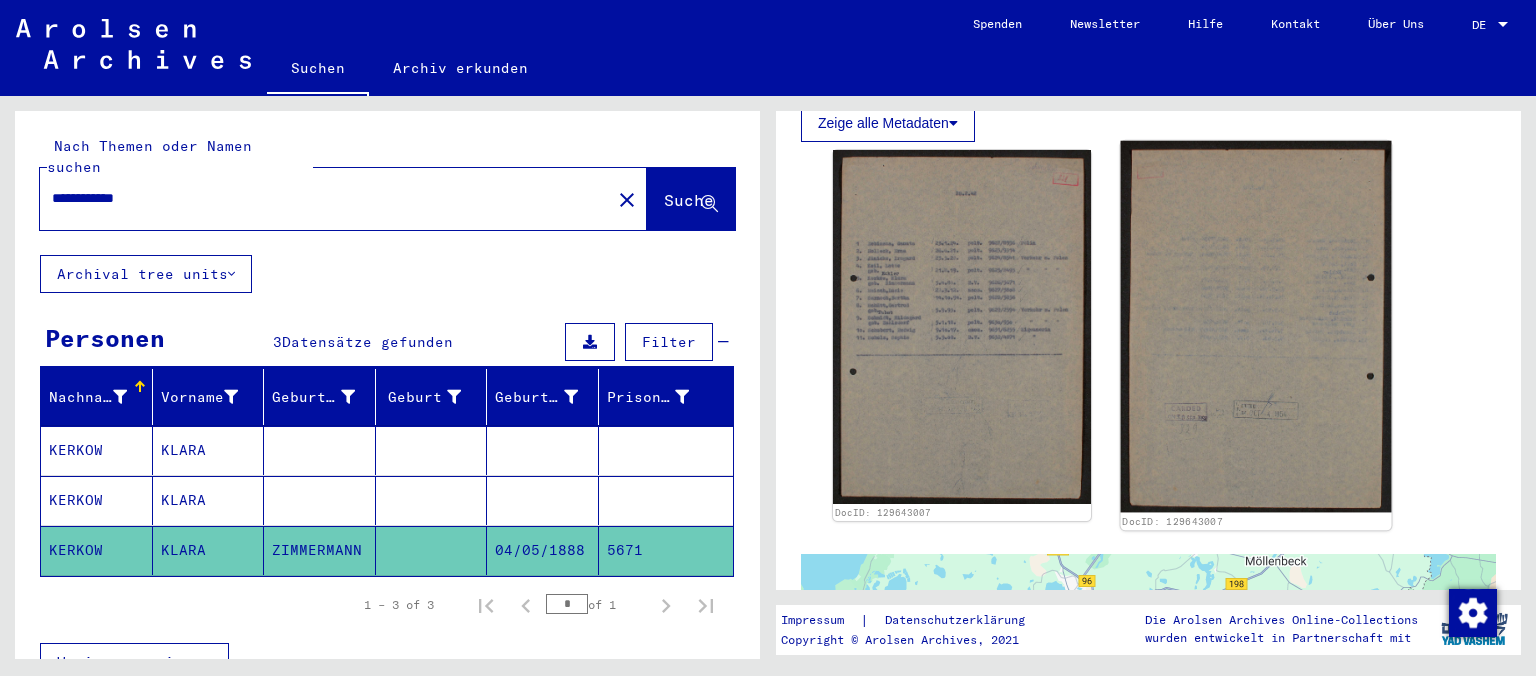 click 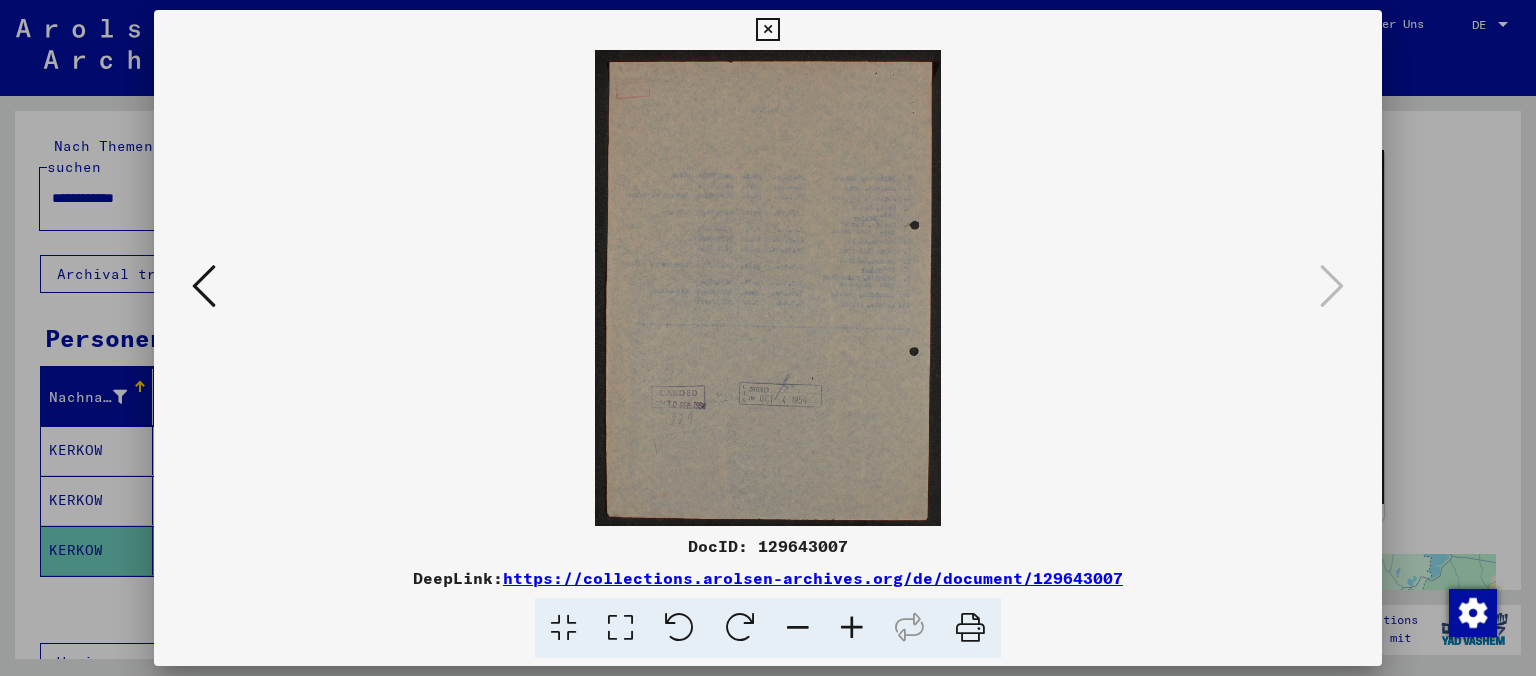 click at bounding box center (852, 628) 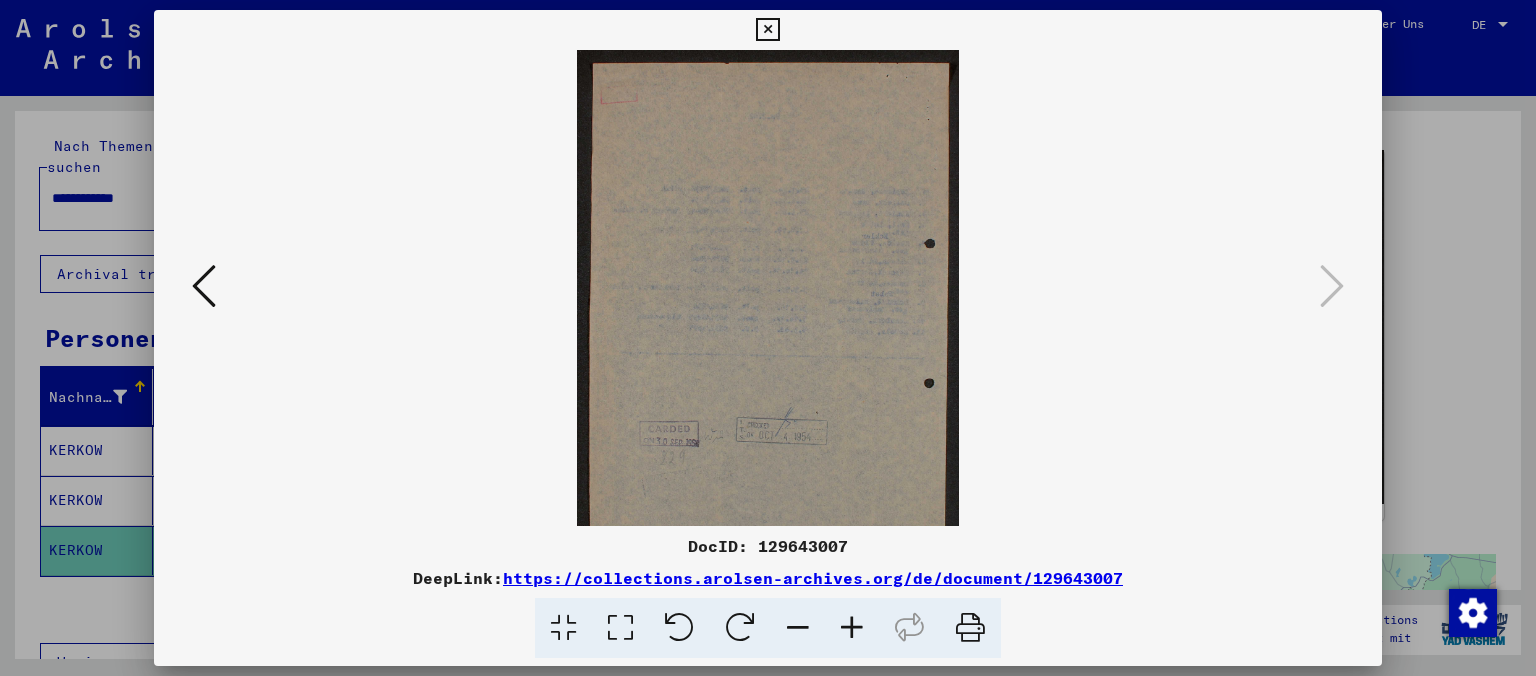 click at bounding box center [852, 628] 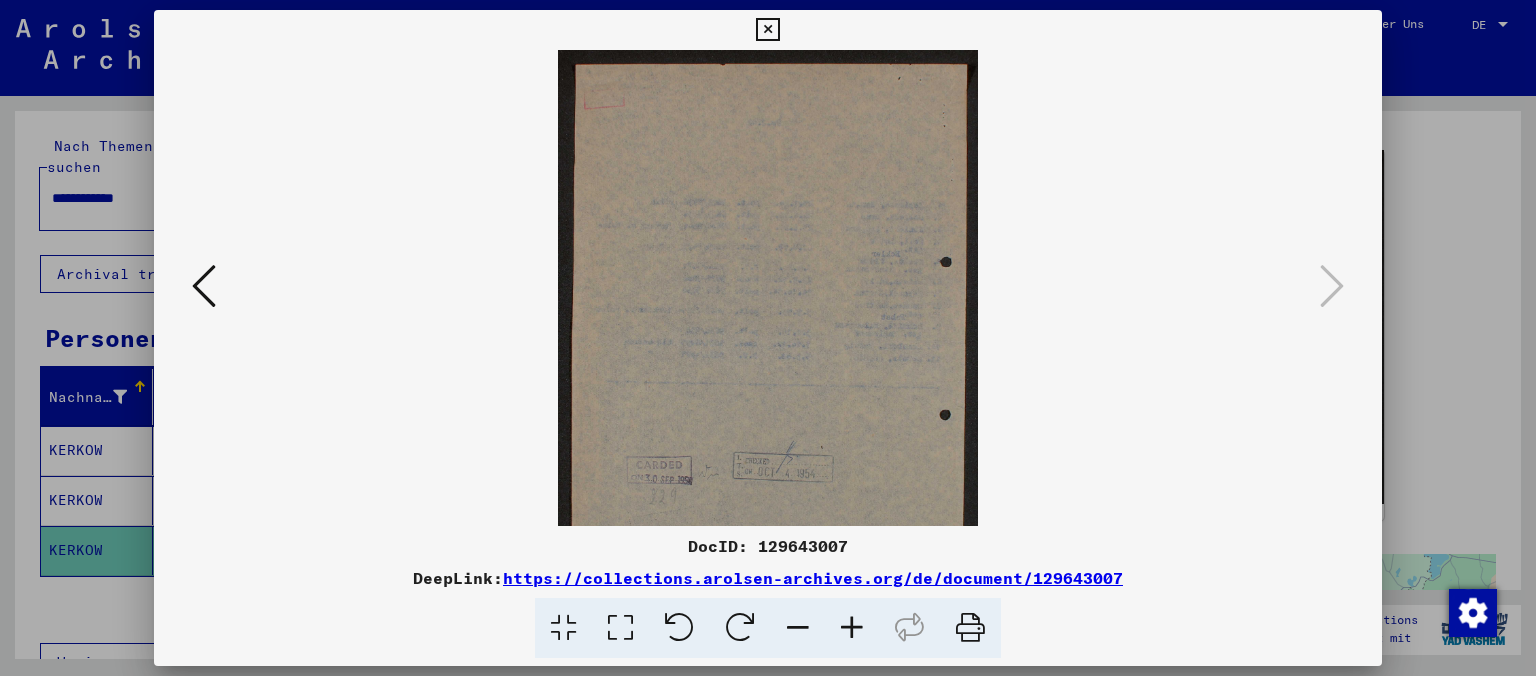 click at bounding box center (852, 628) 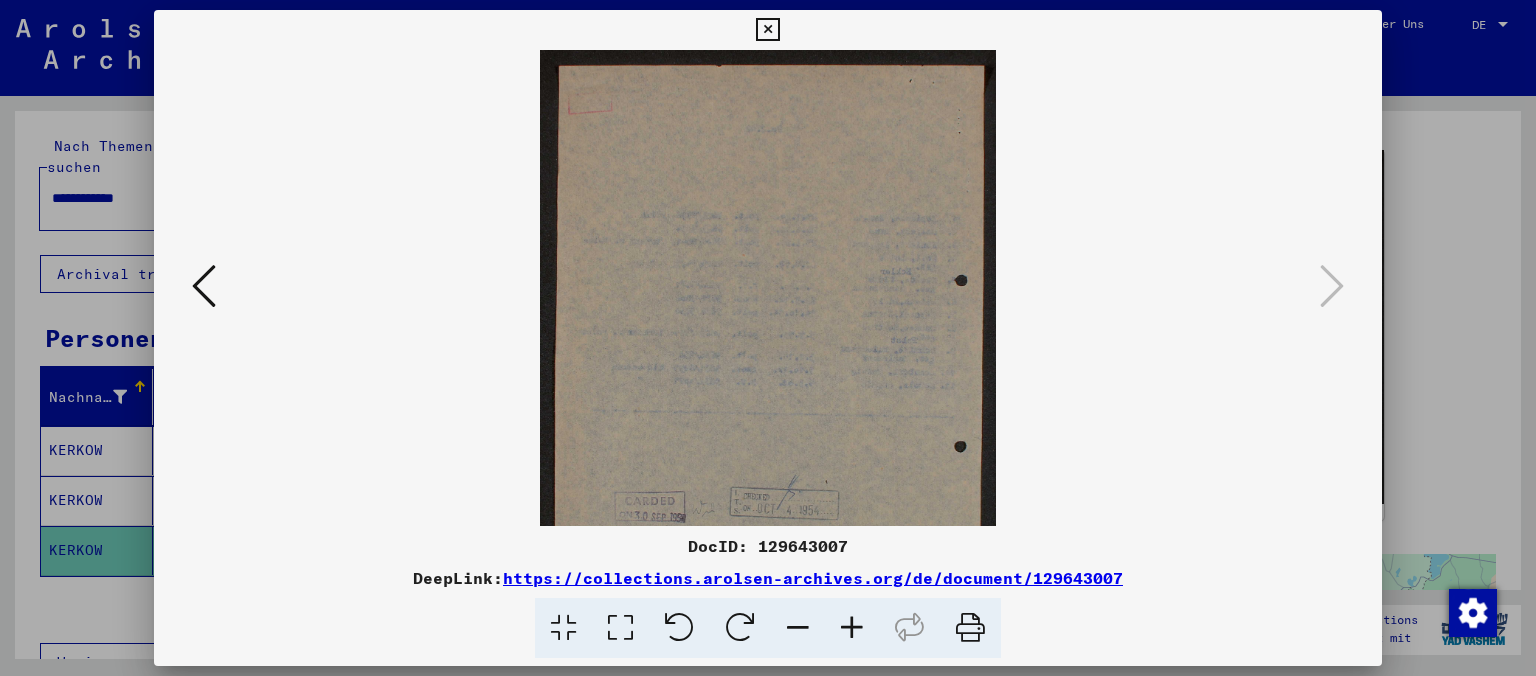 click at bounding box center [852, 628] 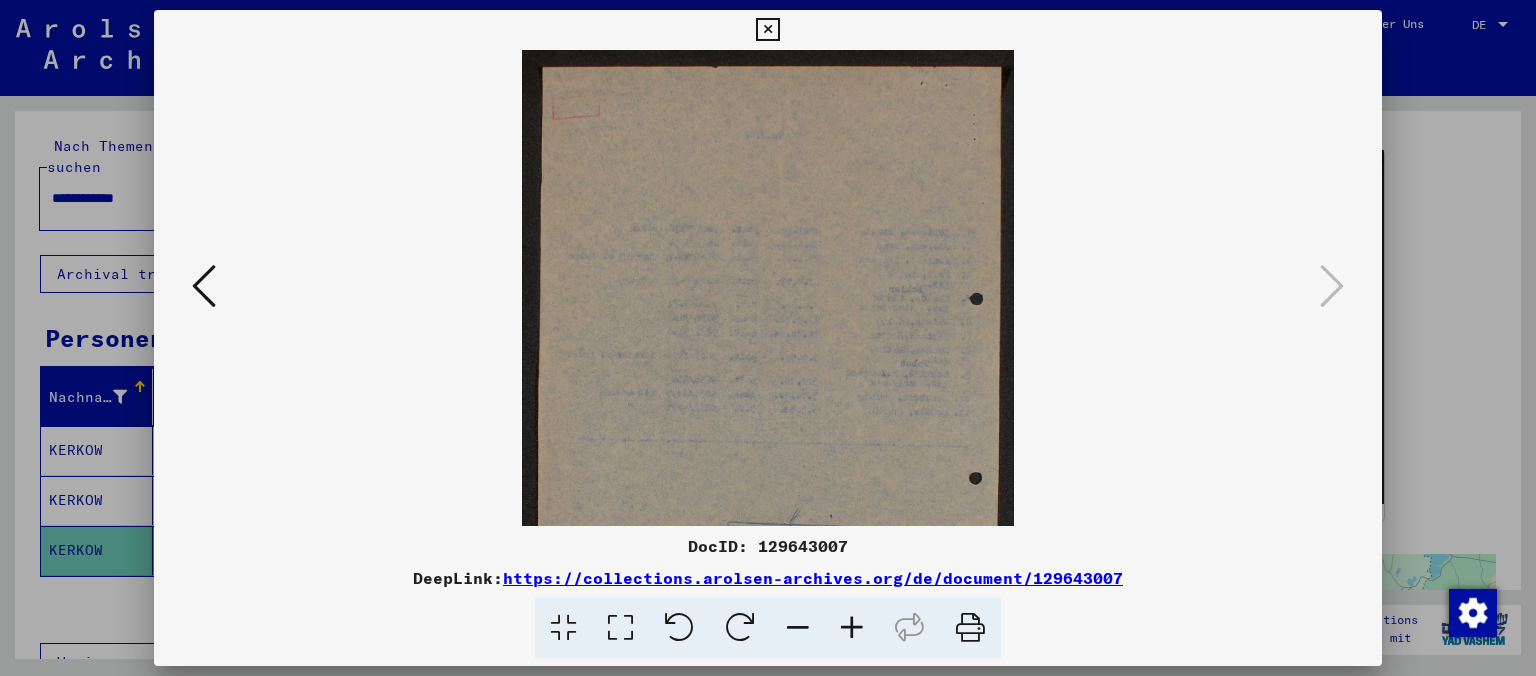 click at bounding box center (852, 628) 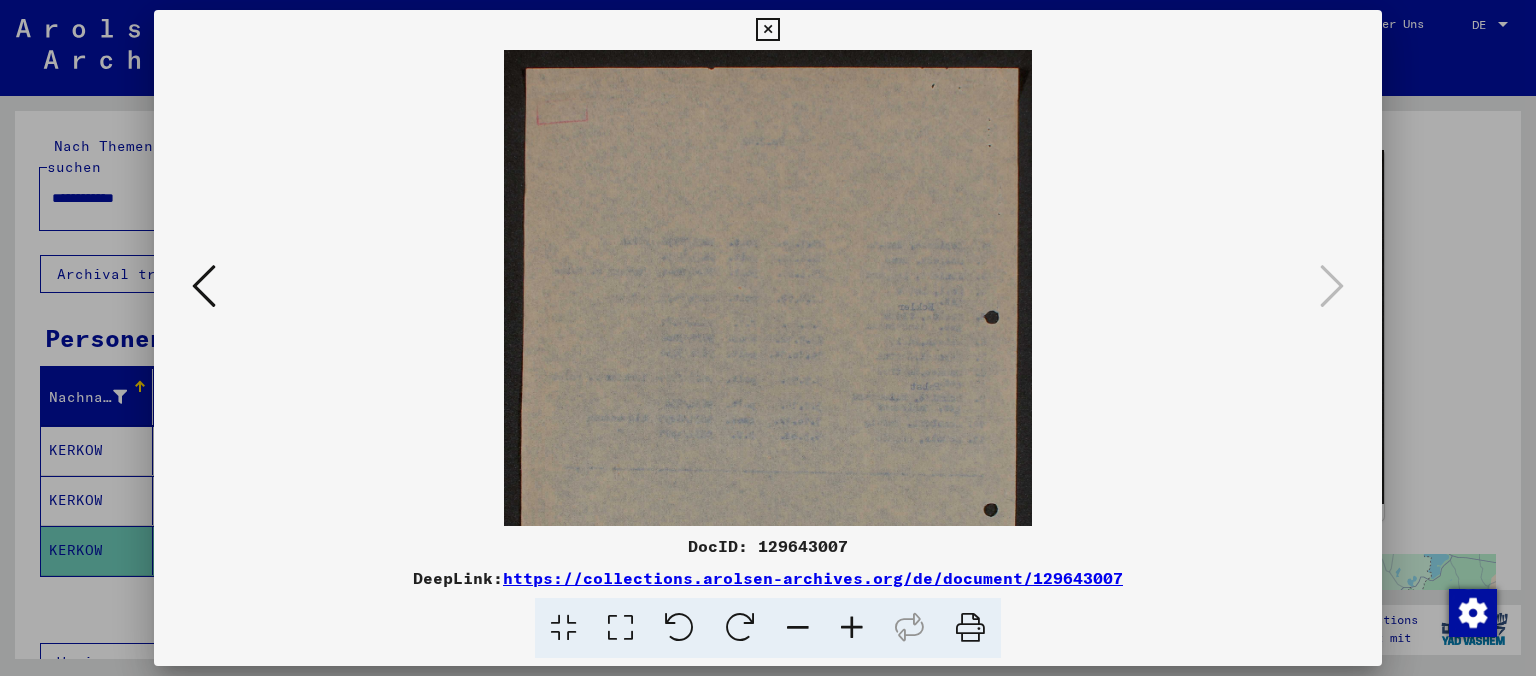 click at bounding box center (852, 628) 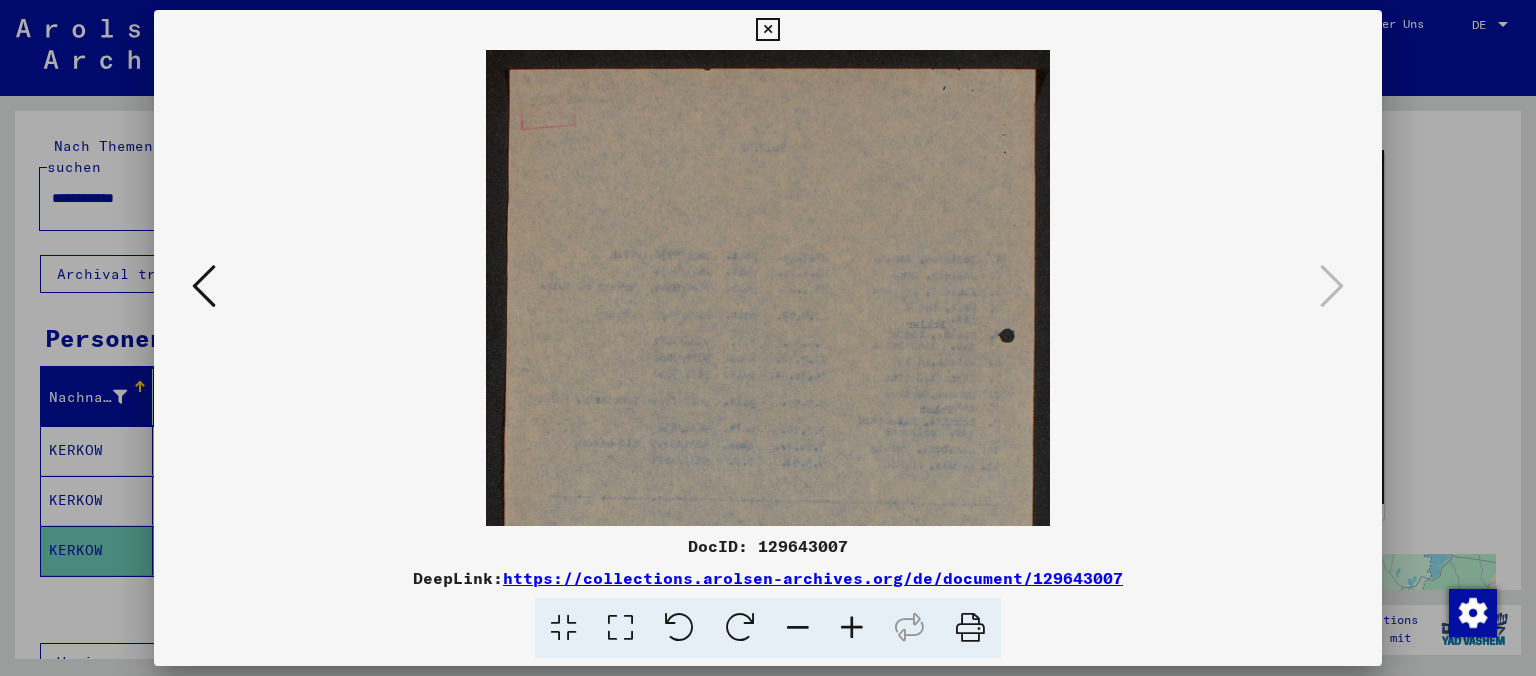 click at bounding box center (852, 628) 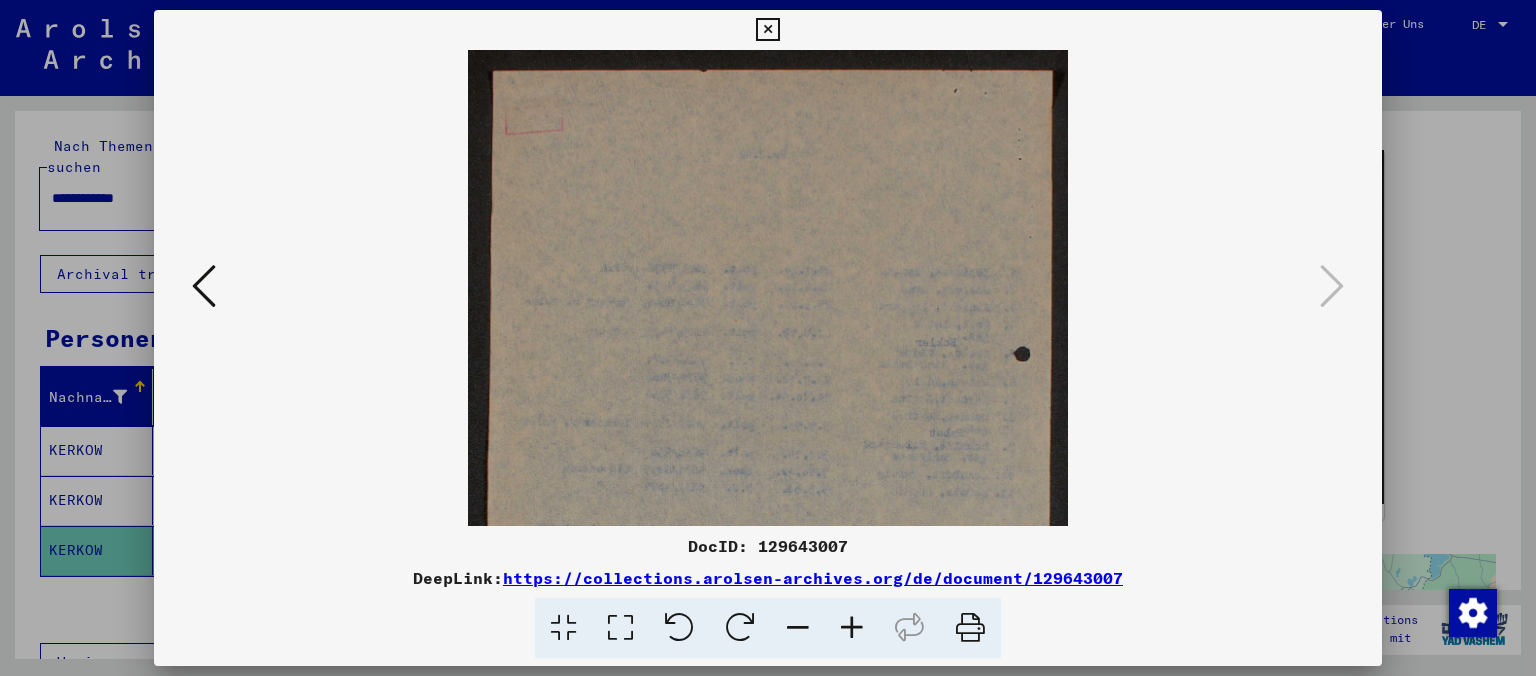 click at bounding box center (852, 628) 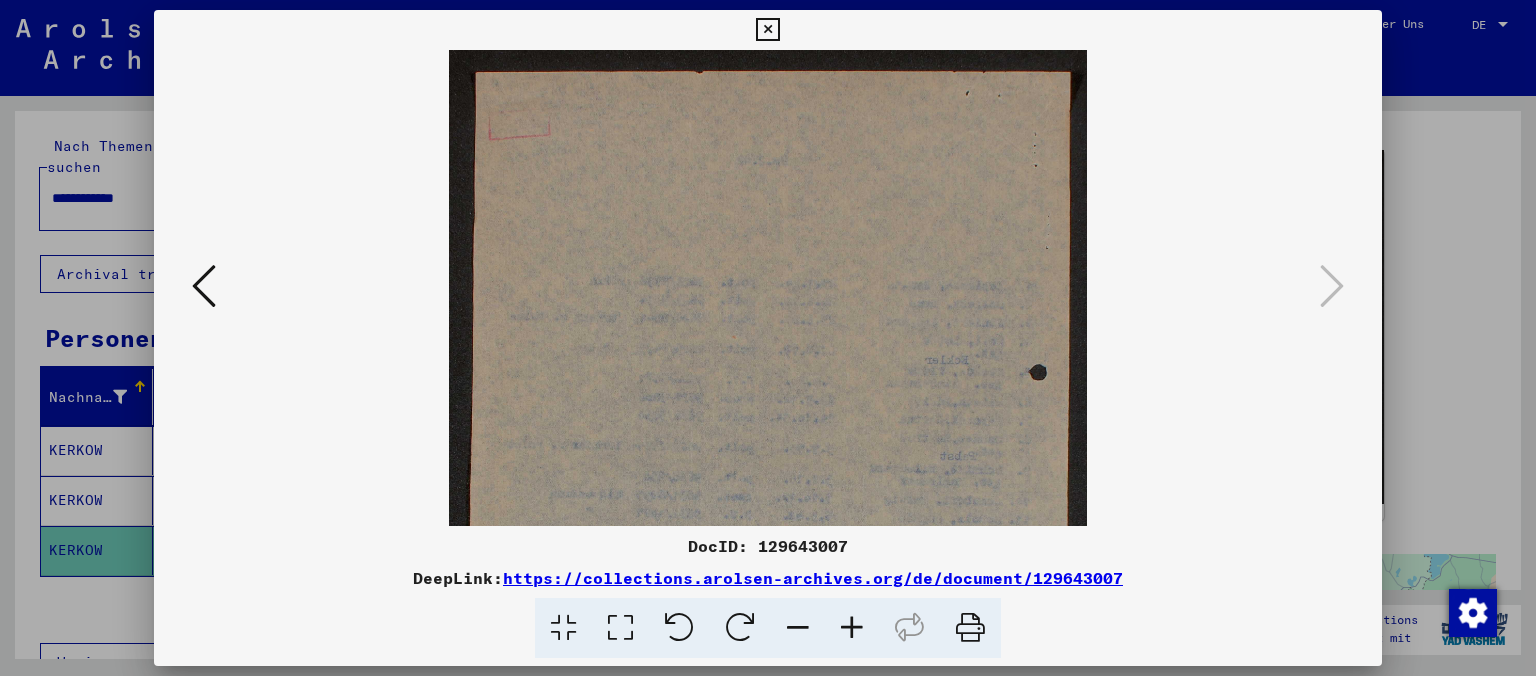 click at bounding box center [852, 628] 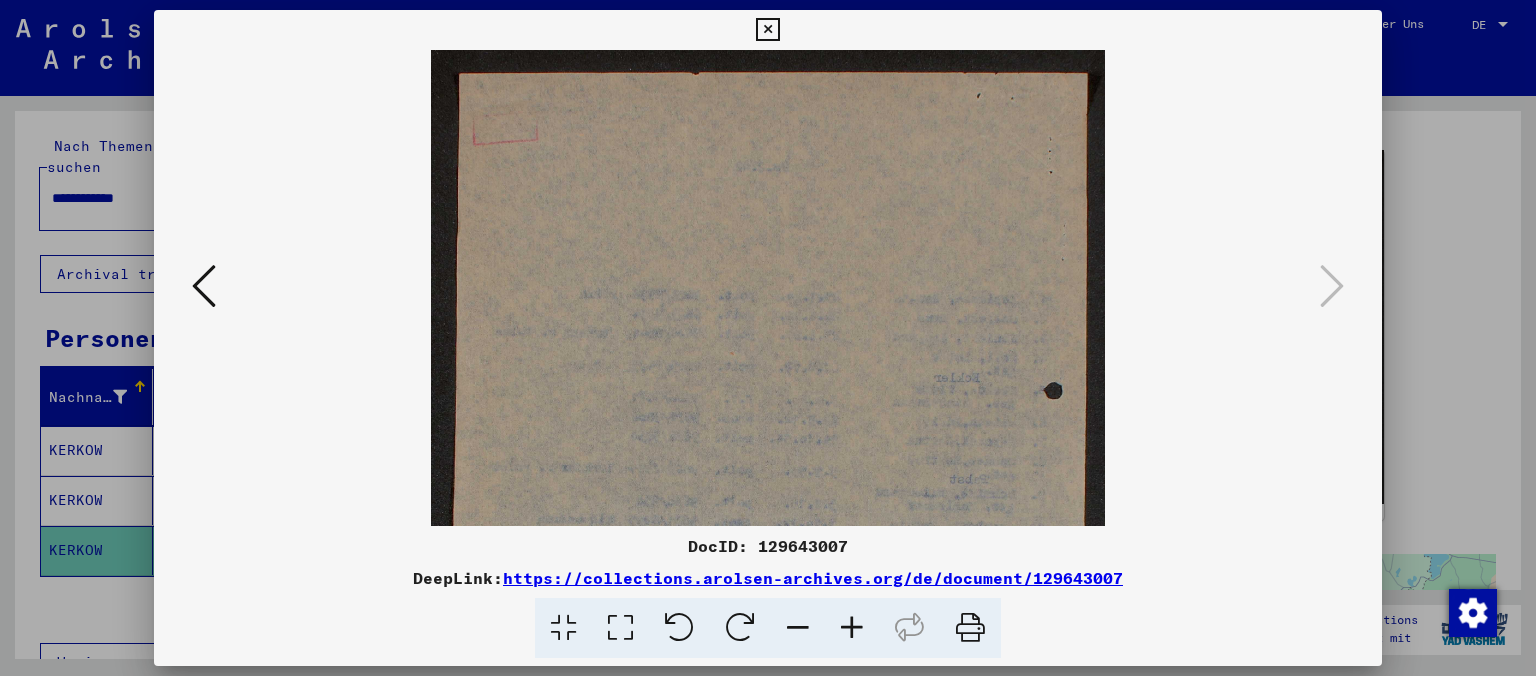 click at bounding box center (852, 628) 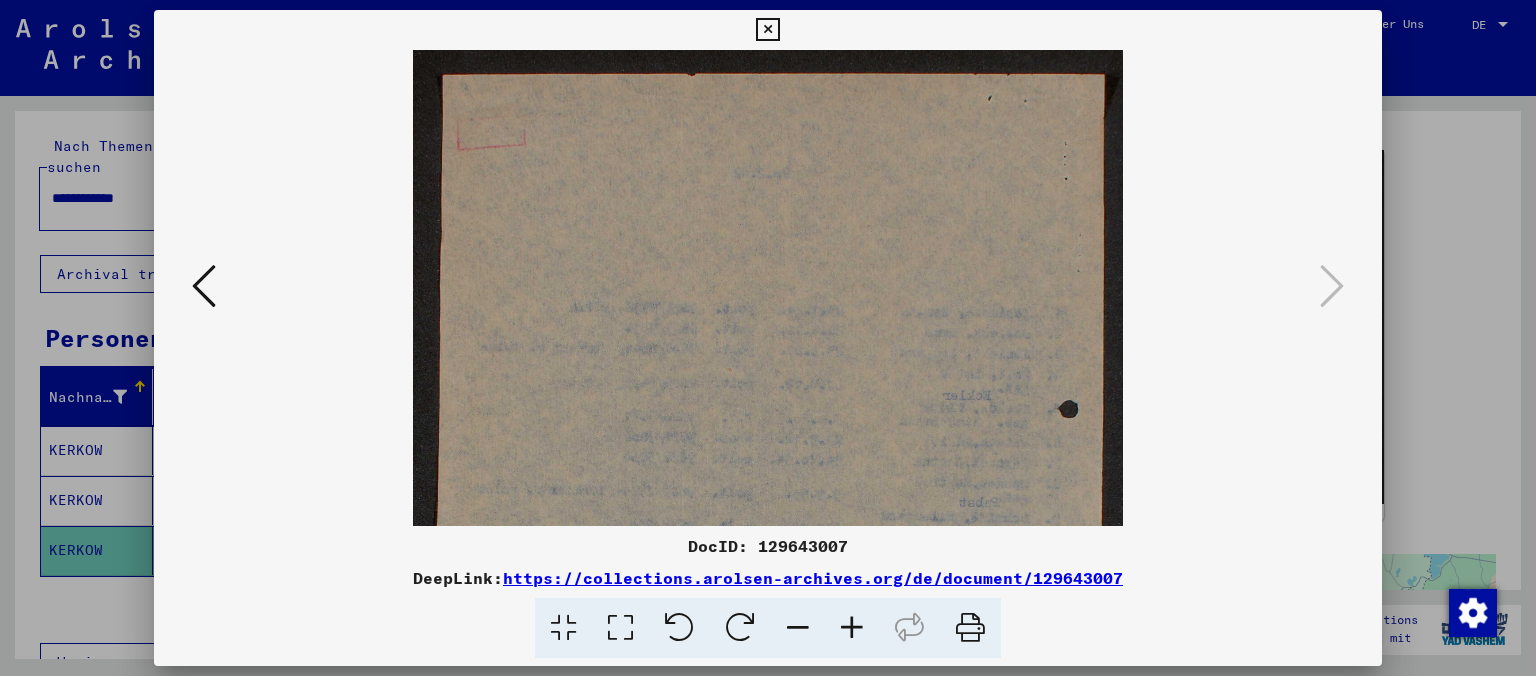 click at bounding box center [852, 628] 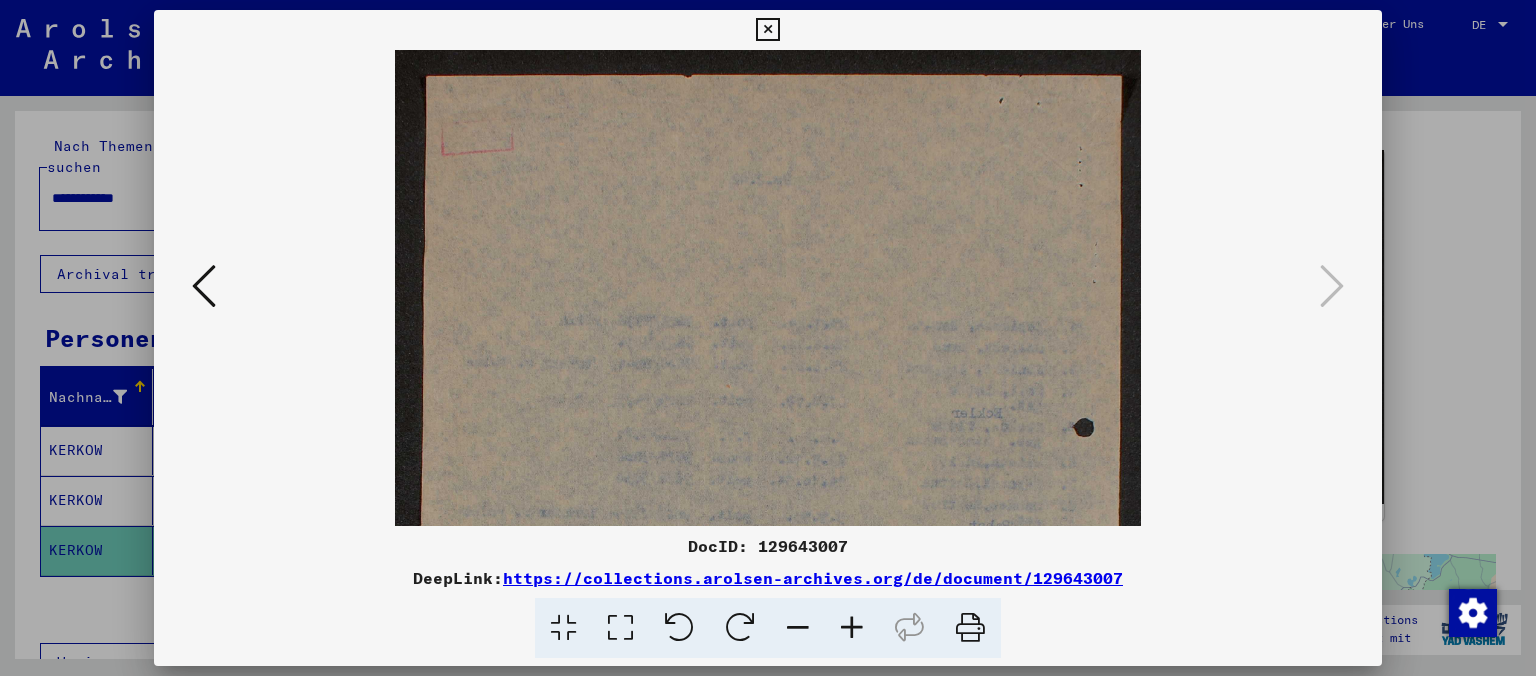 click at bounding box center (852, 628) 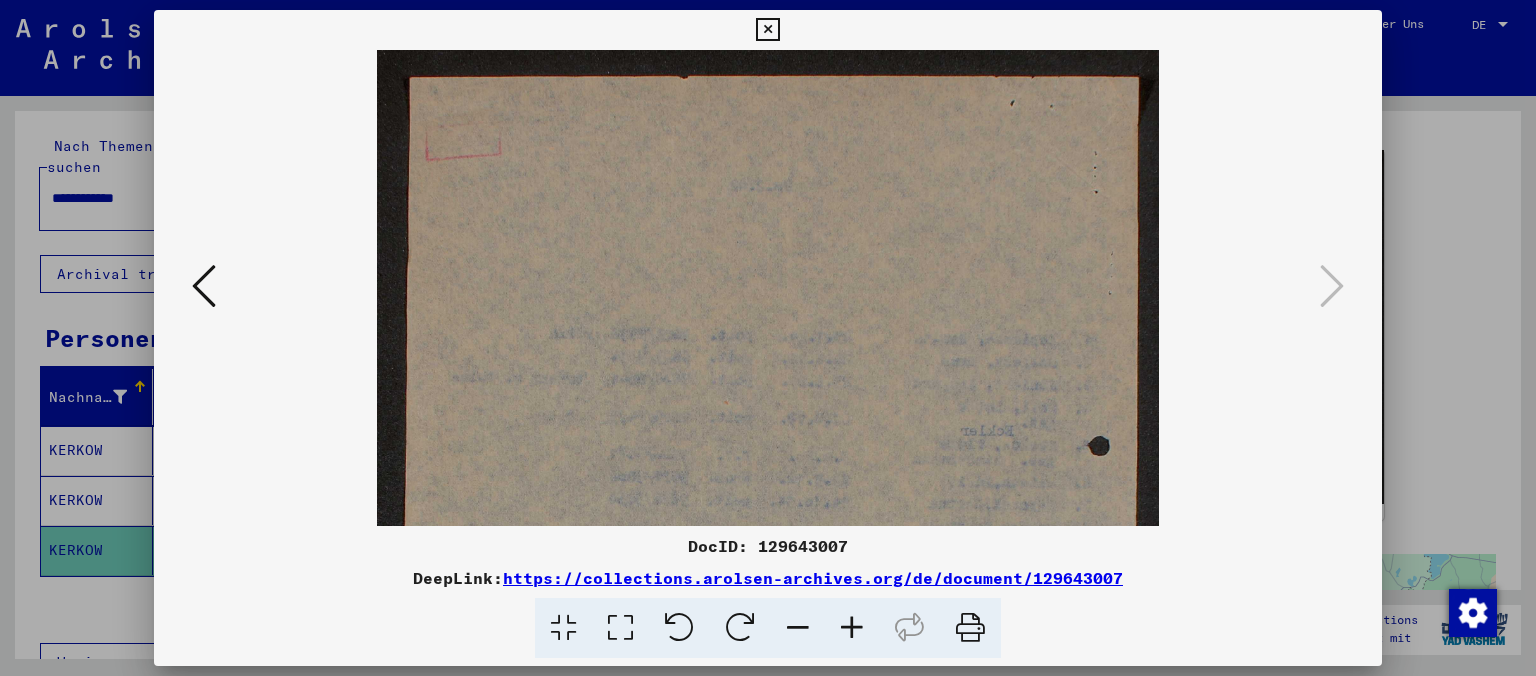 click at bounding box center (852, 628) 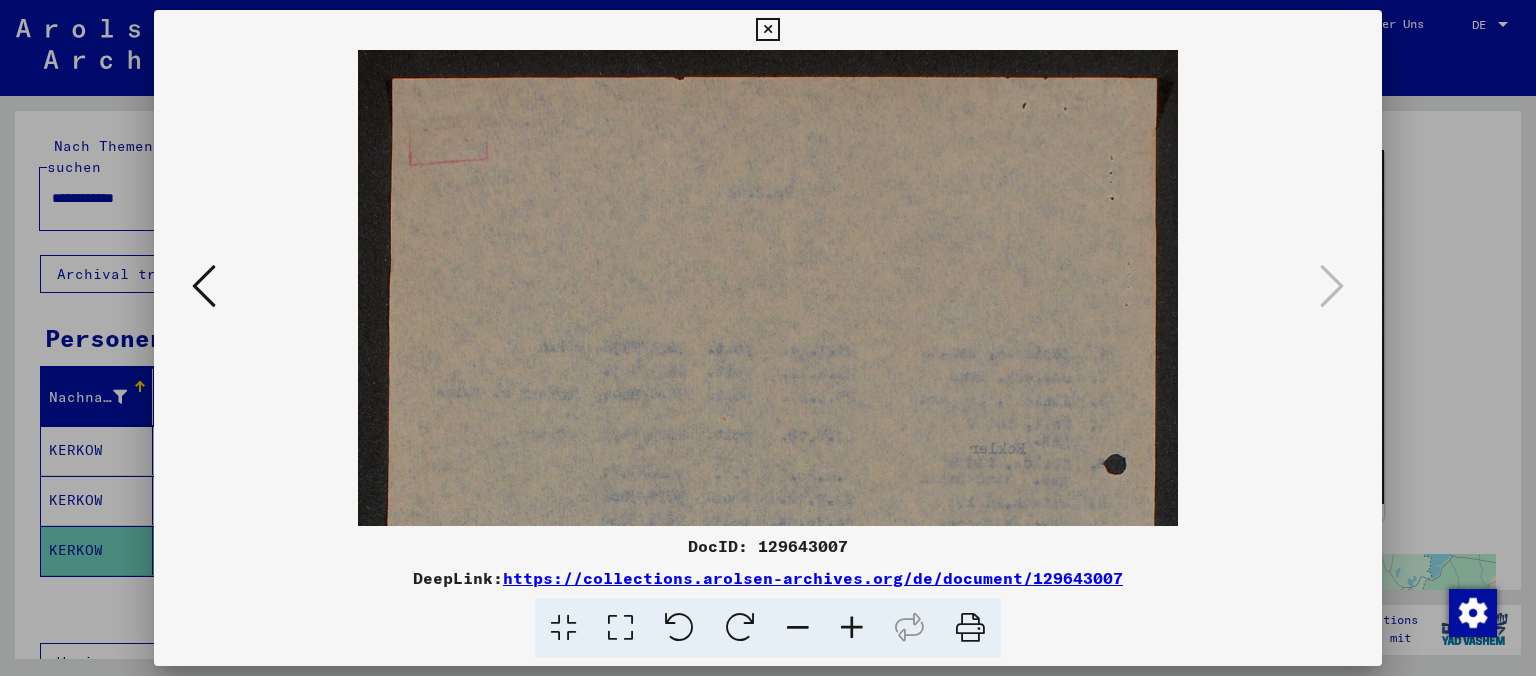click at bounding box center (852, 628) 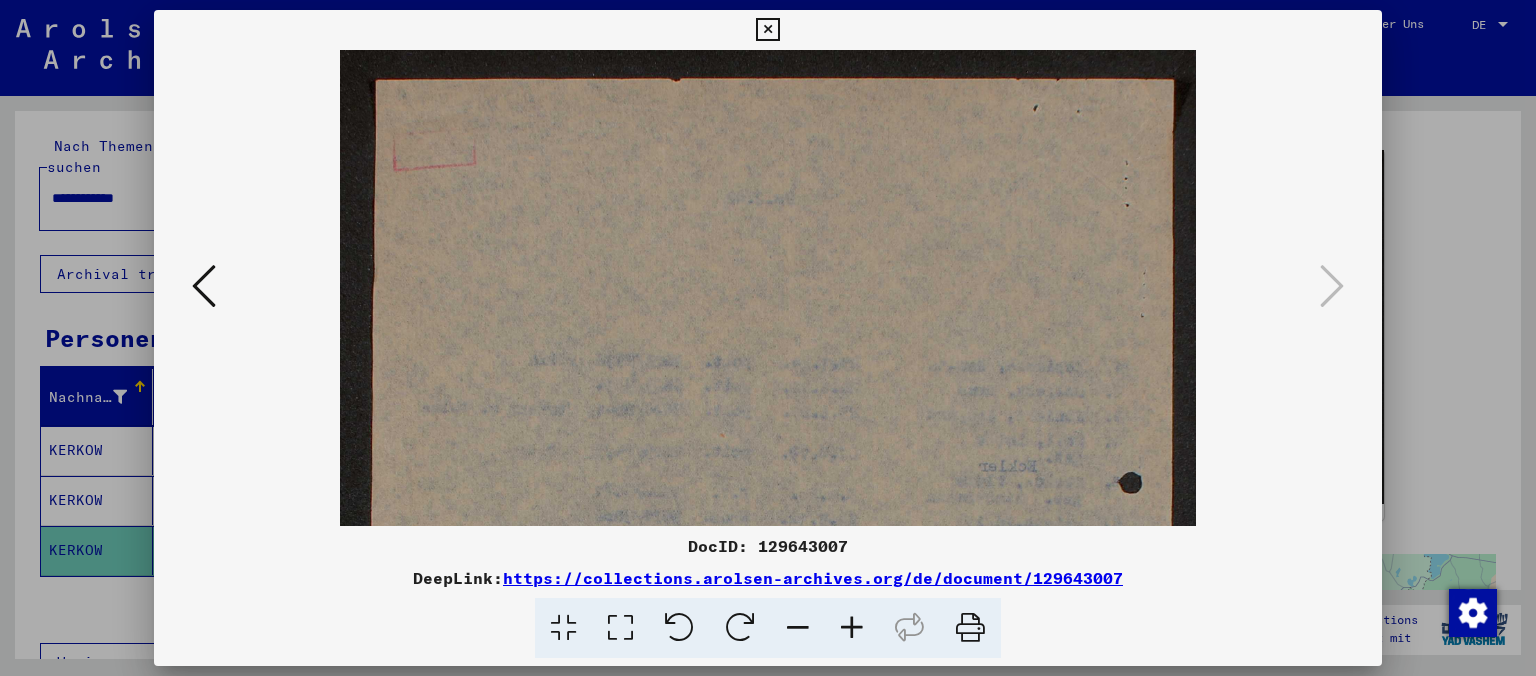click at bounding box center (852, 628) 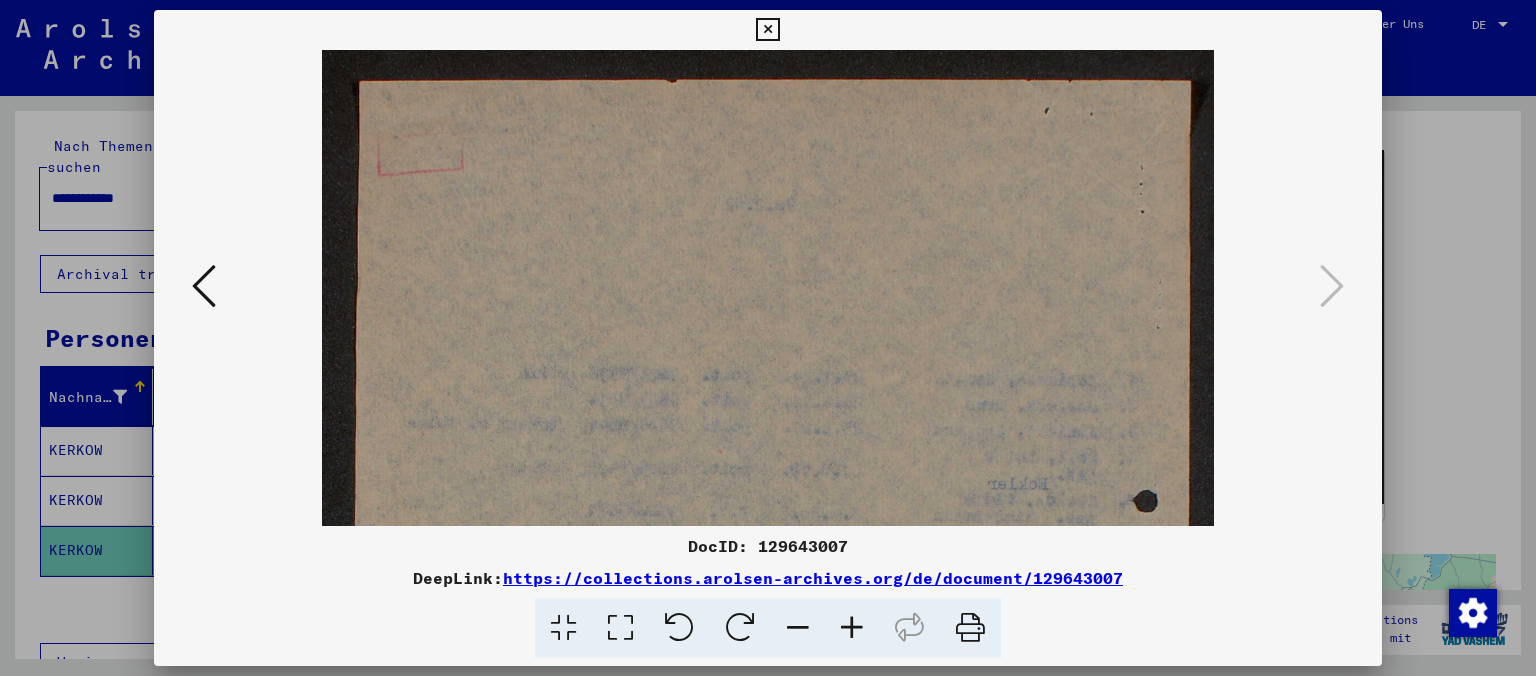 click at bounding box center [798, 628] 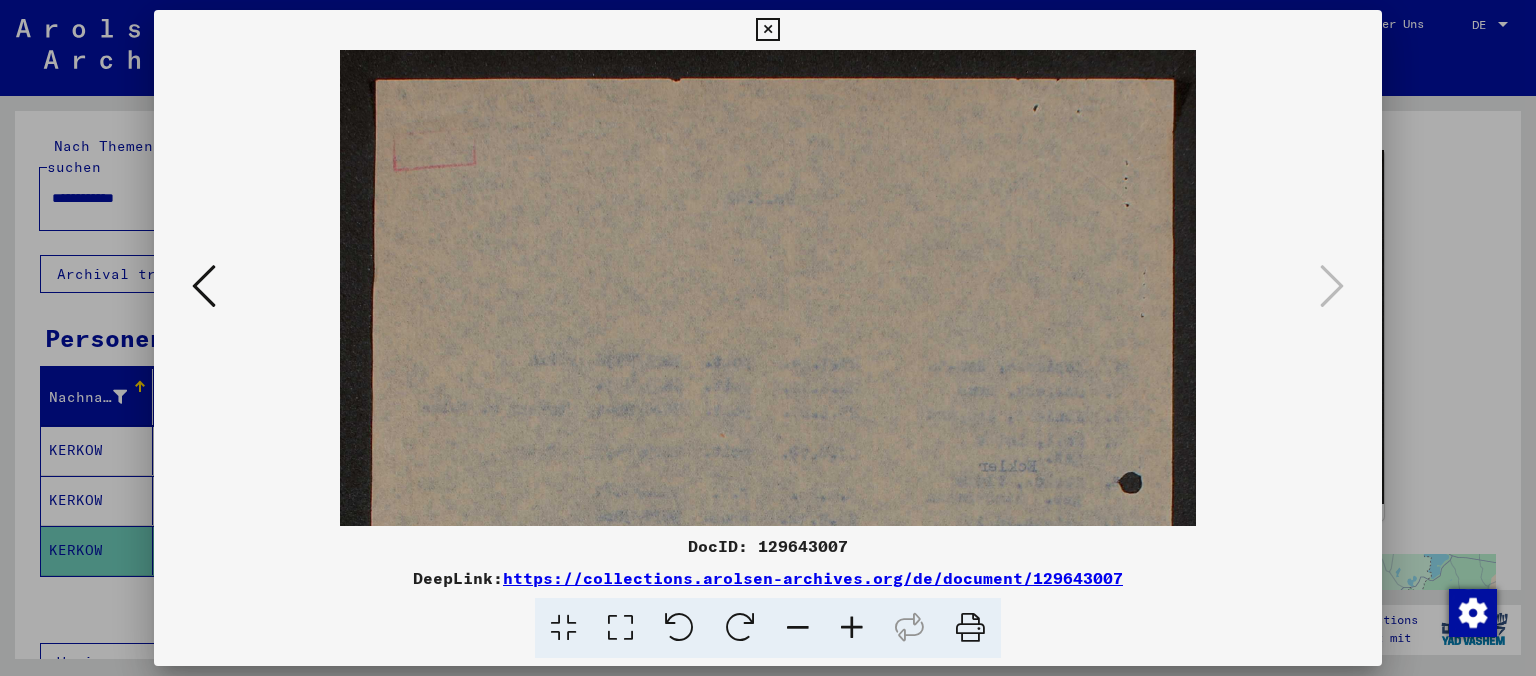 click at bounding box center (798, 628) 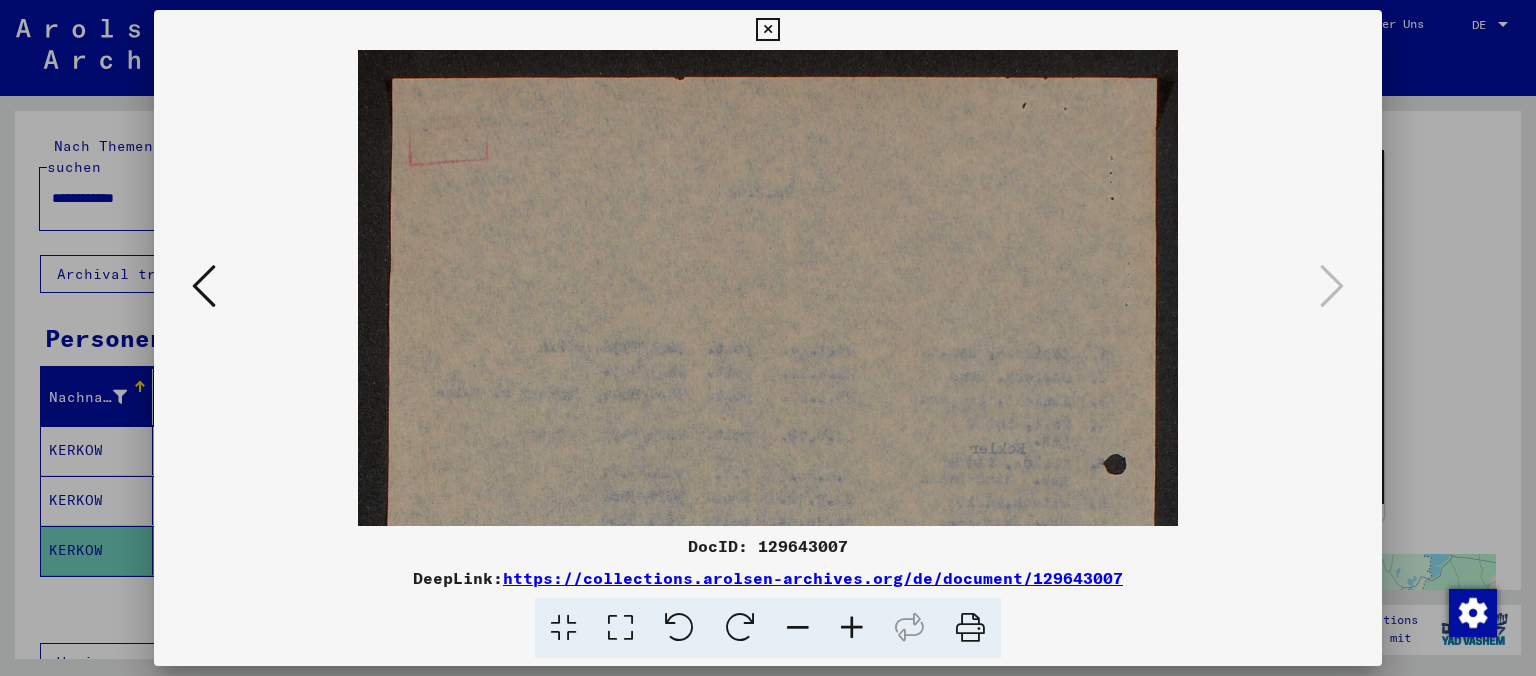 click at bounding box center [798, 628] 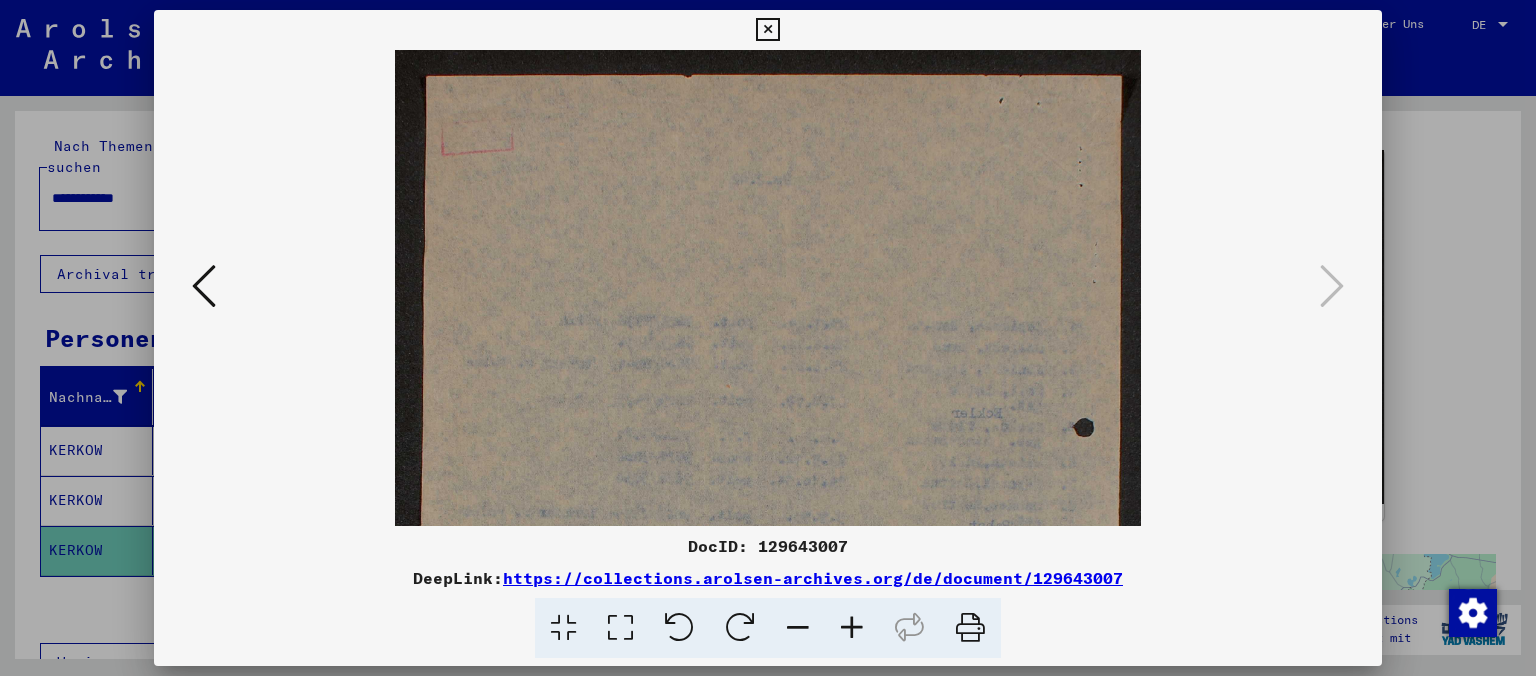 click at bounding box center [798, 628] 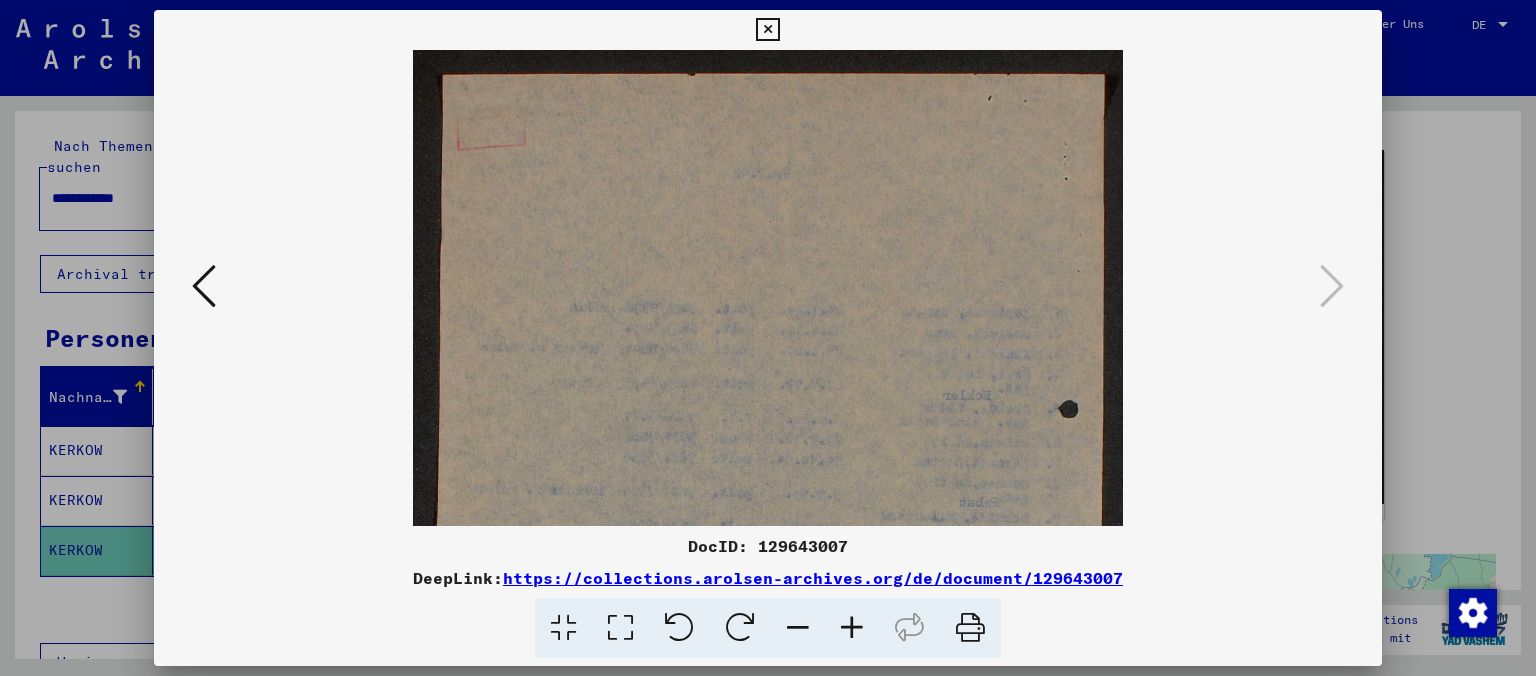 click at bounding box center (798, 628) 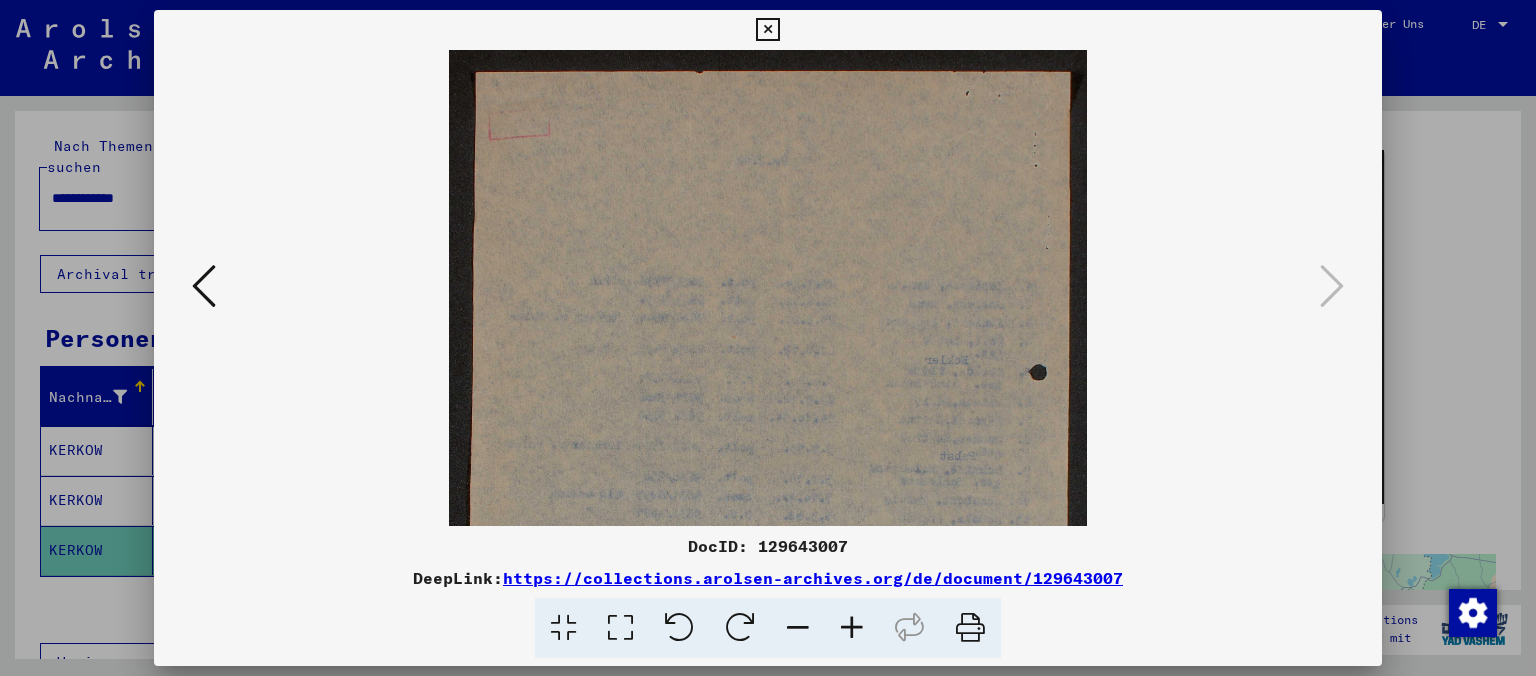click at bounding box center (798, 628) 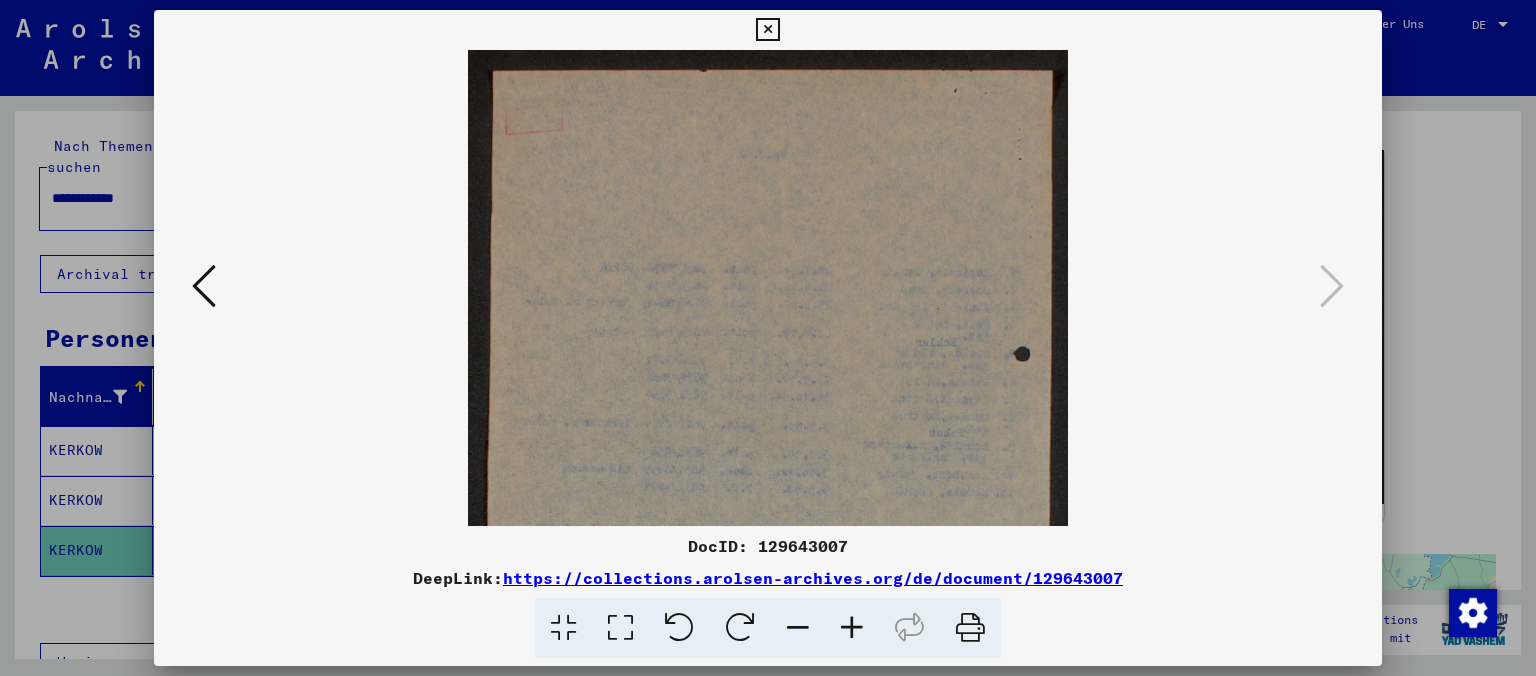 click at bounding box center [798, 628] 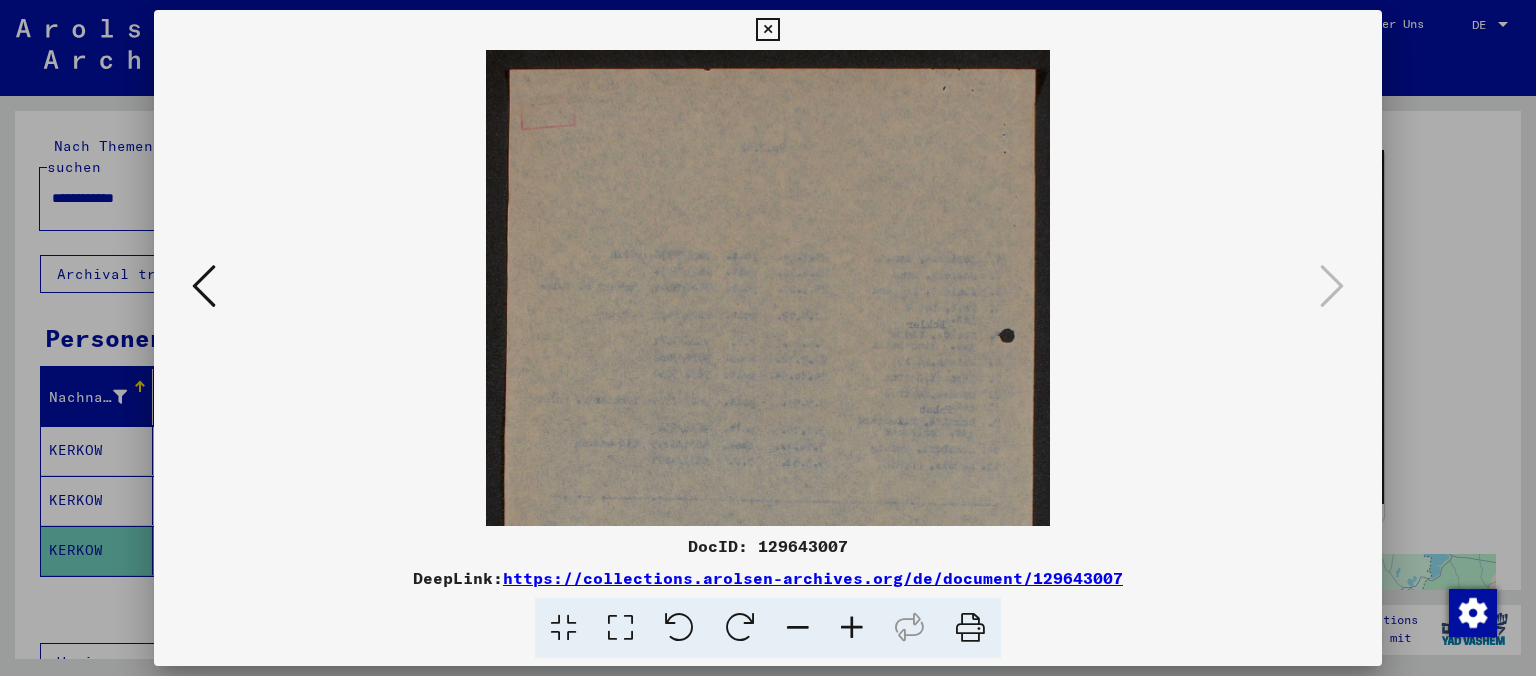 click at bounding box center (798, 628) 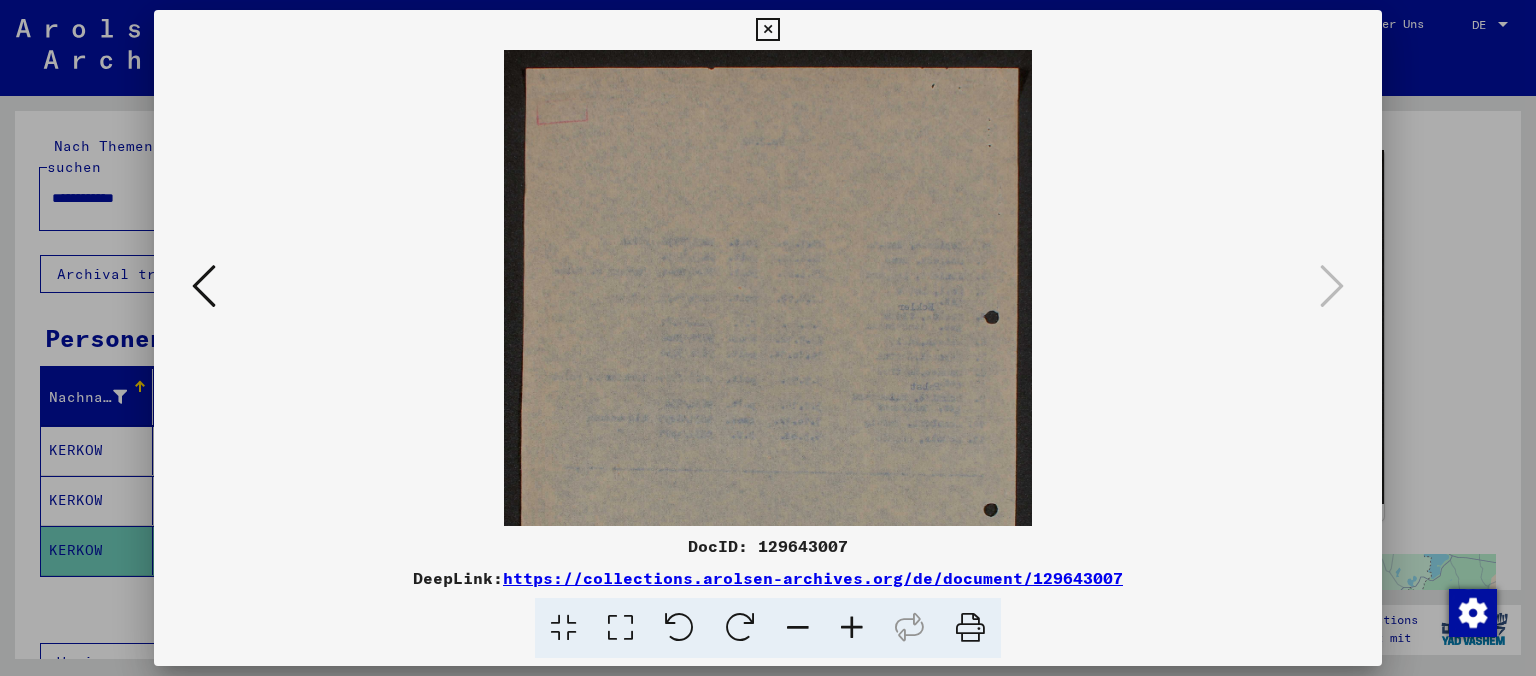 click at bounding box center (798, 628) 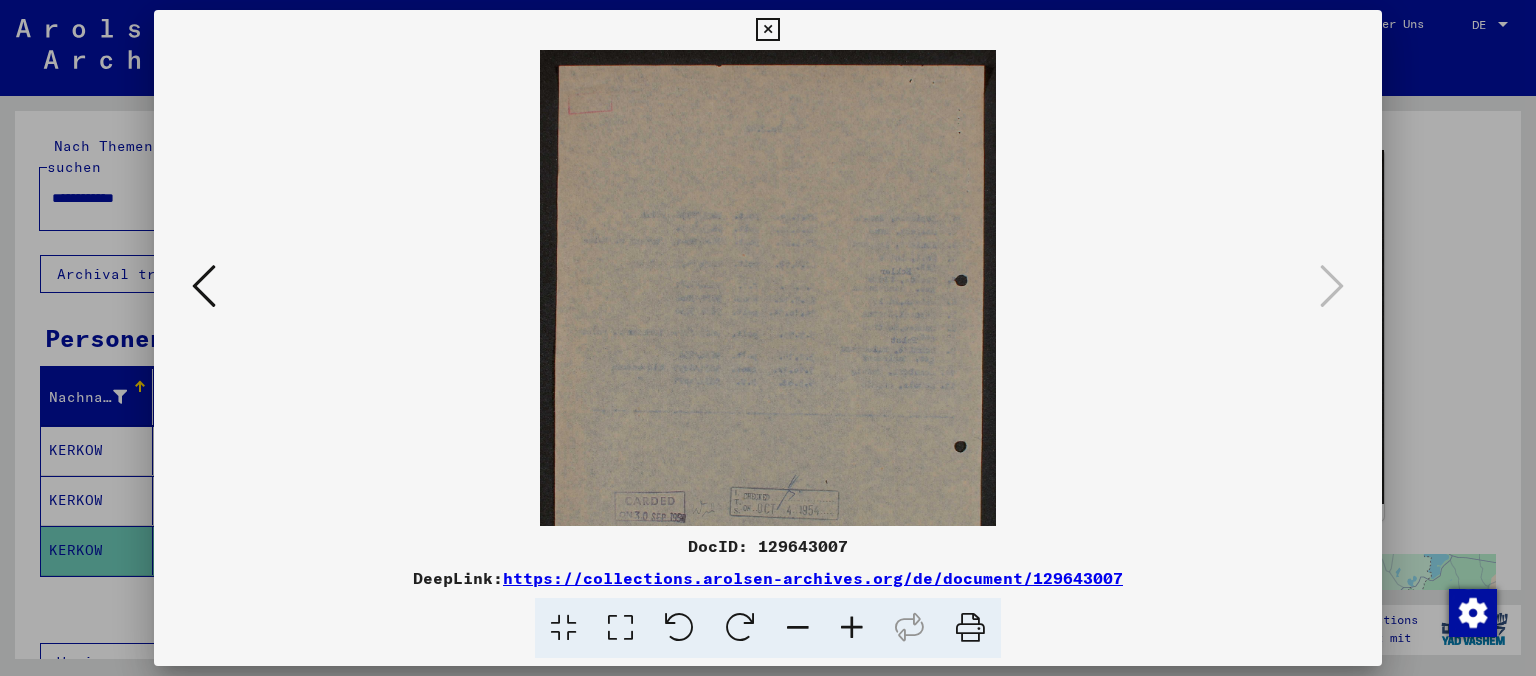 click at bounding box center [798, 628] 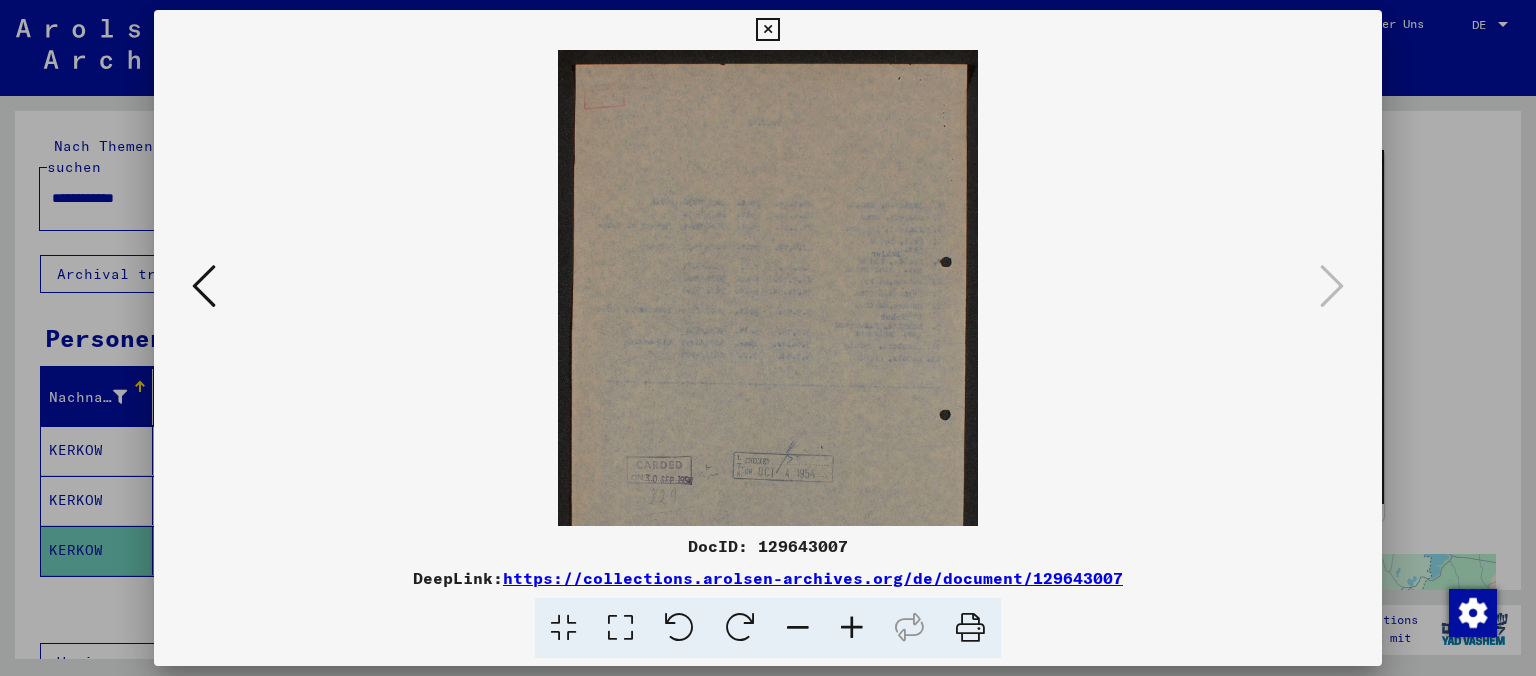 click at bounding box center [767, 30] 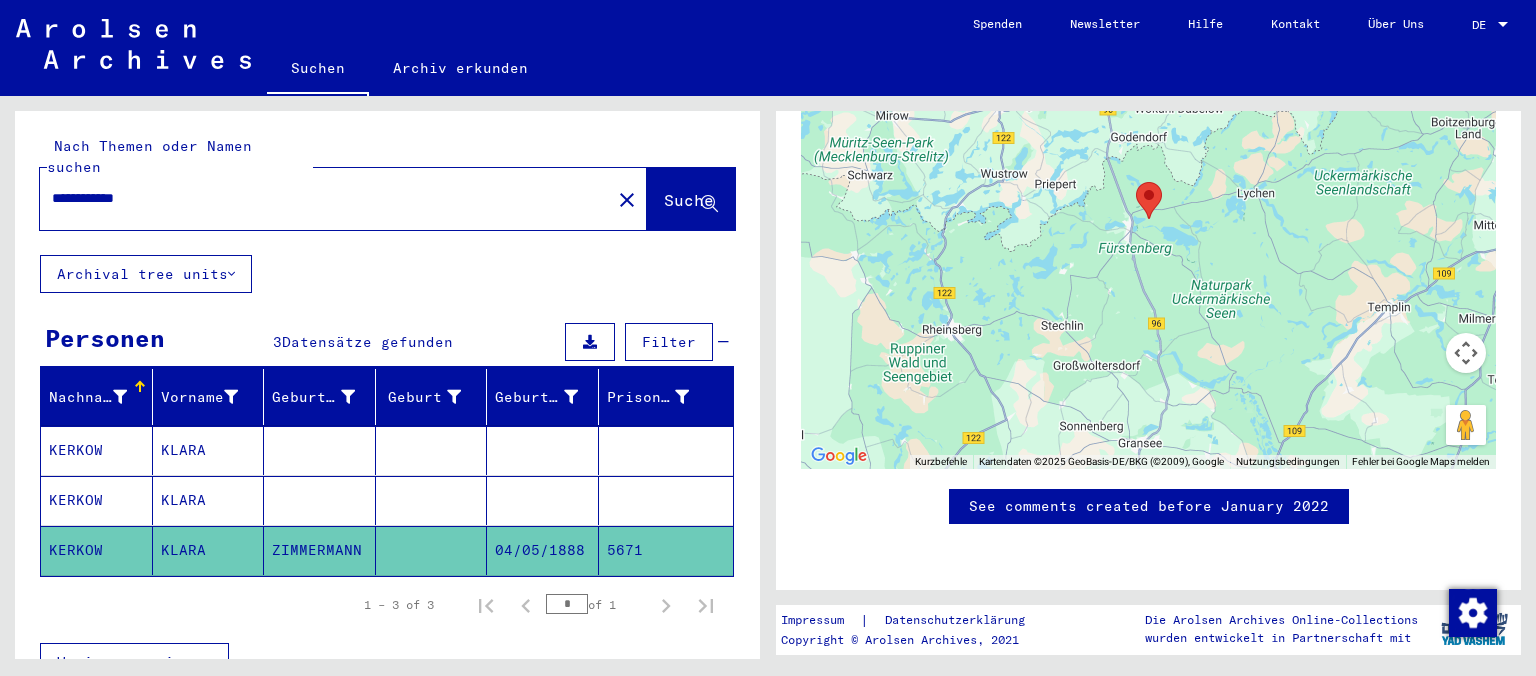 scroll, scrollTop: 0, scrollLeft: 0, axis: both 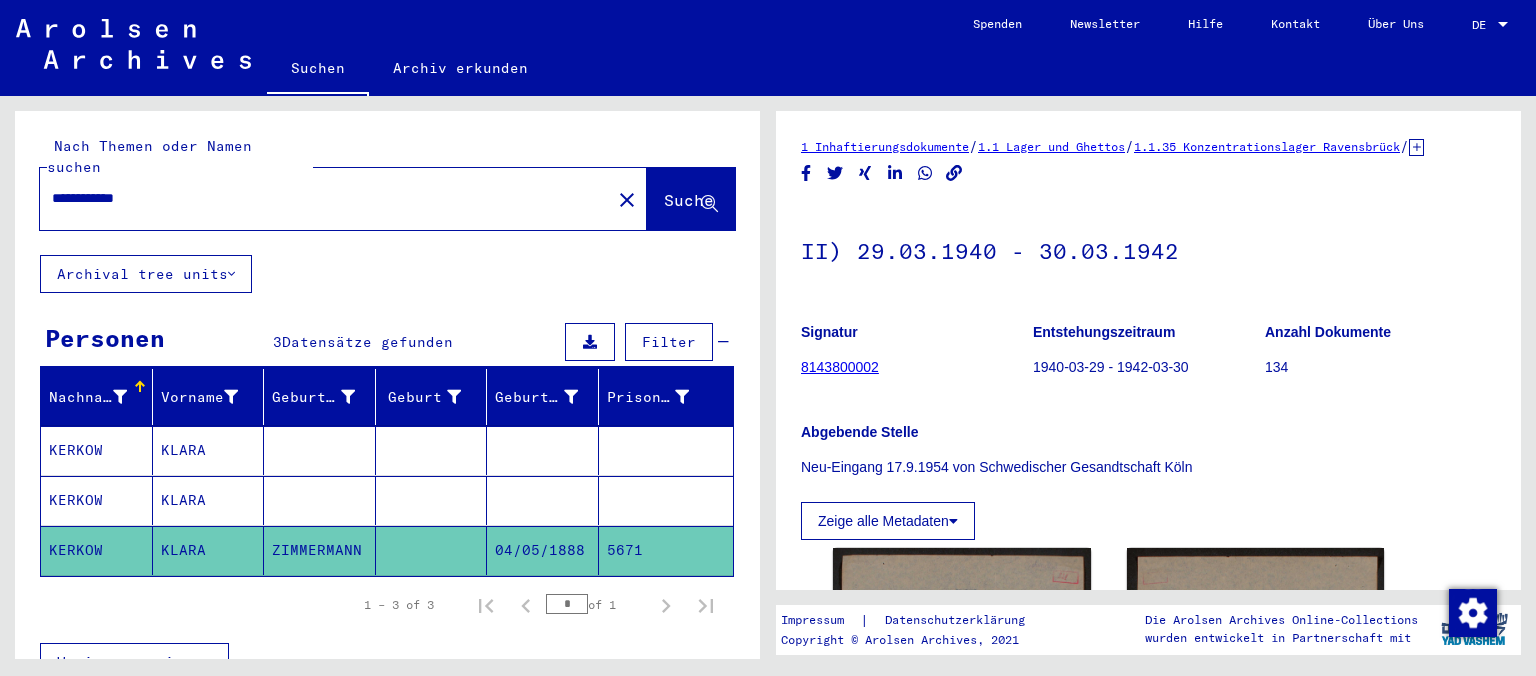 drag, startPoint x: 1510, startPoint y: 183, endPoint x: 1529, endPoint y: 376, distance: 193.93298 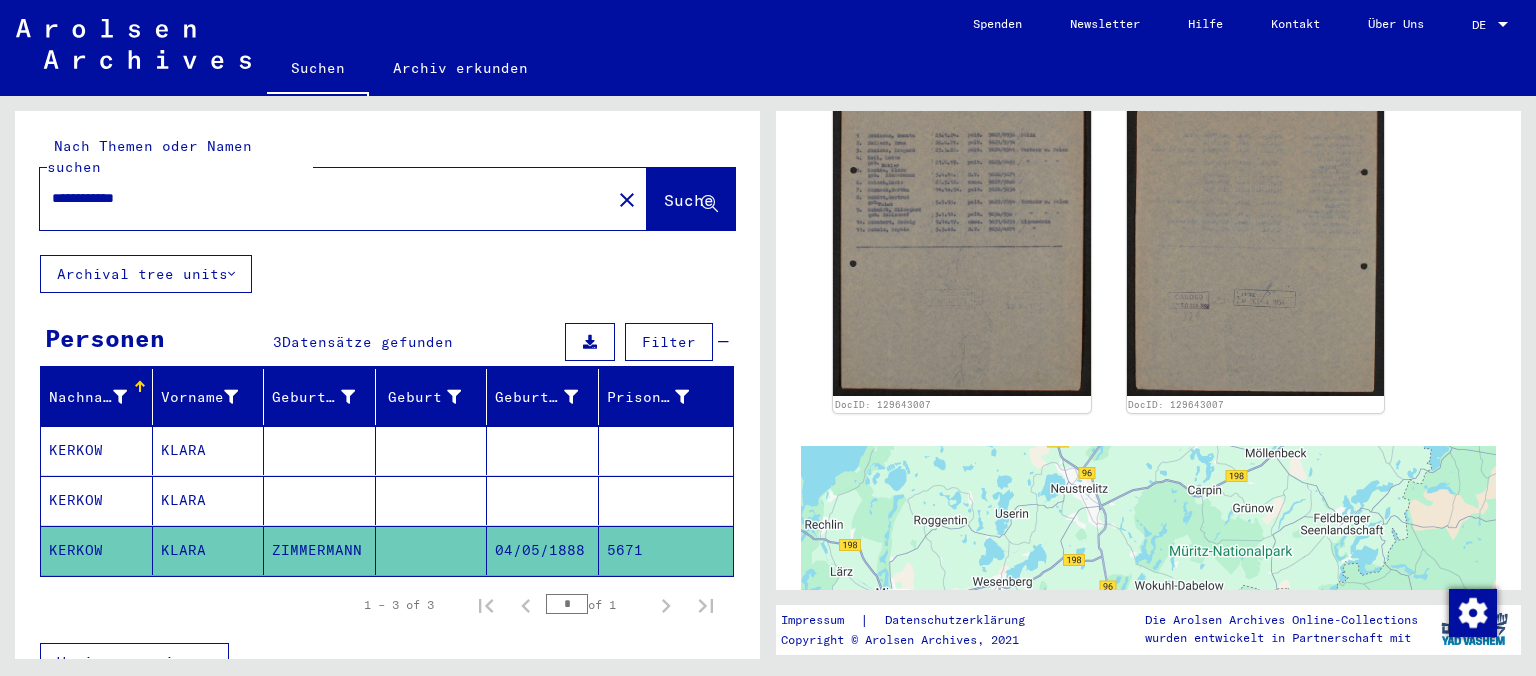 scroll, scrollTop: 520, scrollLeft: 0, axis: vertical 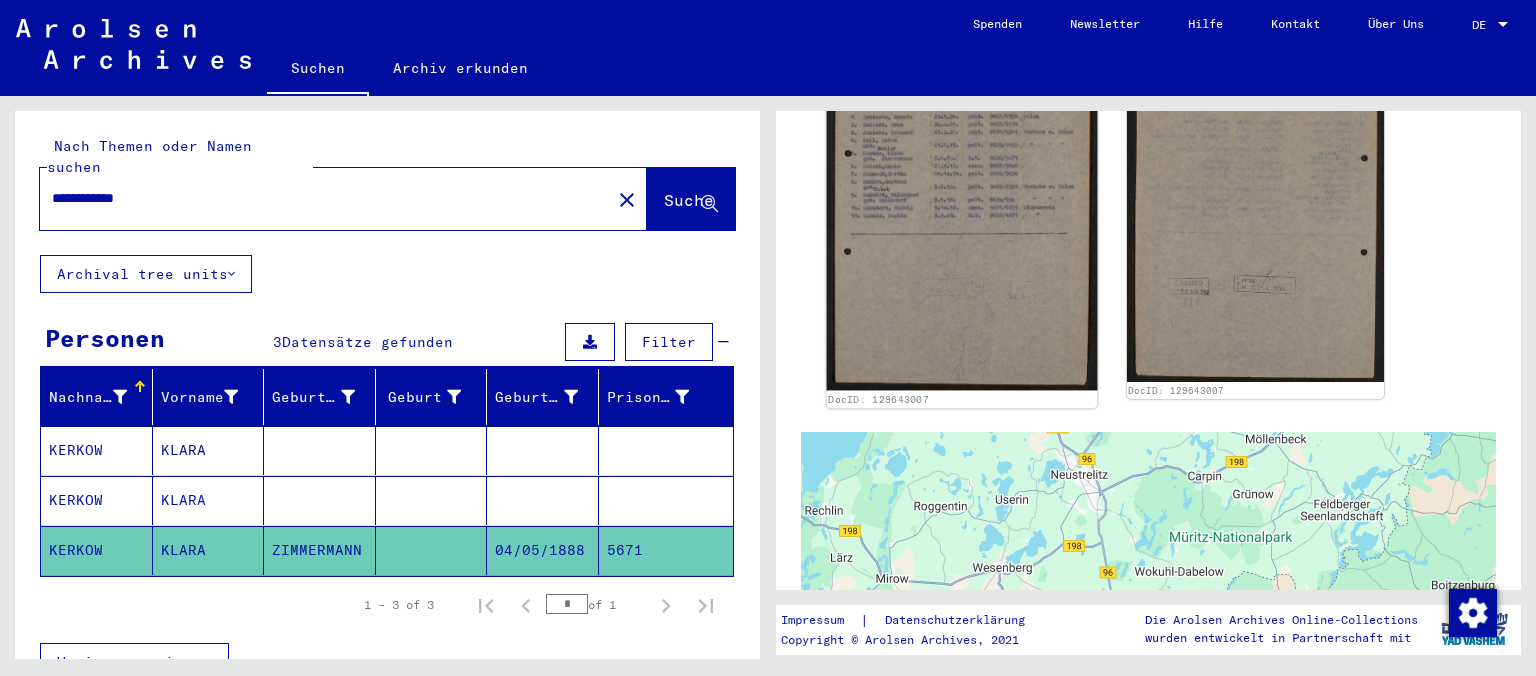 click 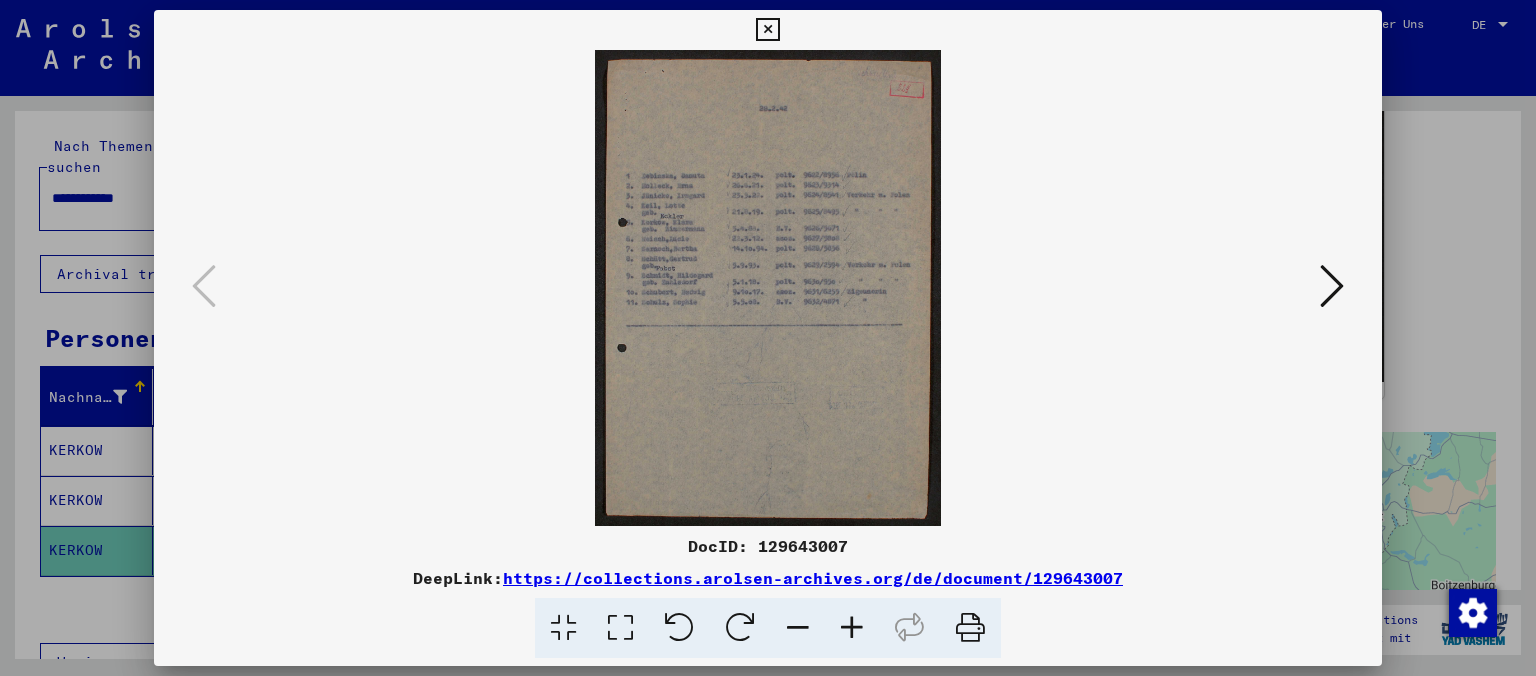 click at bounding box center [768, 288] 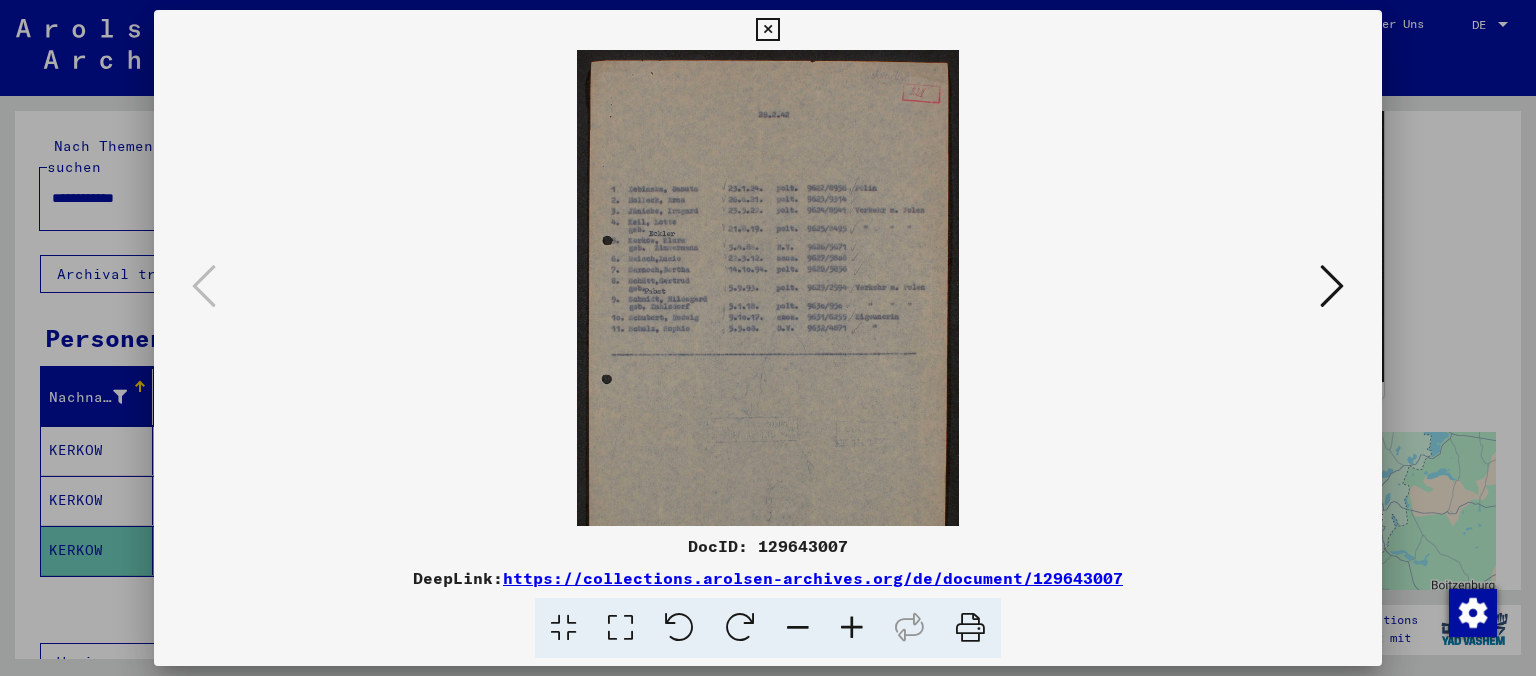 click at bounding box center (852, 628) 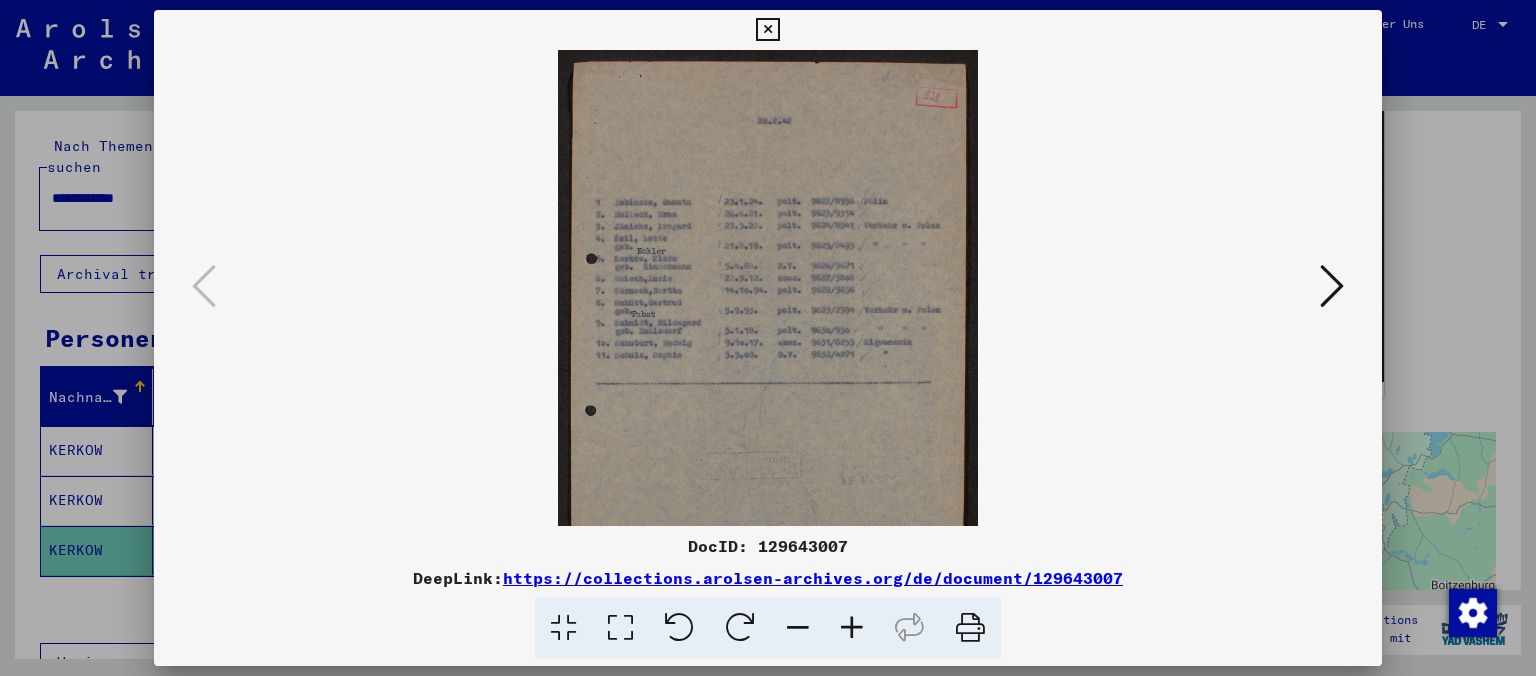 click at bounding box center (852, 628) 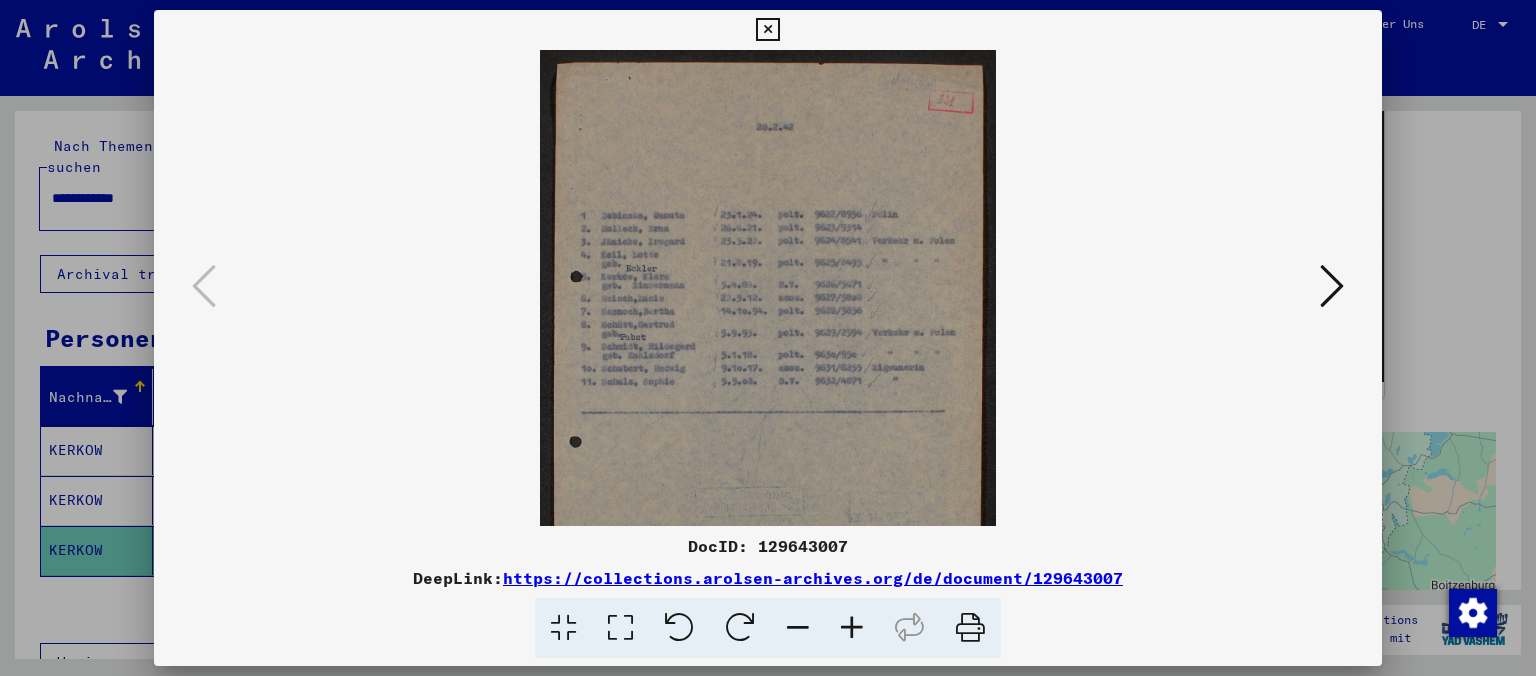 click at bounding box center [852, 628] 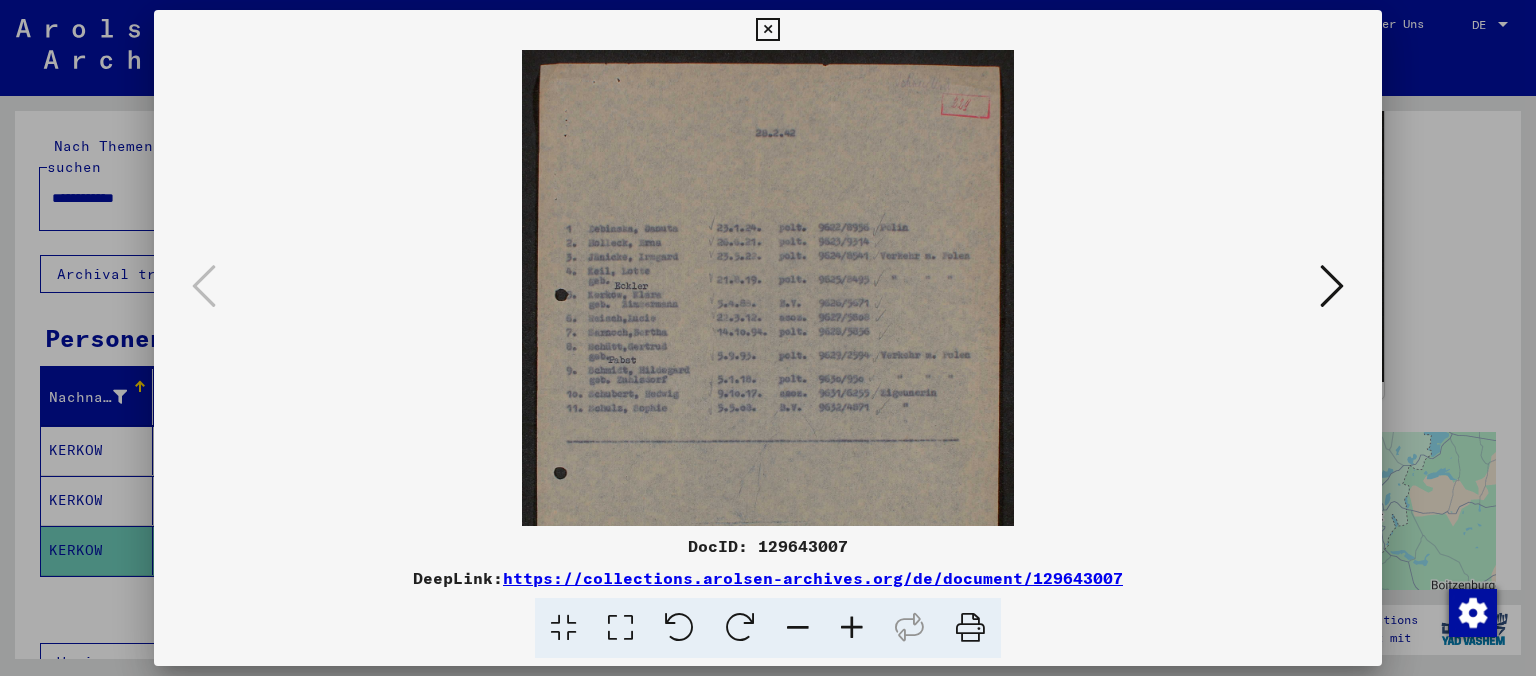 click at bounding box center (852, 628) 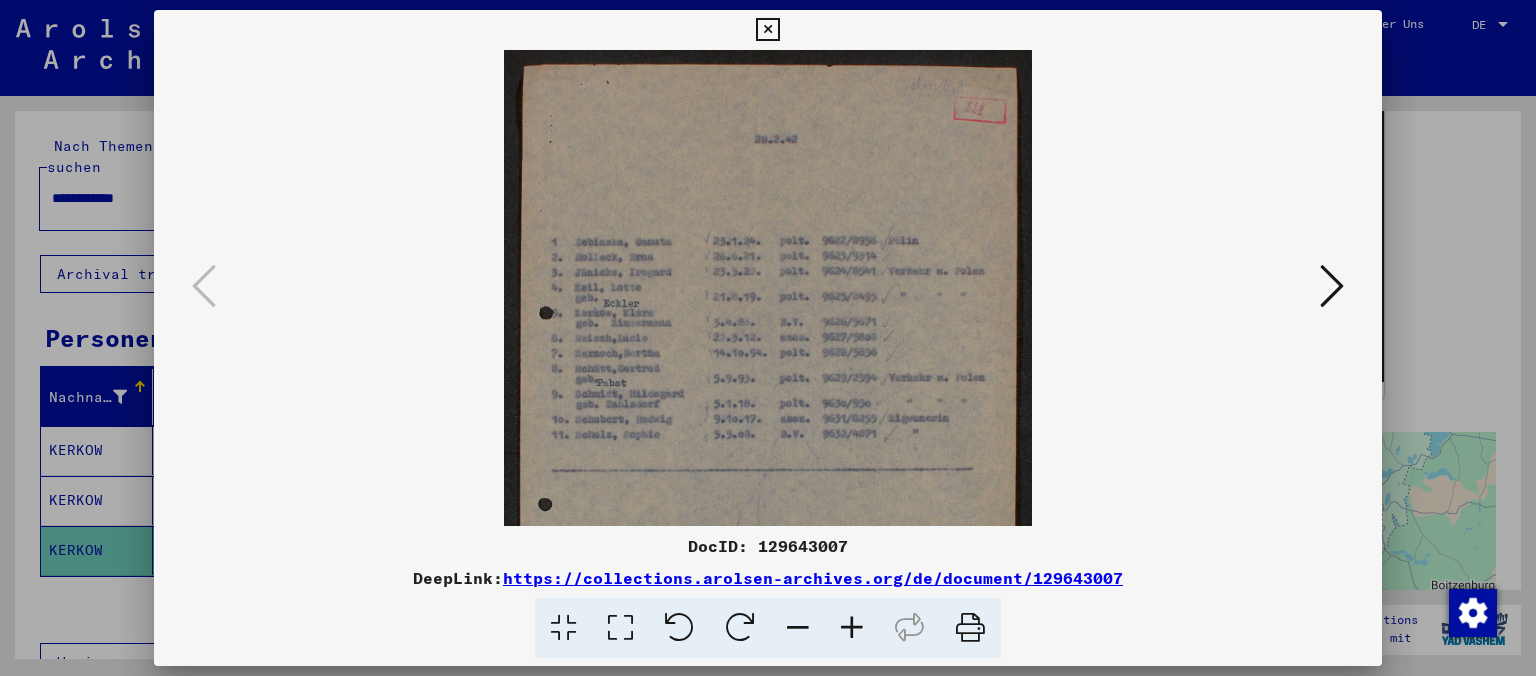 click at bounding box center (852, 628) 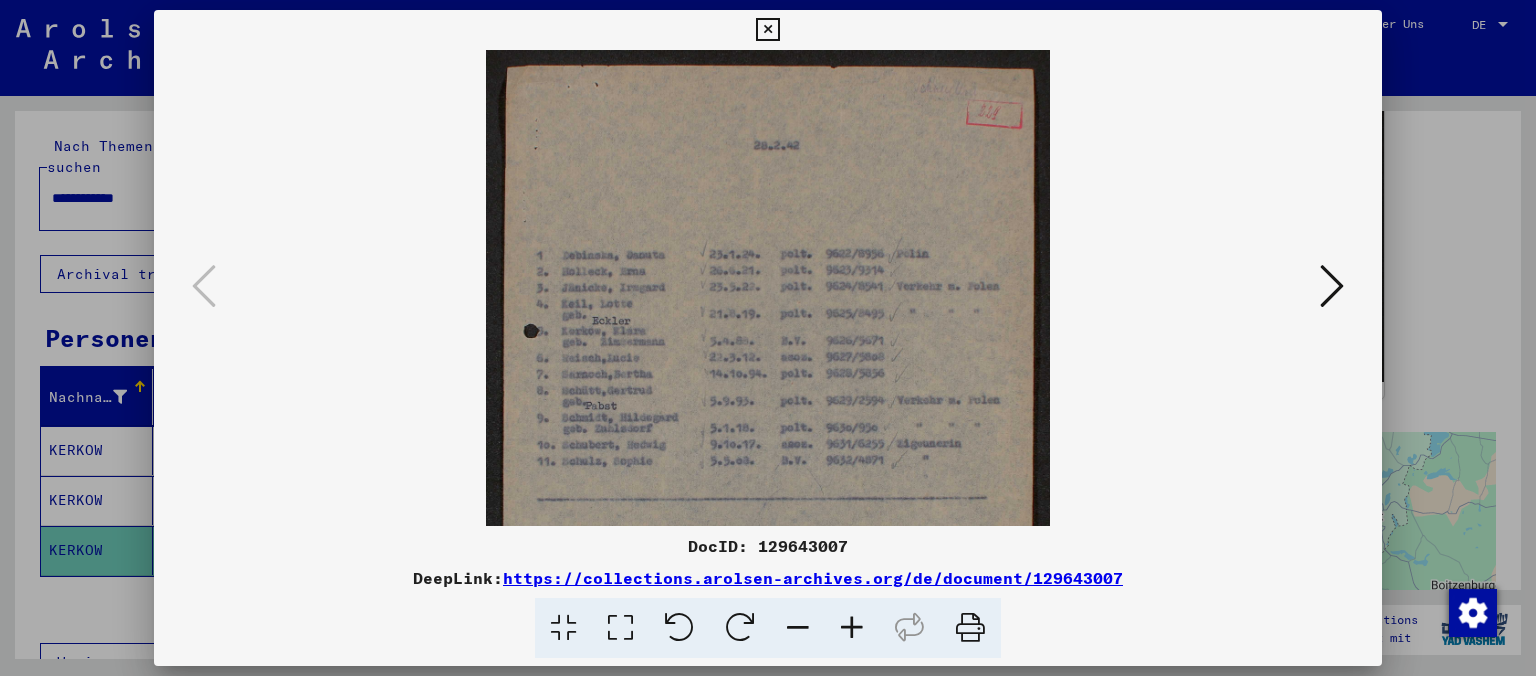 click at bounding box center (852, 628) 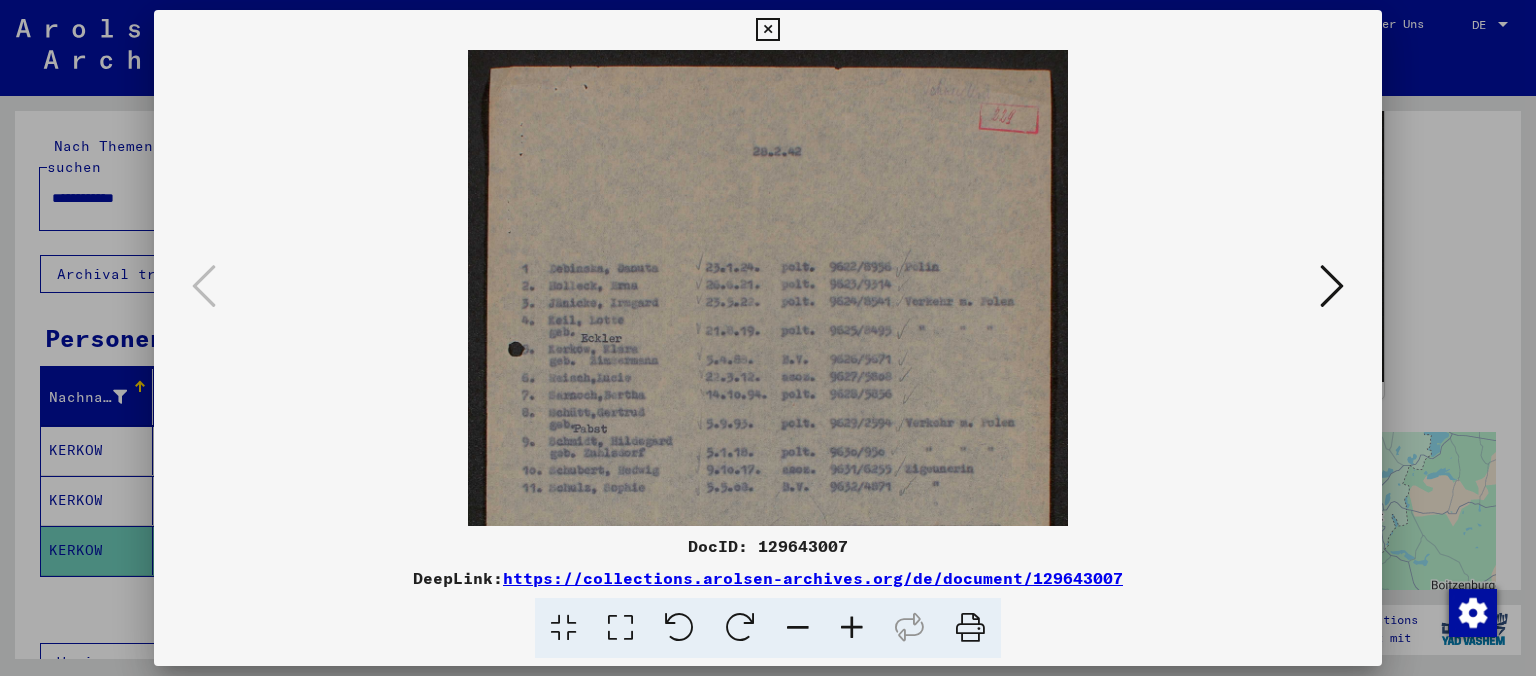 click at bounding box center [852, 628] 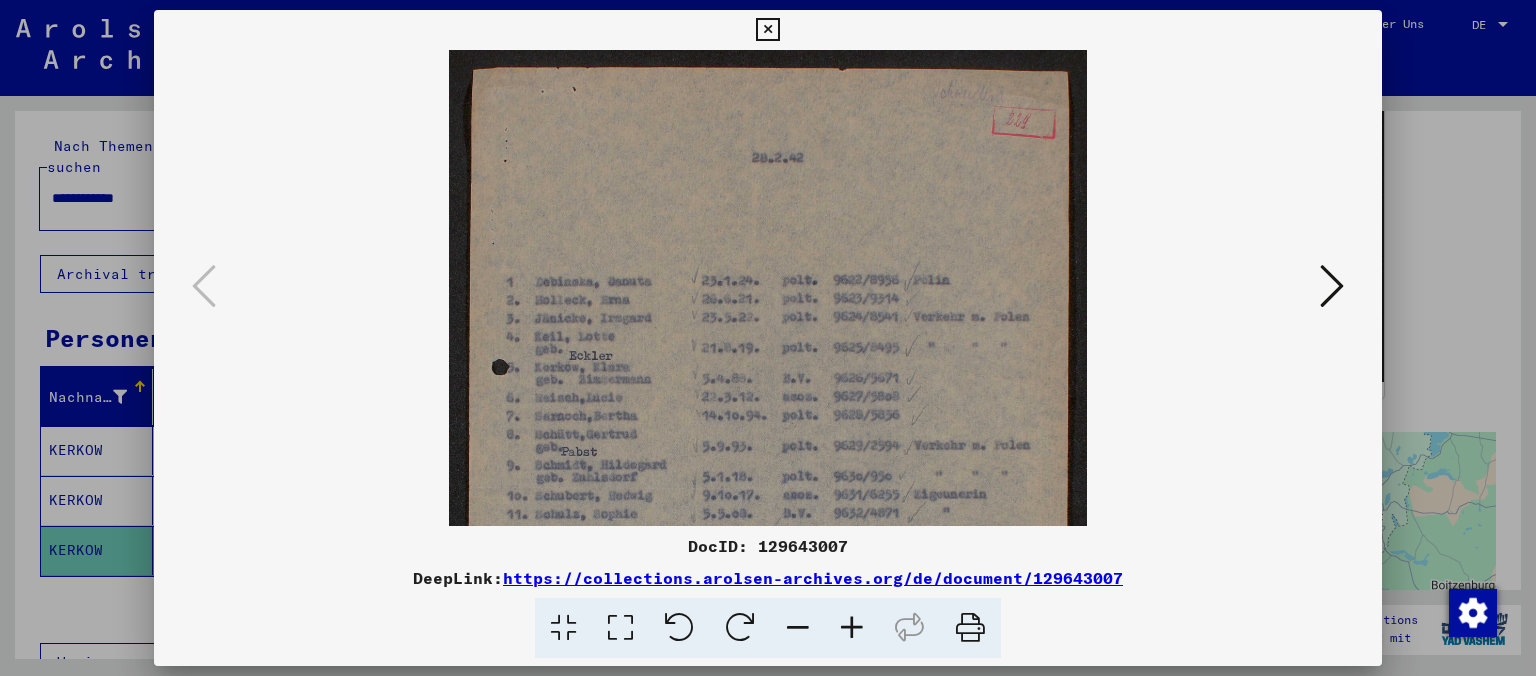 click at bounding box center [852, 628] 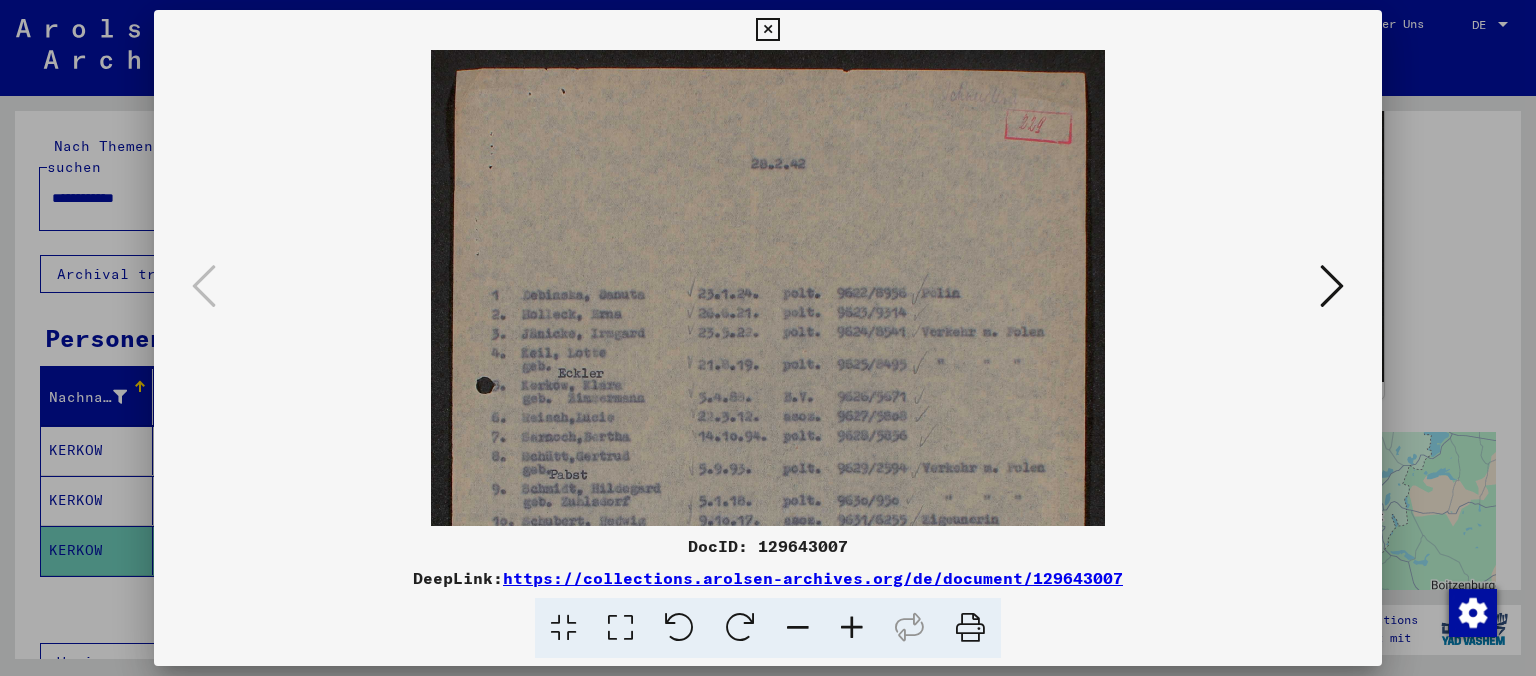click at bounding box center [852, 628] 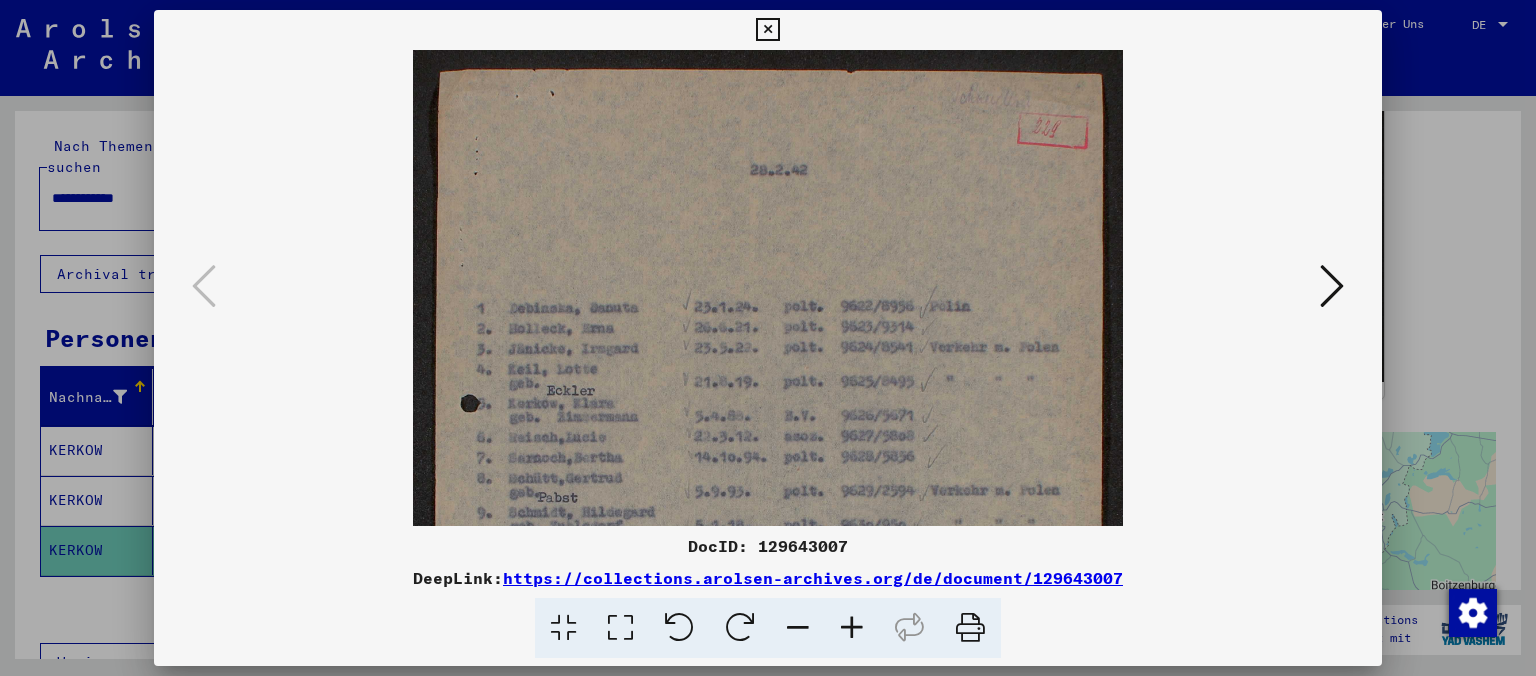 click at bounding box center [798, 628] 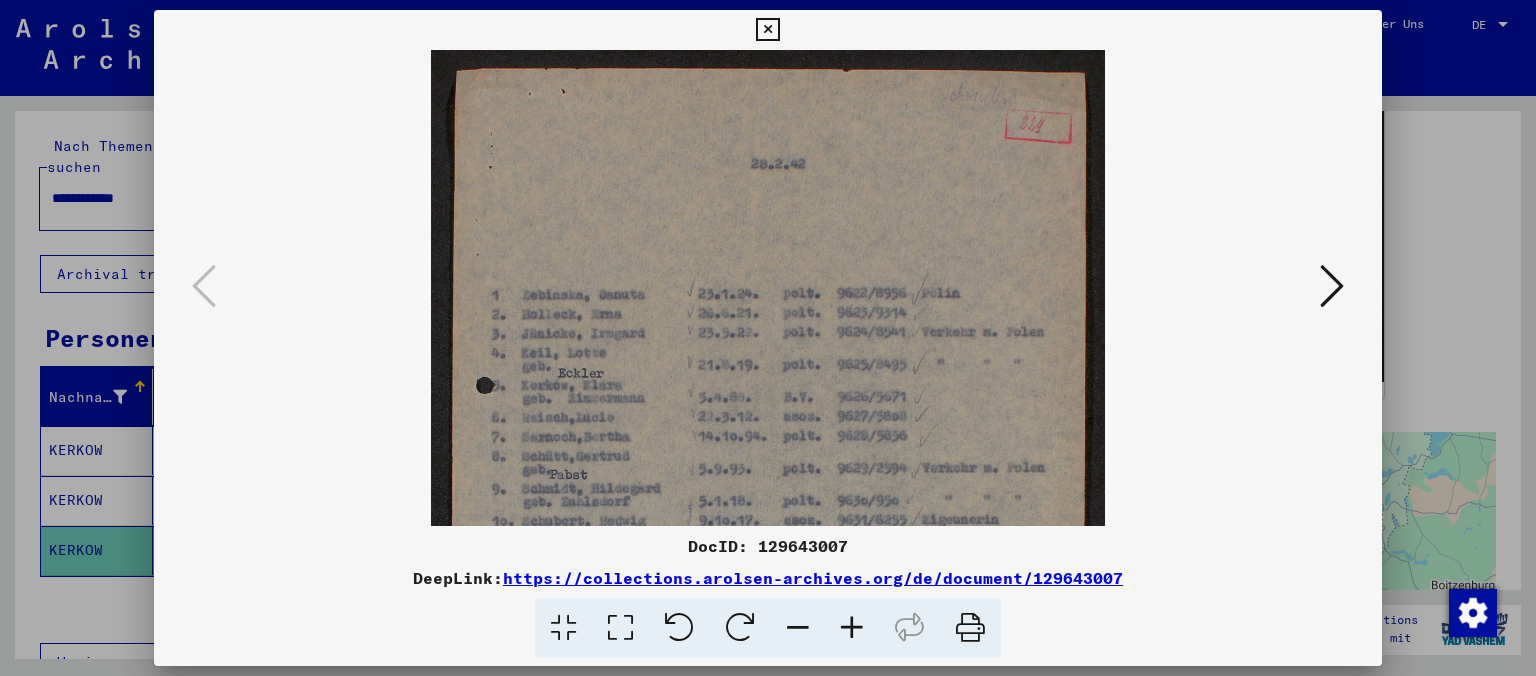 click at bounding box center (798, 628) 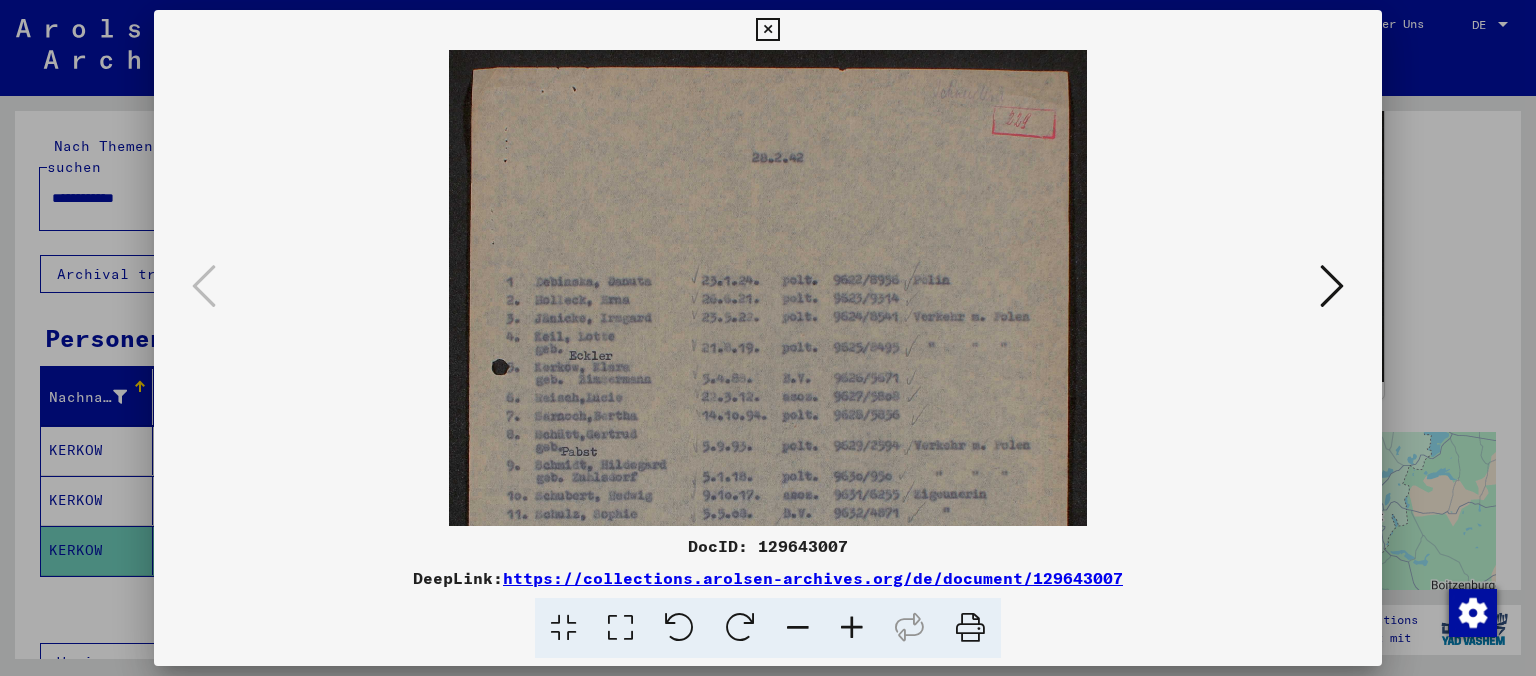 click at bounding box center [798, 628] 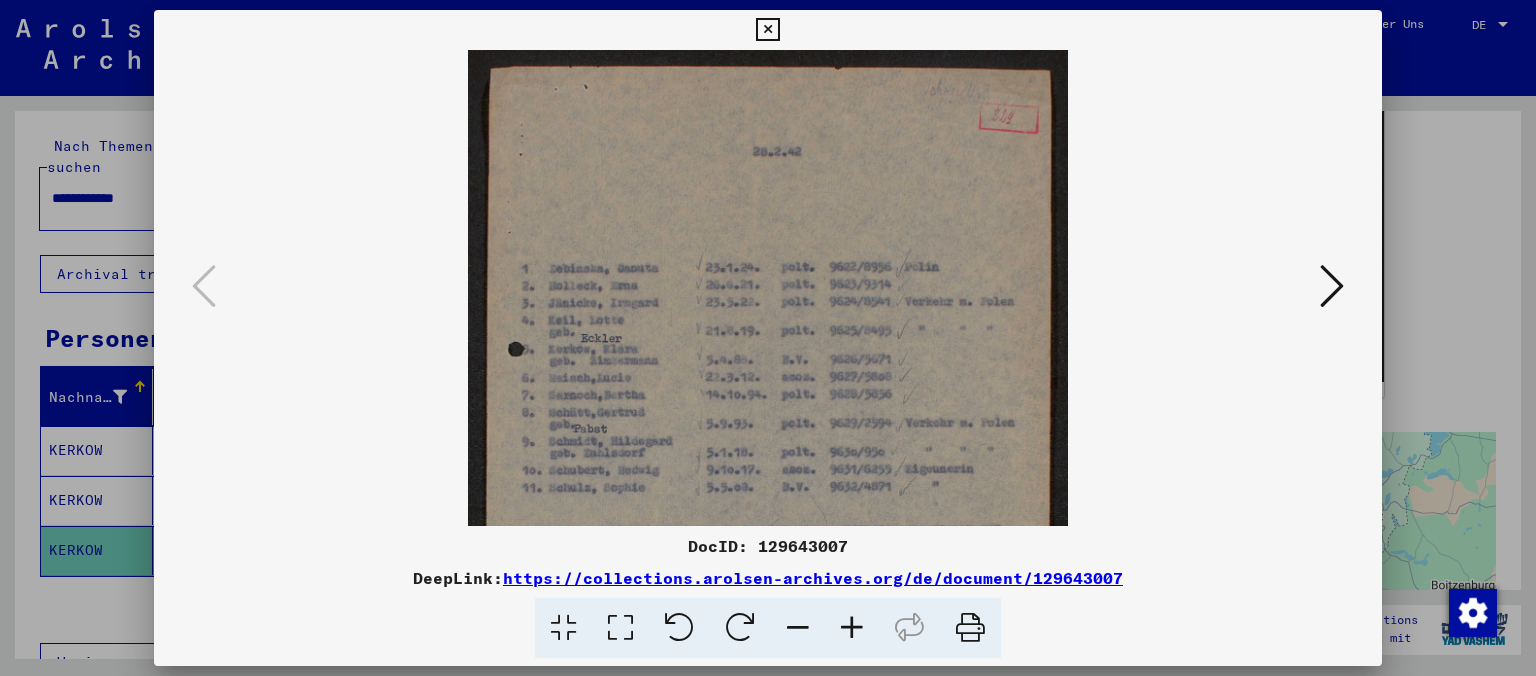 click at bounding box center [798, 628] 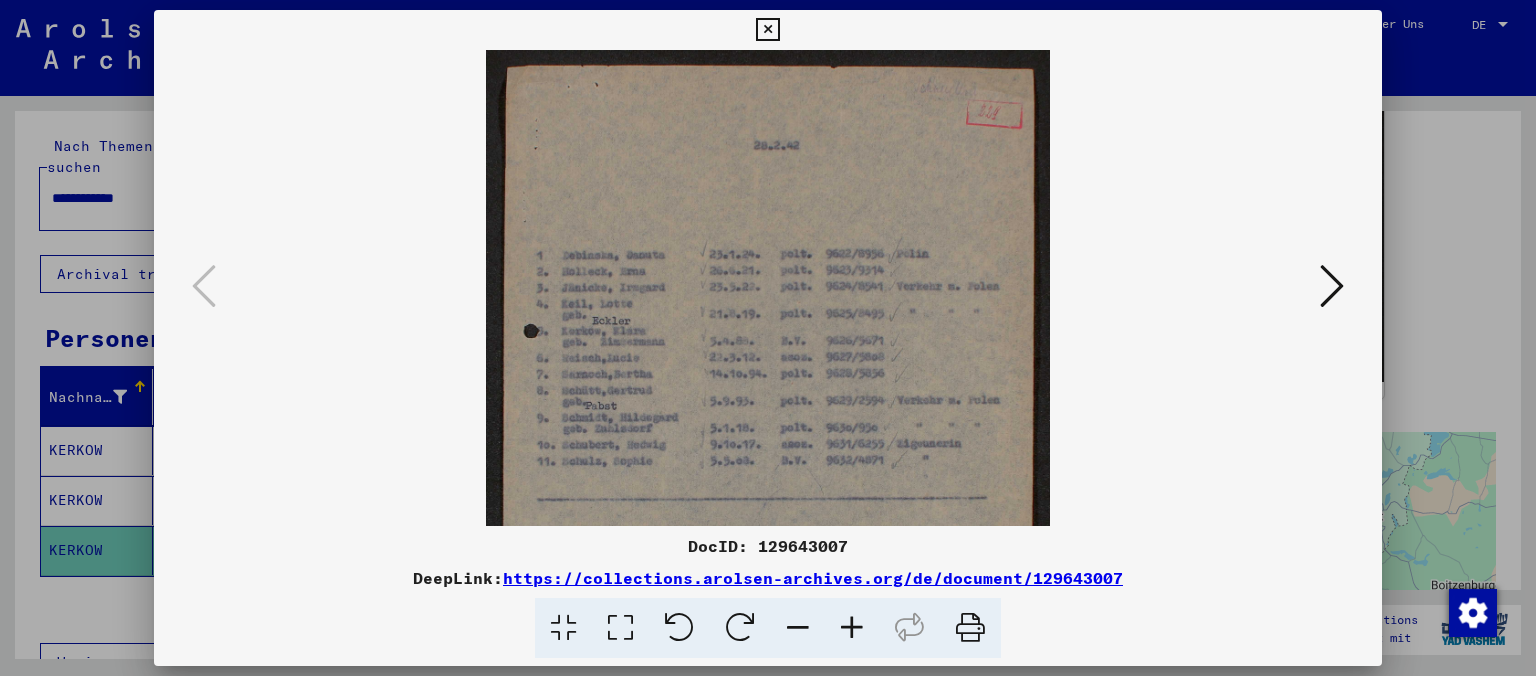 click at bounding box center [798, 628] 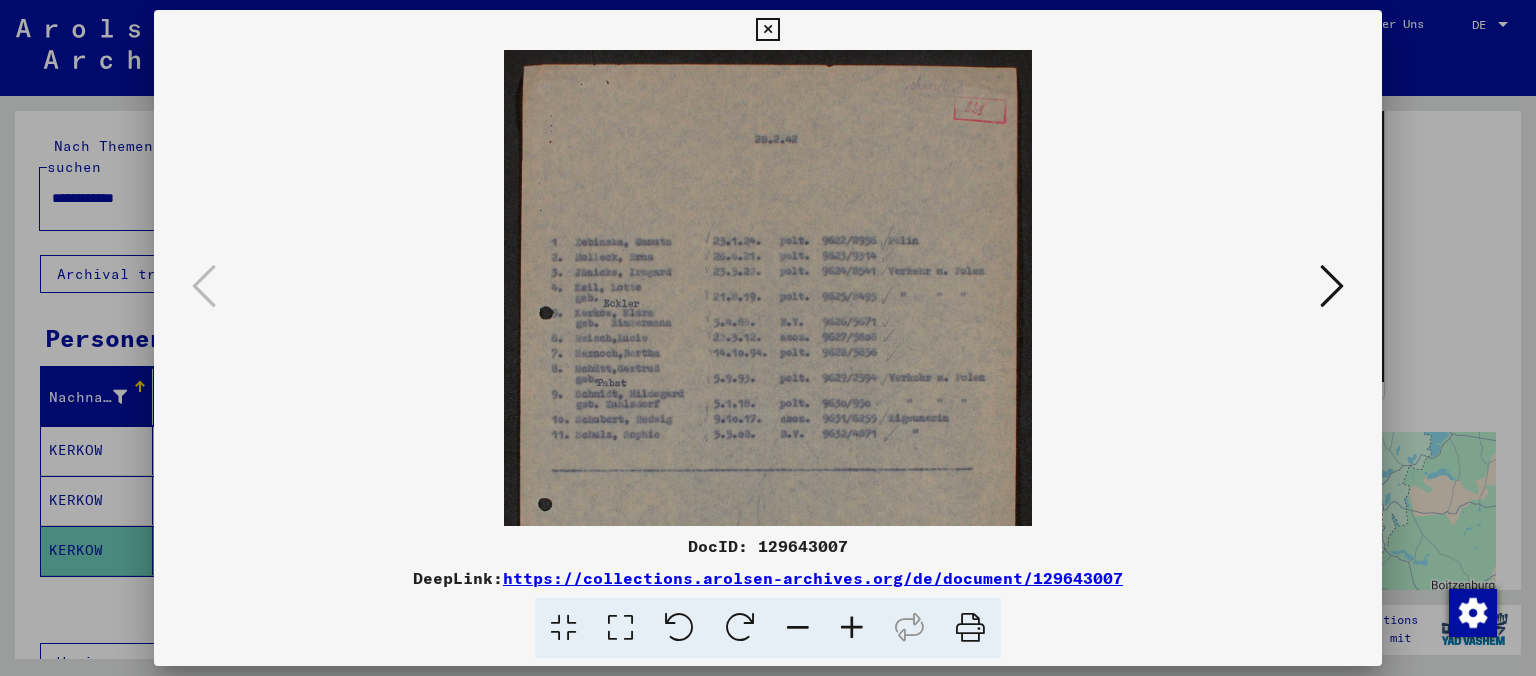 click at bounding box center (768, 413) 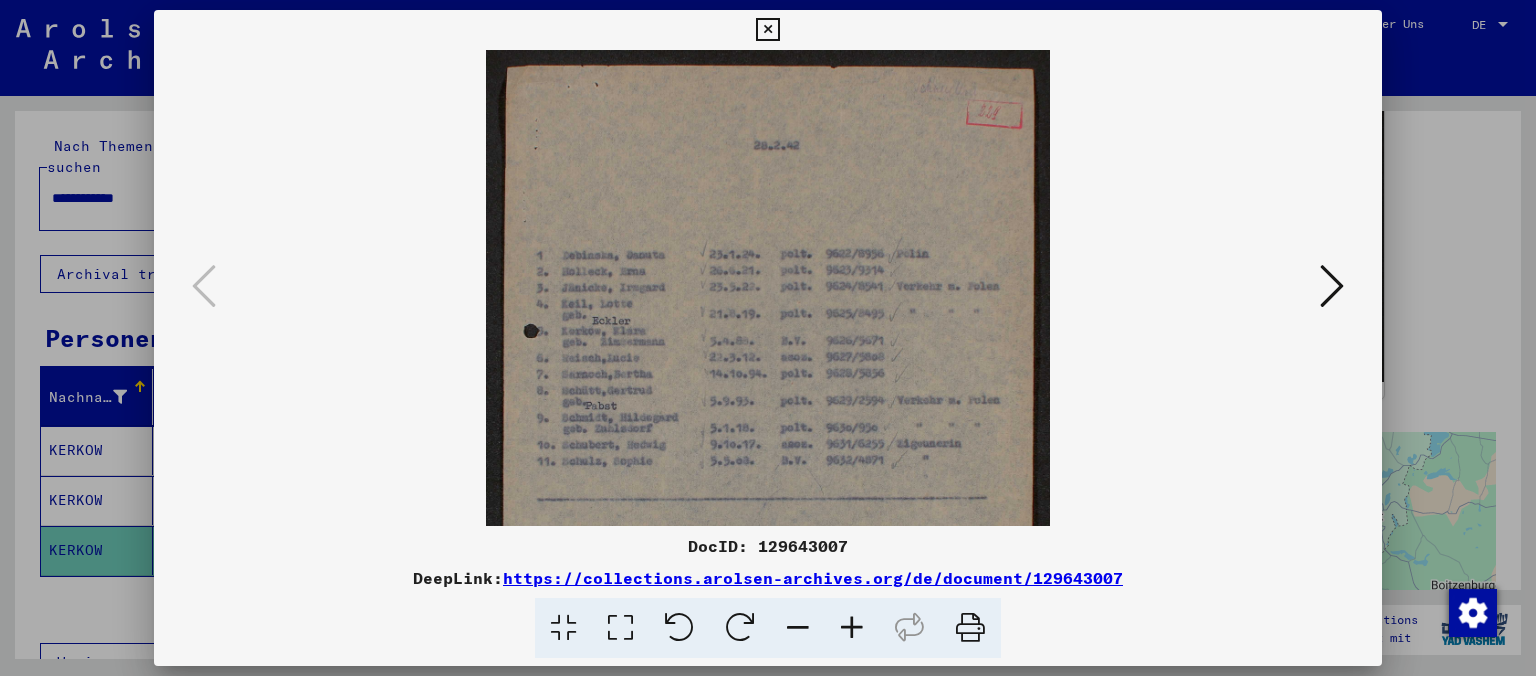 click at bounding box center (852, 628) 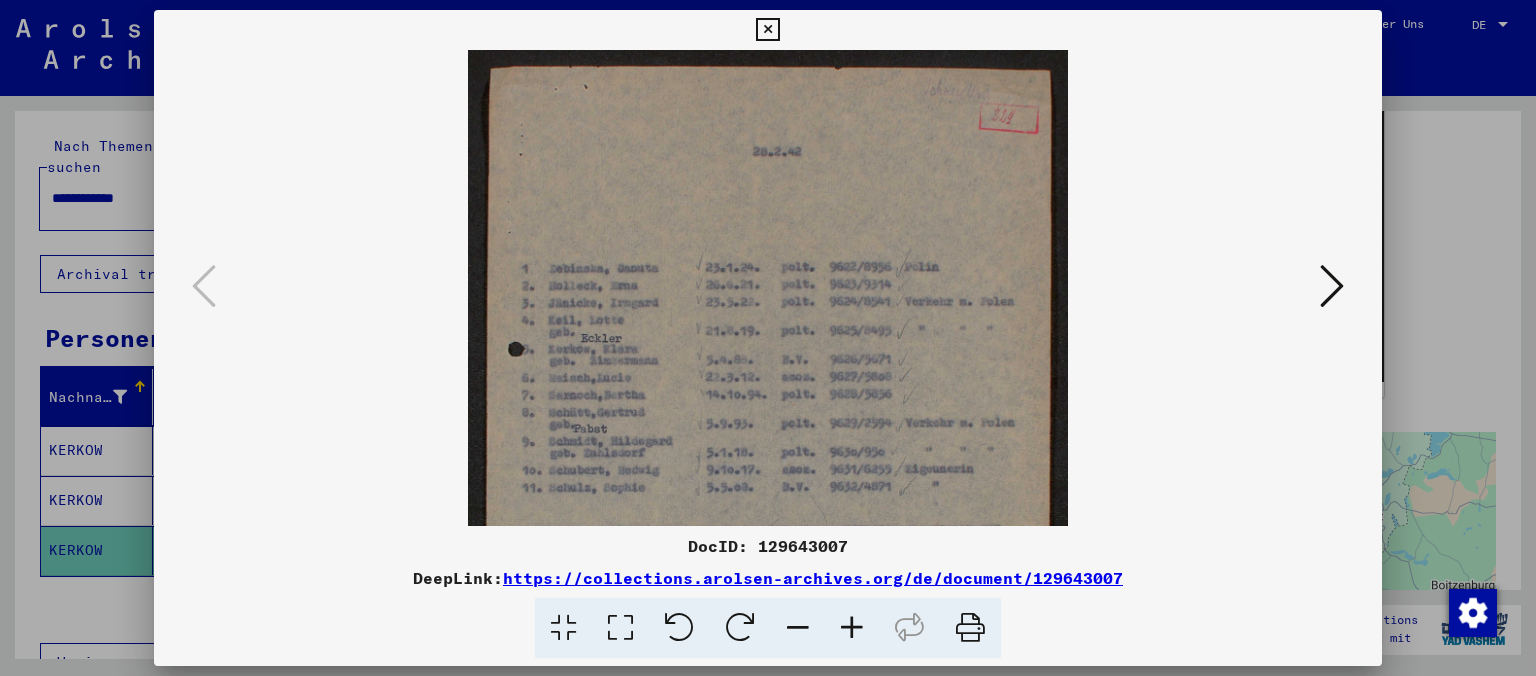 click at bounding box center [852, 628] 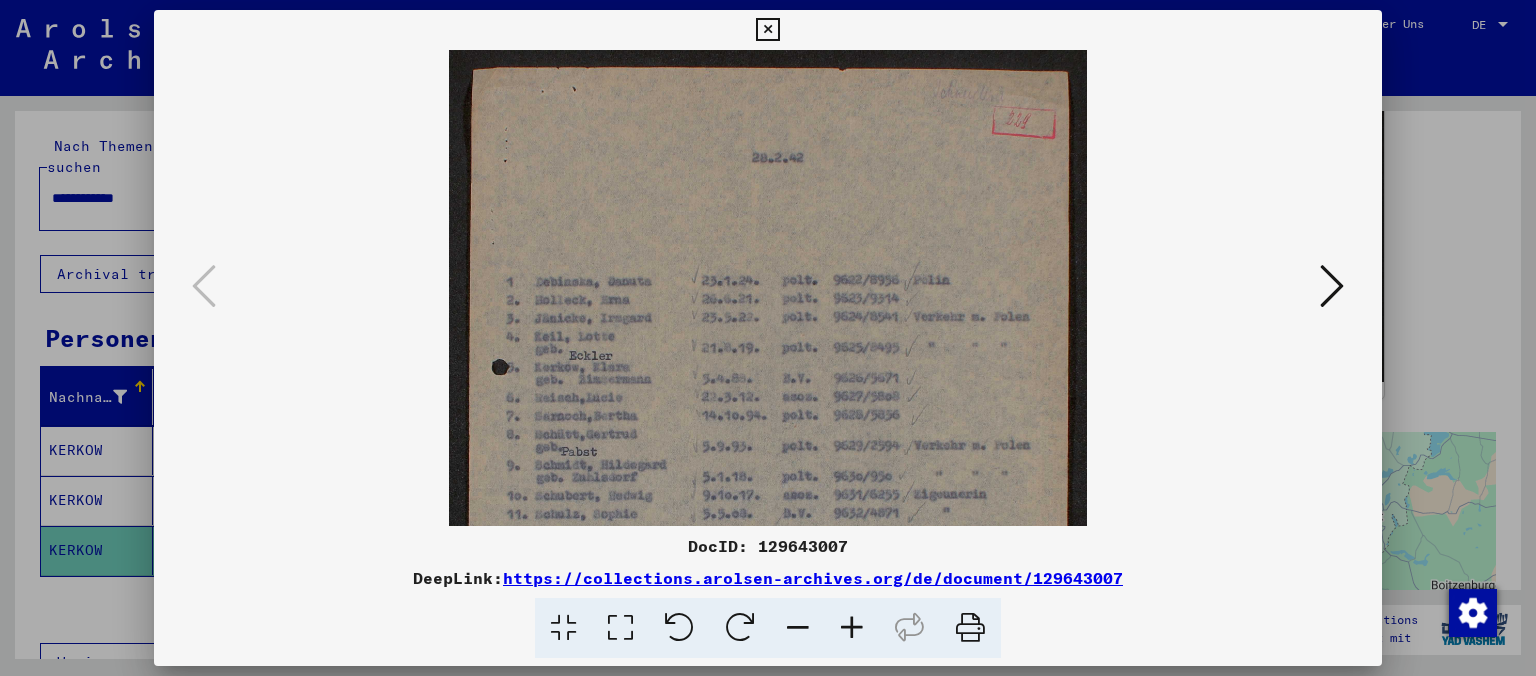 click at bounding box center [767, 30] 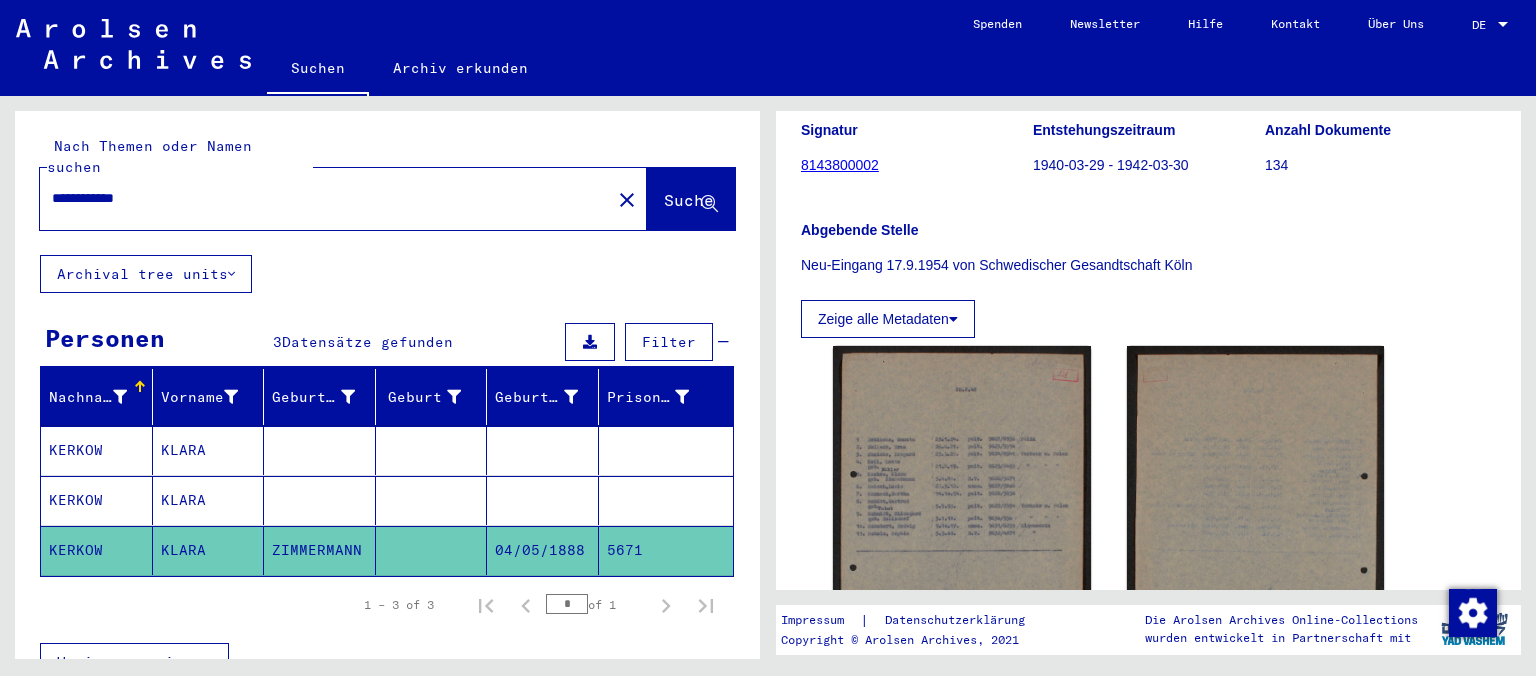 scroll, scrollTop: 198, scrollLeft: 0, axis: vertical 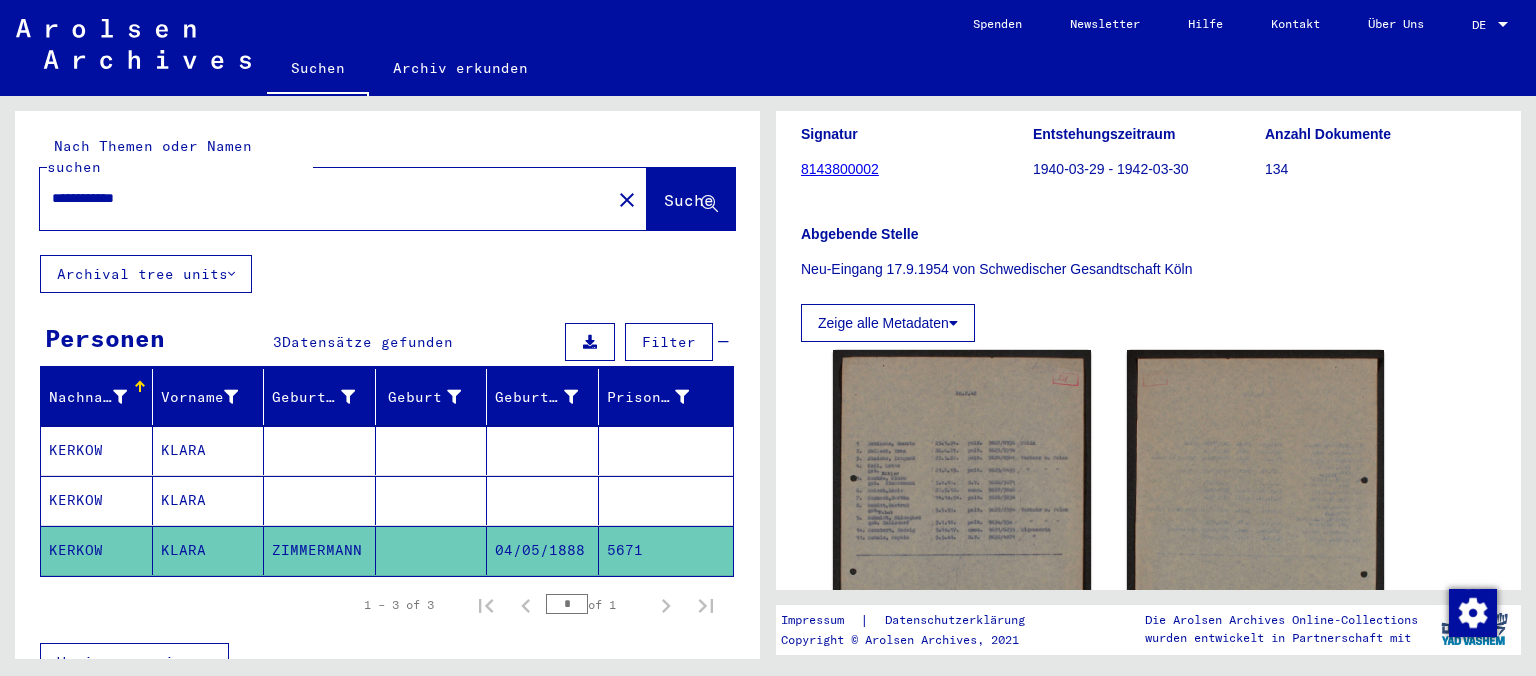 click 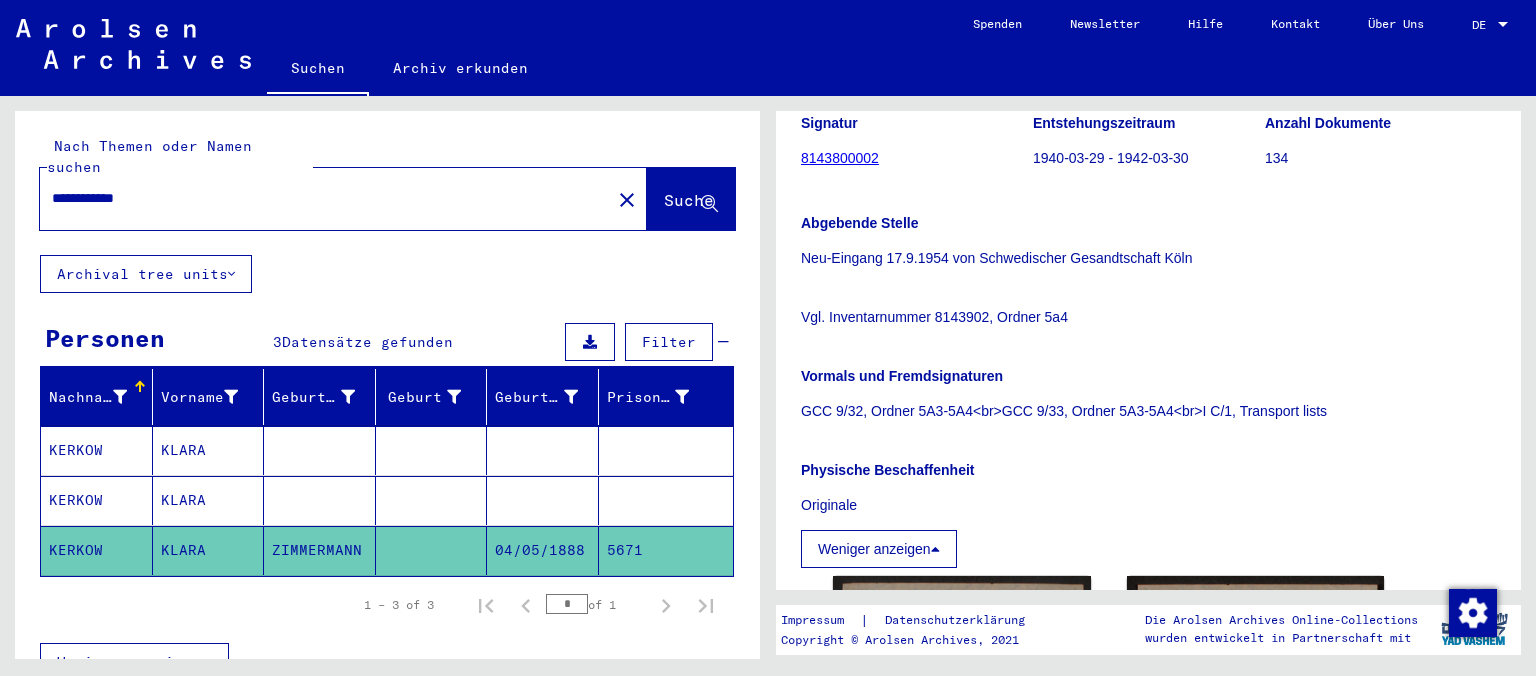 scroll, scrollTop: 193, scrollLeft: 0, axis: vertical 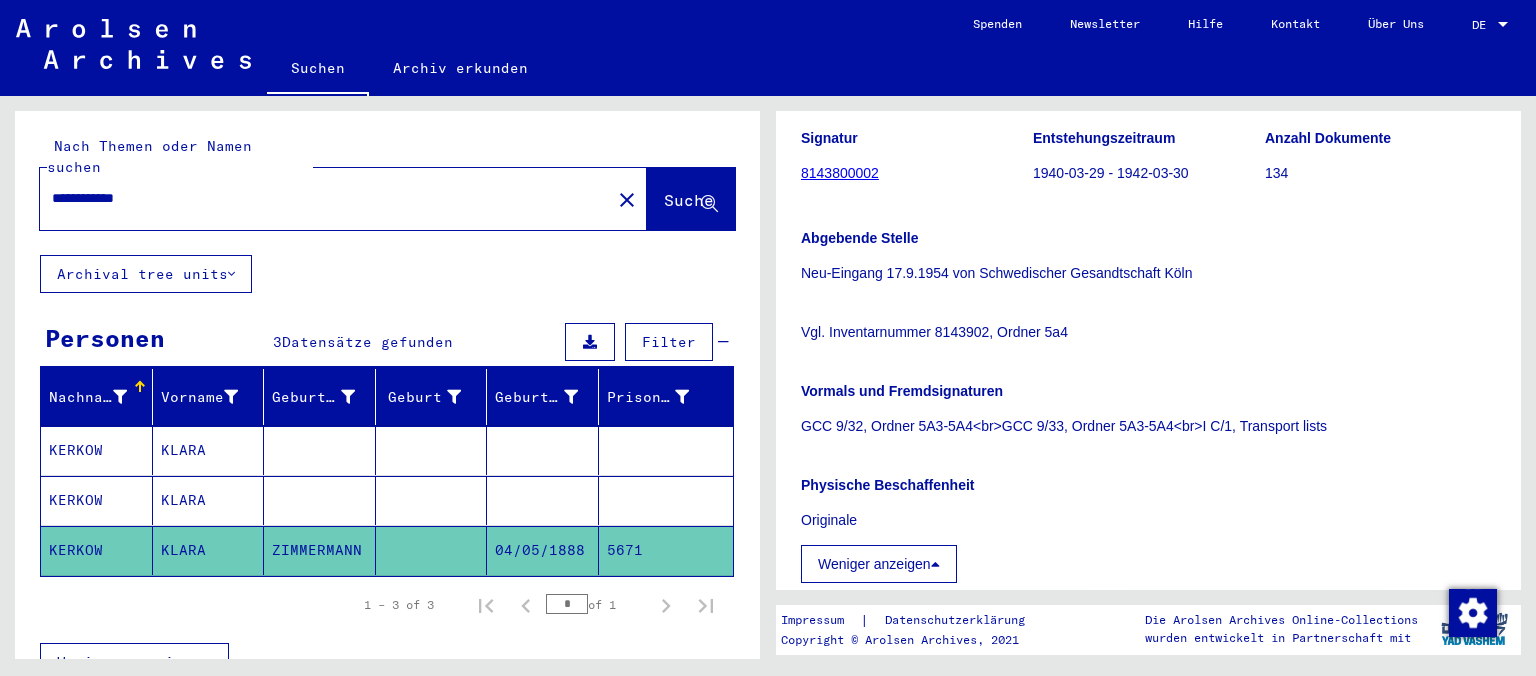 click on "KERKOW" at bounding box center [97, 500] 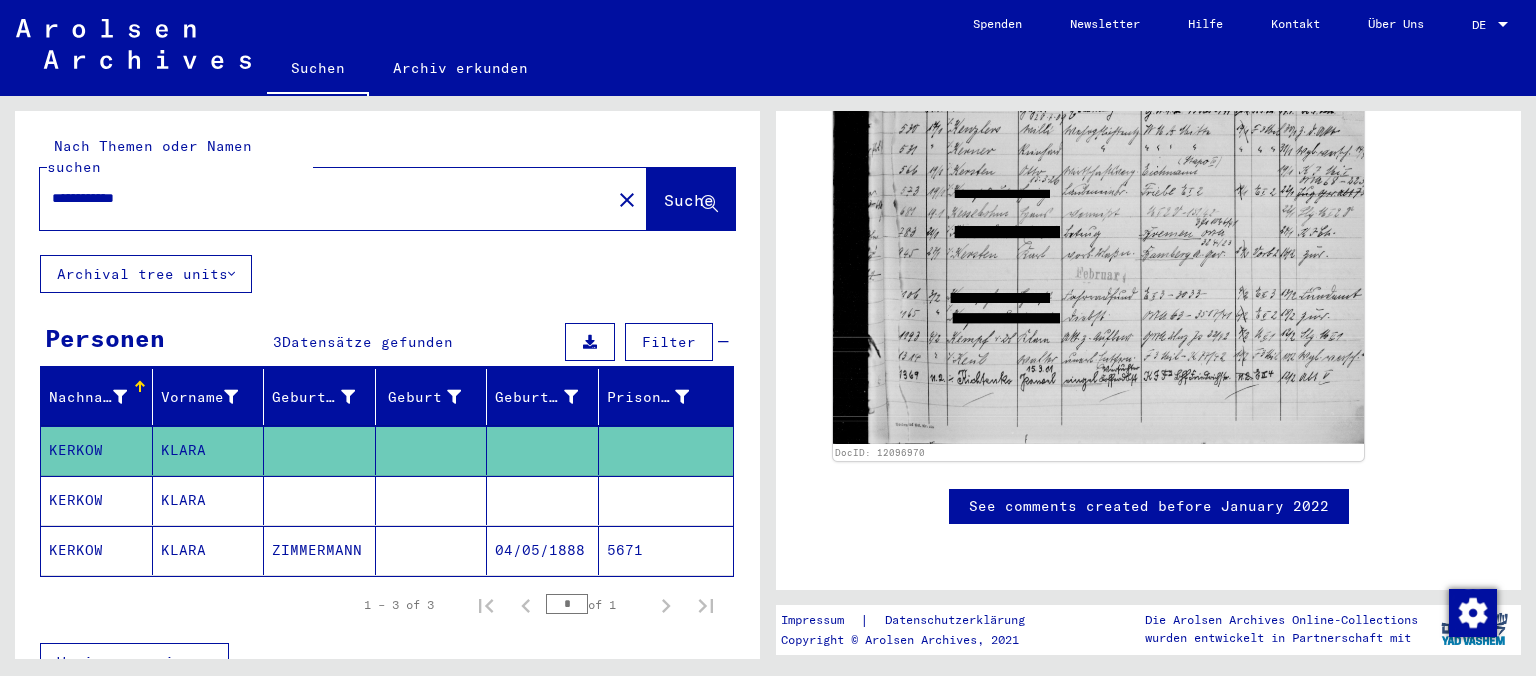 scroll, scrollTop: 0, scrollLeft: 0, axis: both 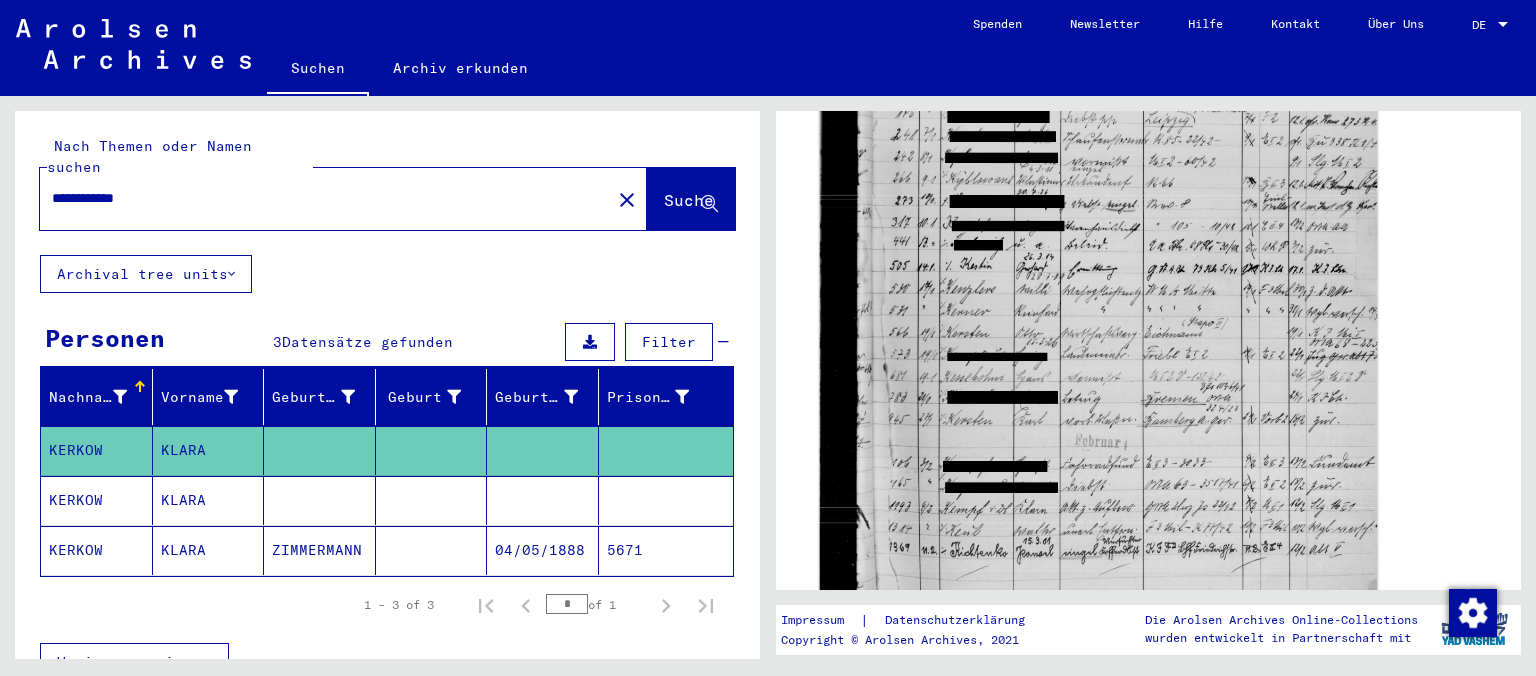 click 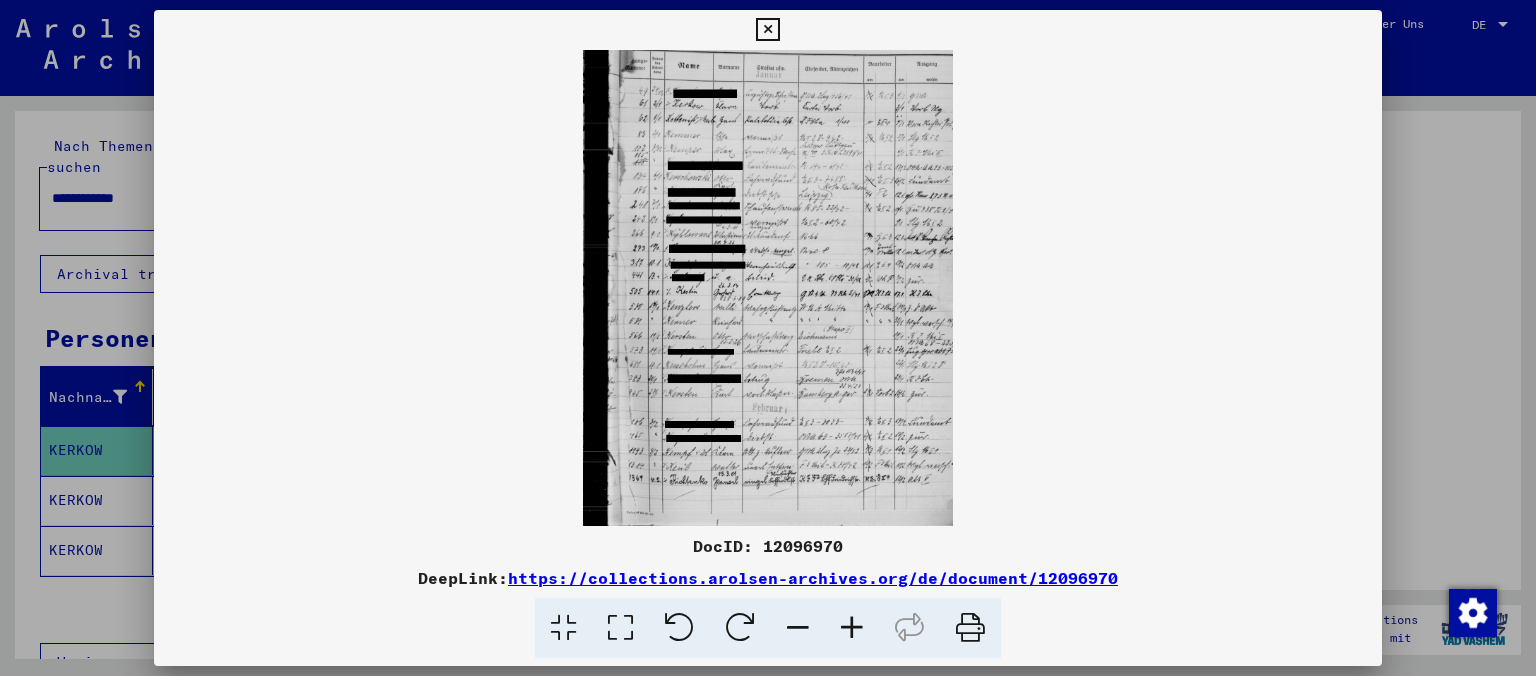 click at bounding box center [768, 288] 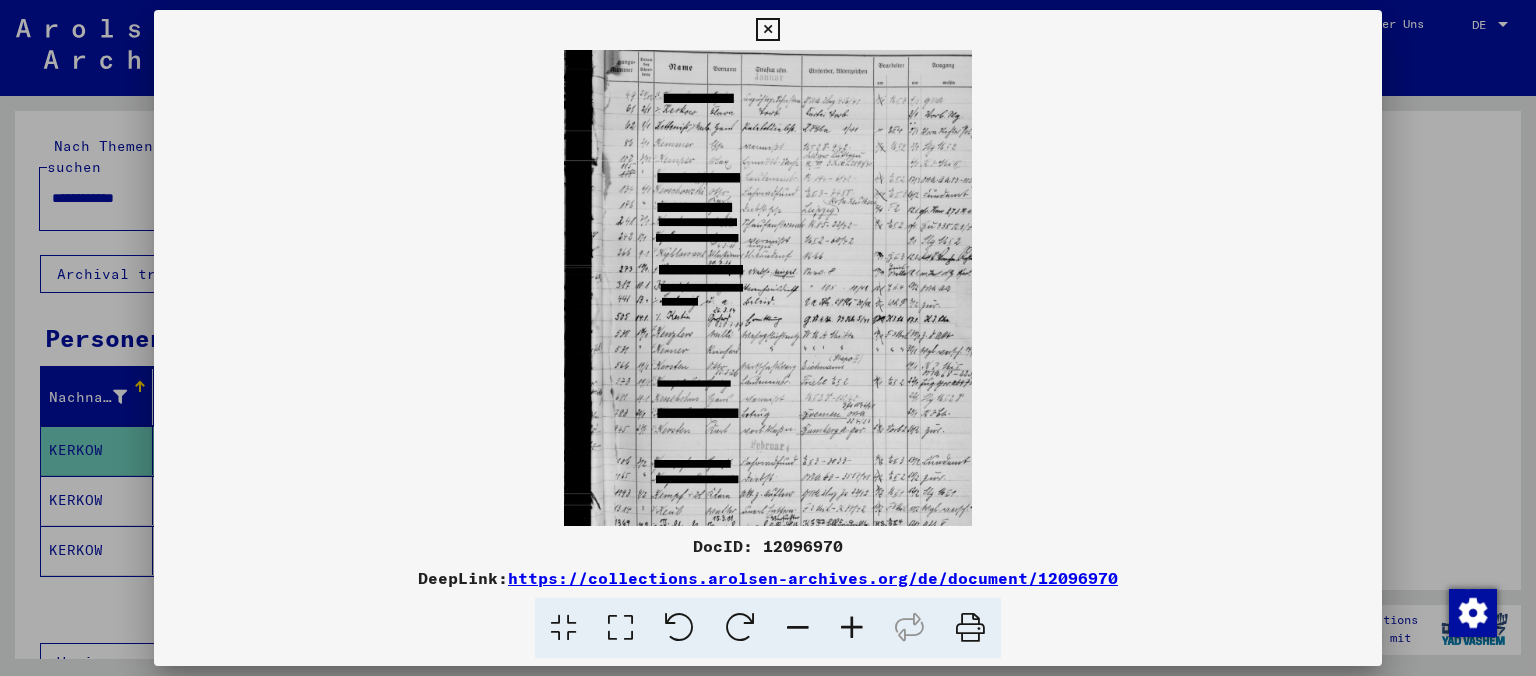click at bounding box center [852, 628] 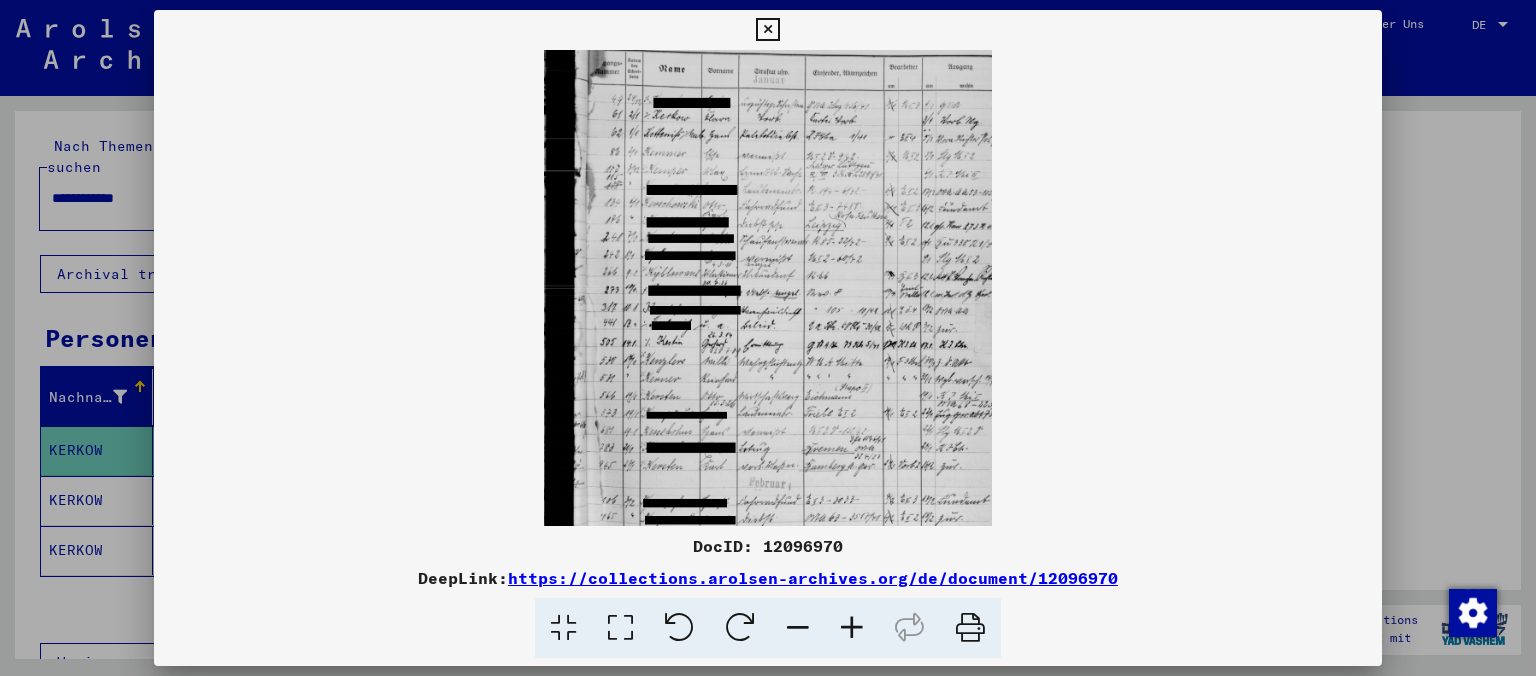 click at bounding box center (852, 628) 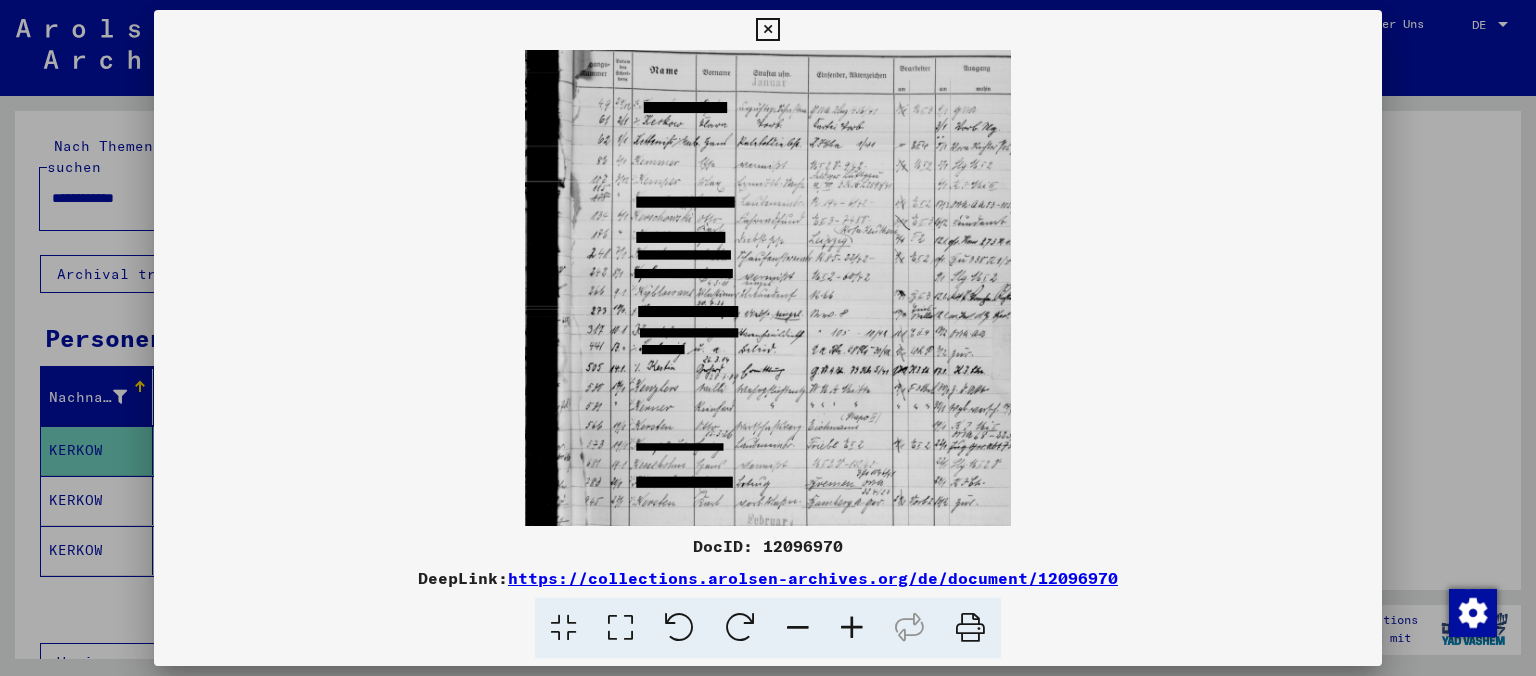 click at bounding box center (852, 628) 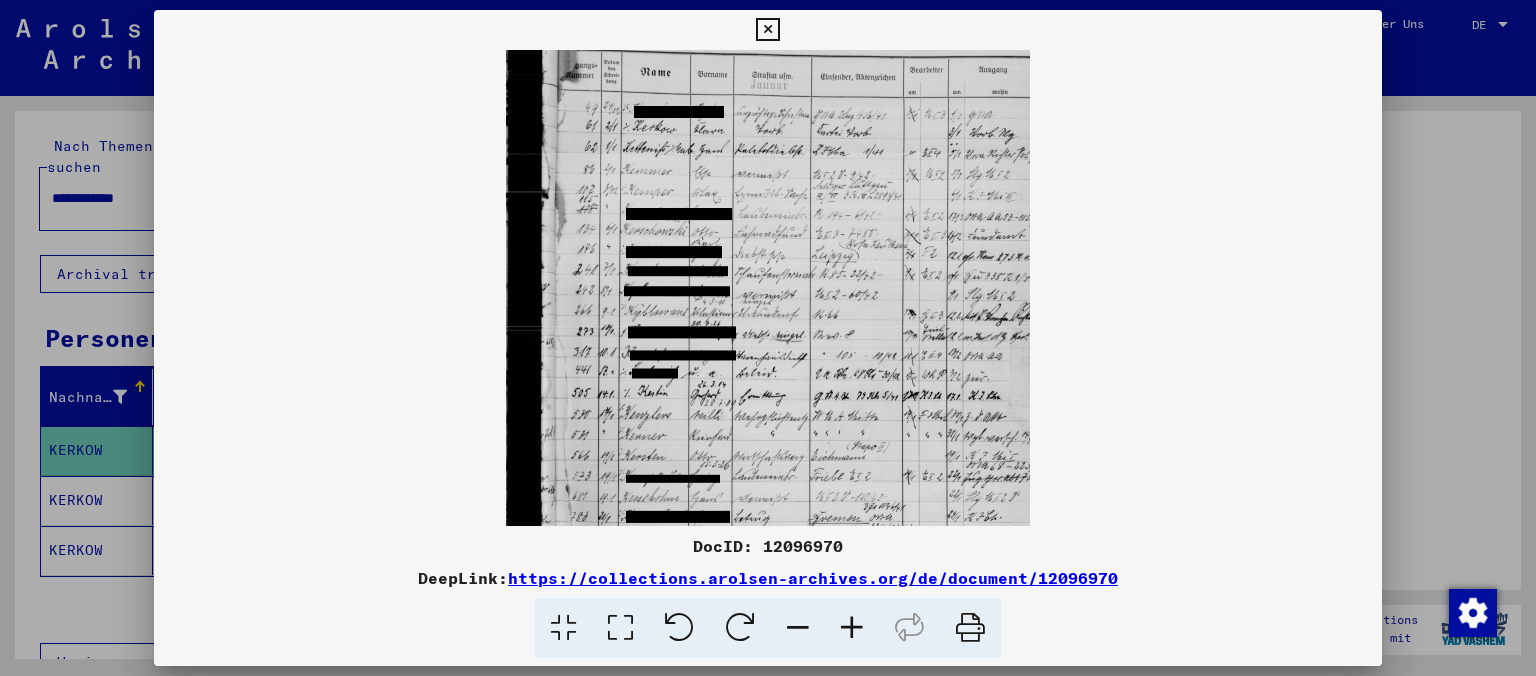 click at bounding box center (852, 628) 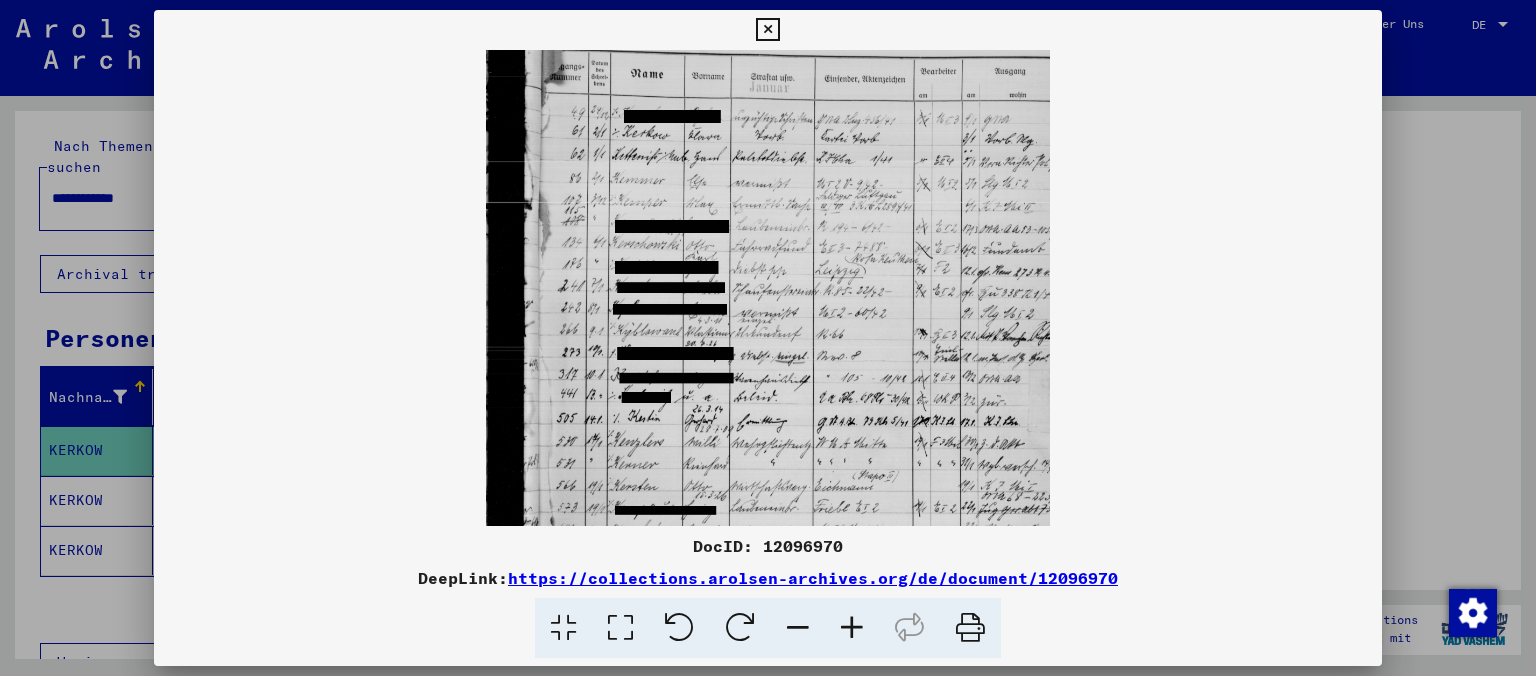 click at bounding box center [852, 628] 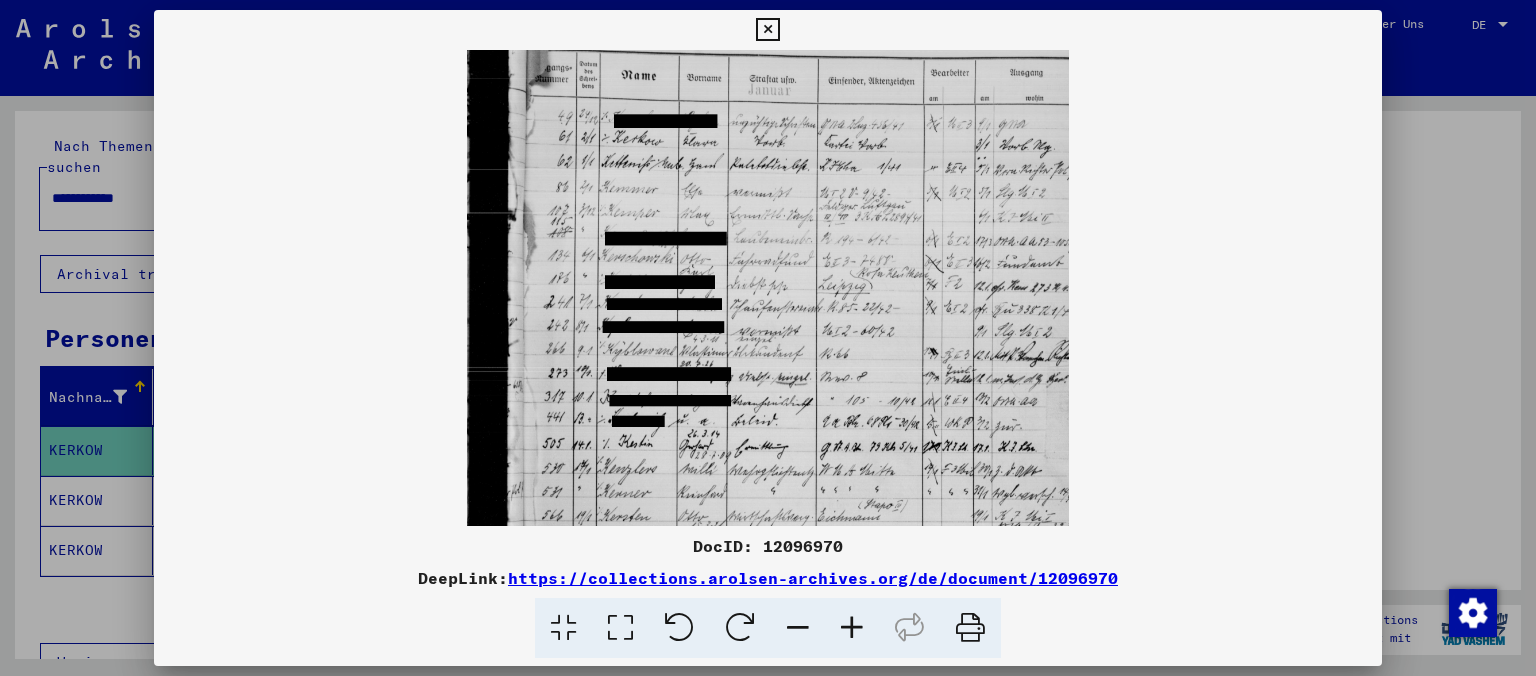 click at bounding box center (852, 628) 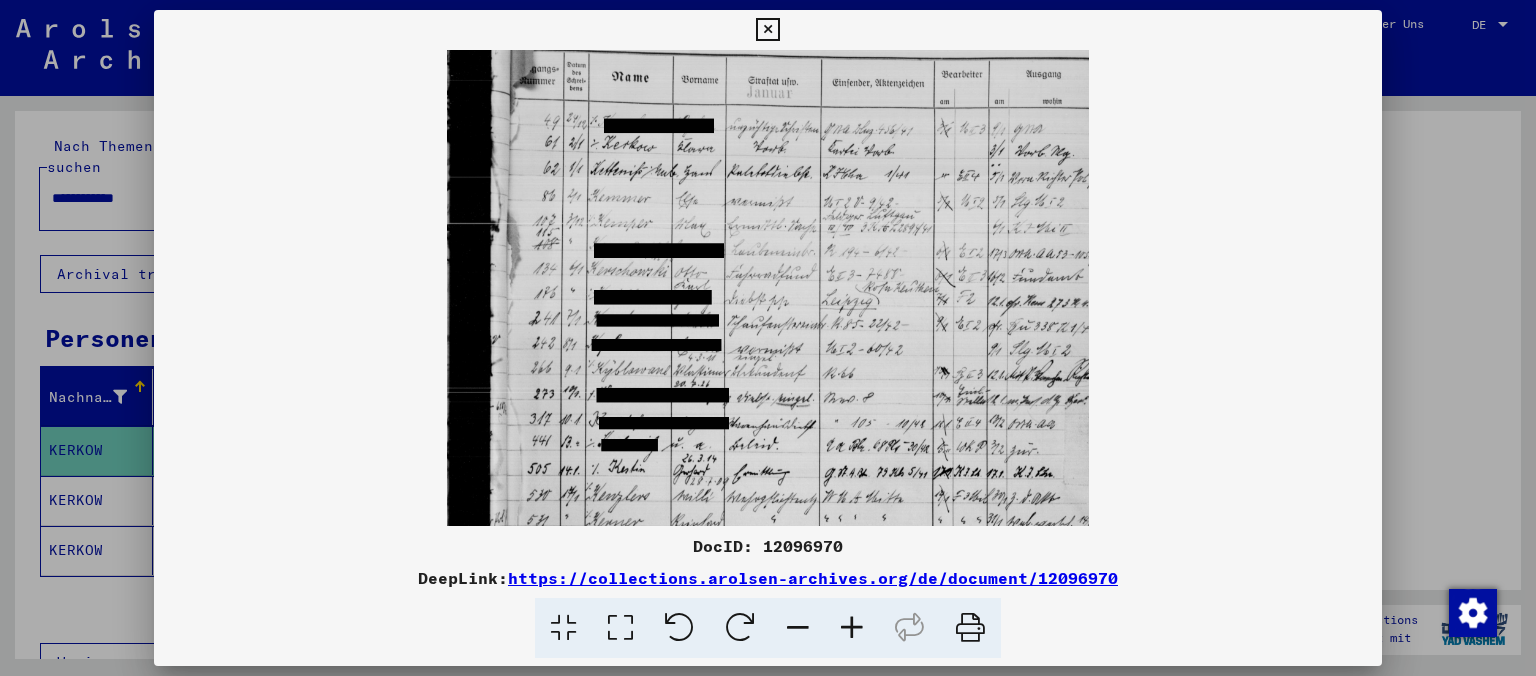 click at bounding box center (852, 628) 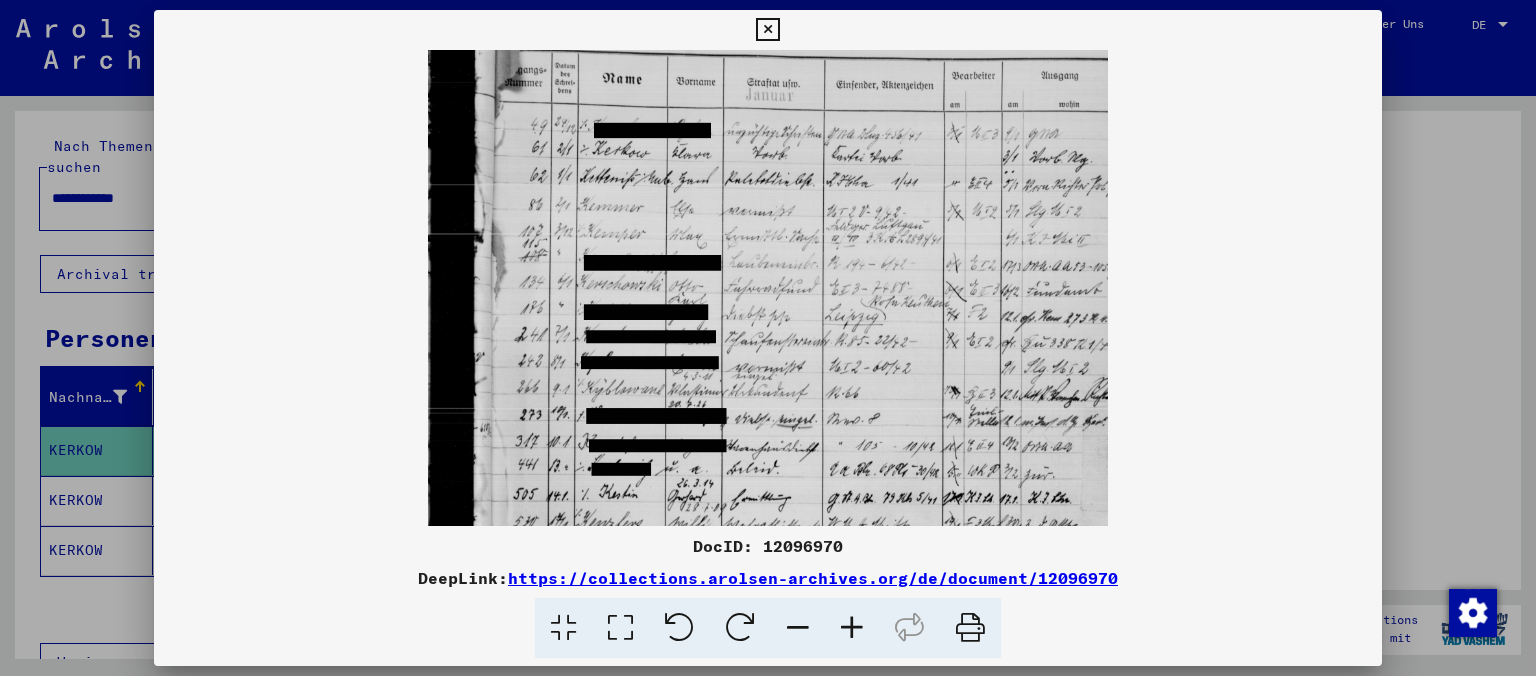 click at bounding box center [852, 628] 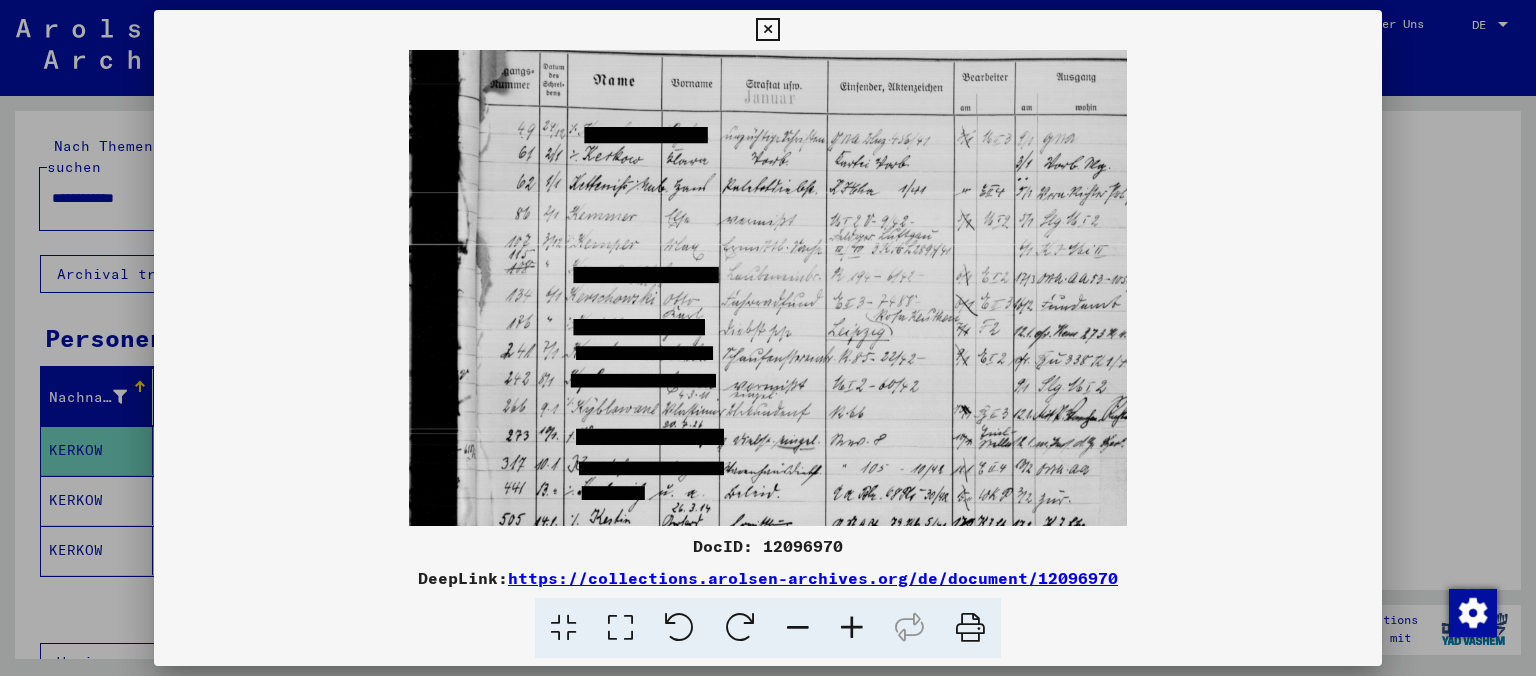 click at bounding box center (852, 628) 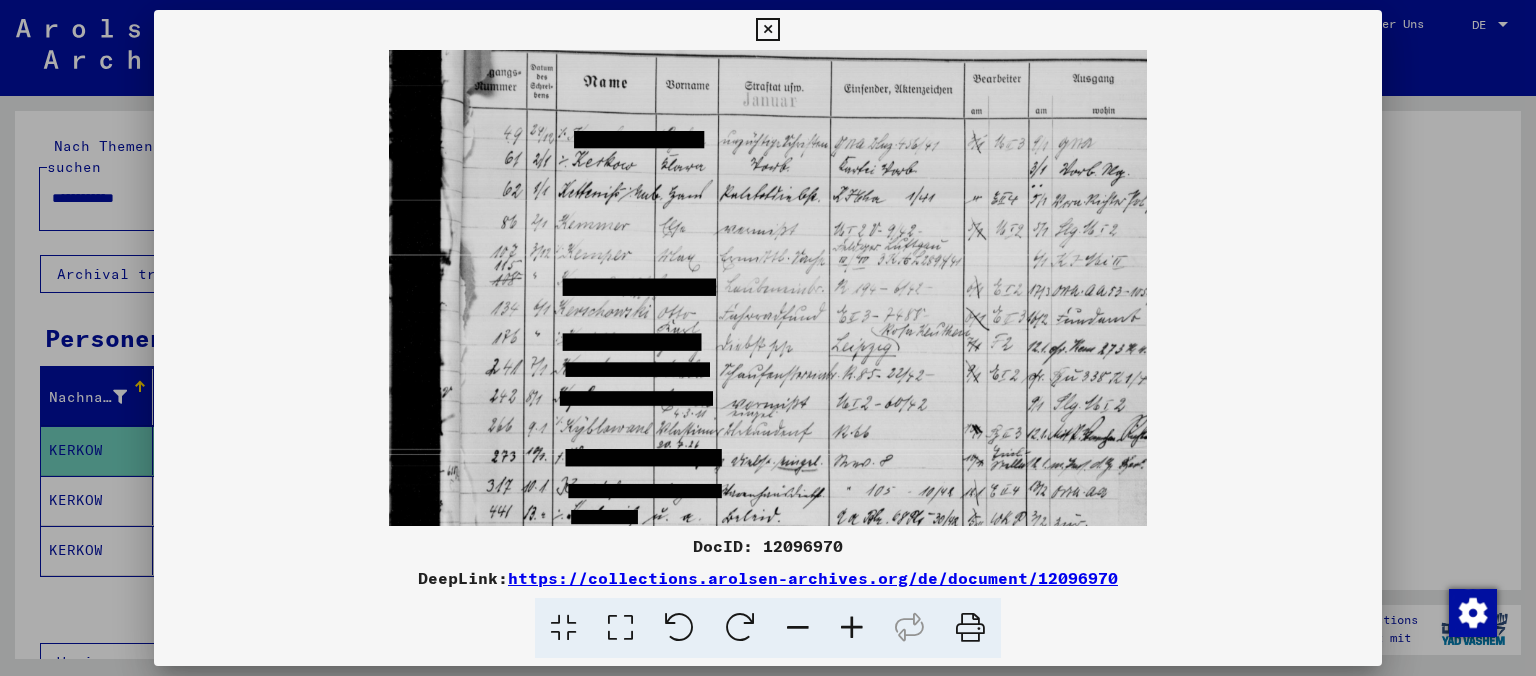 click at bounding box center (852, 628) 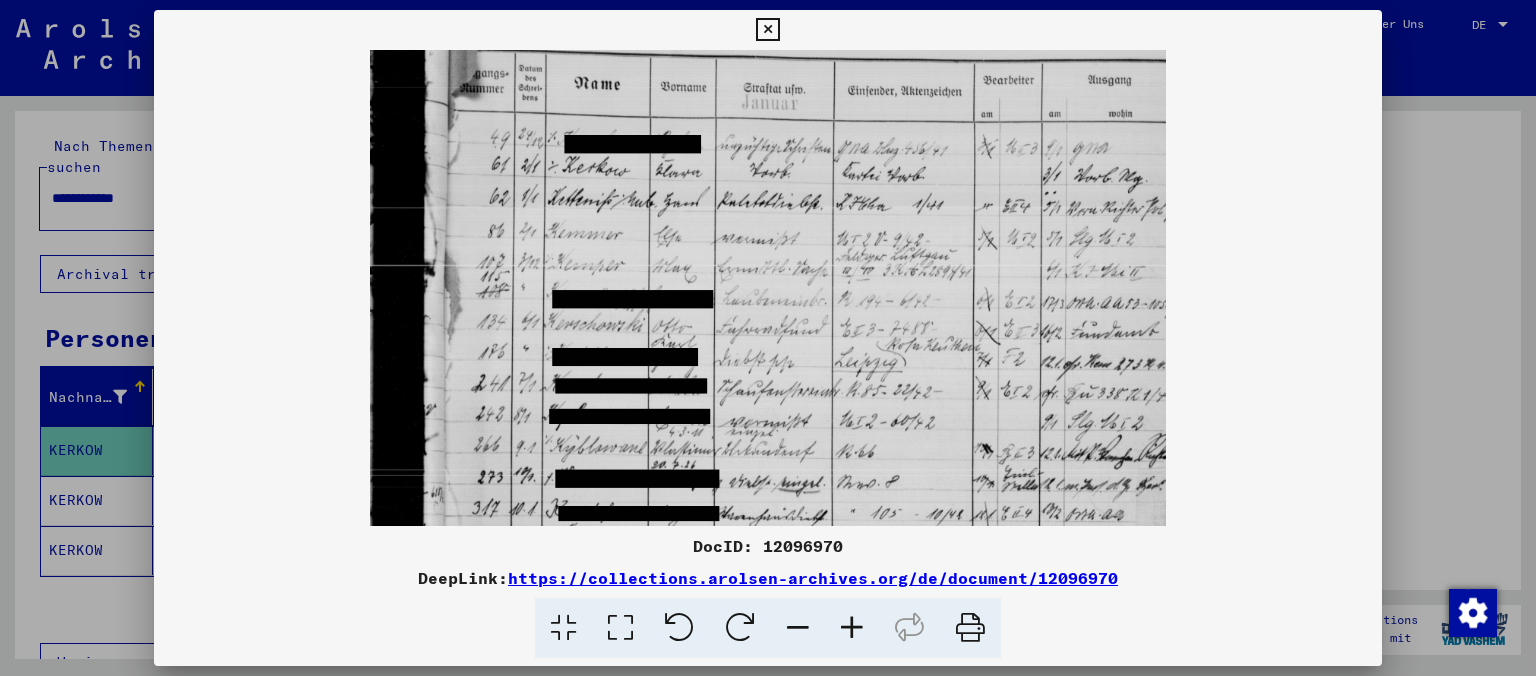 click at bounding box center [852, 628] 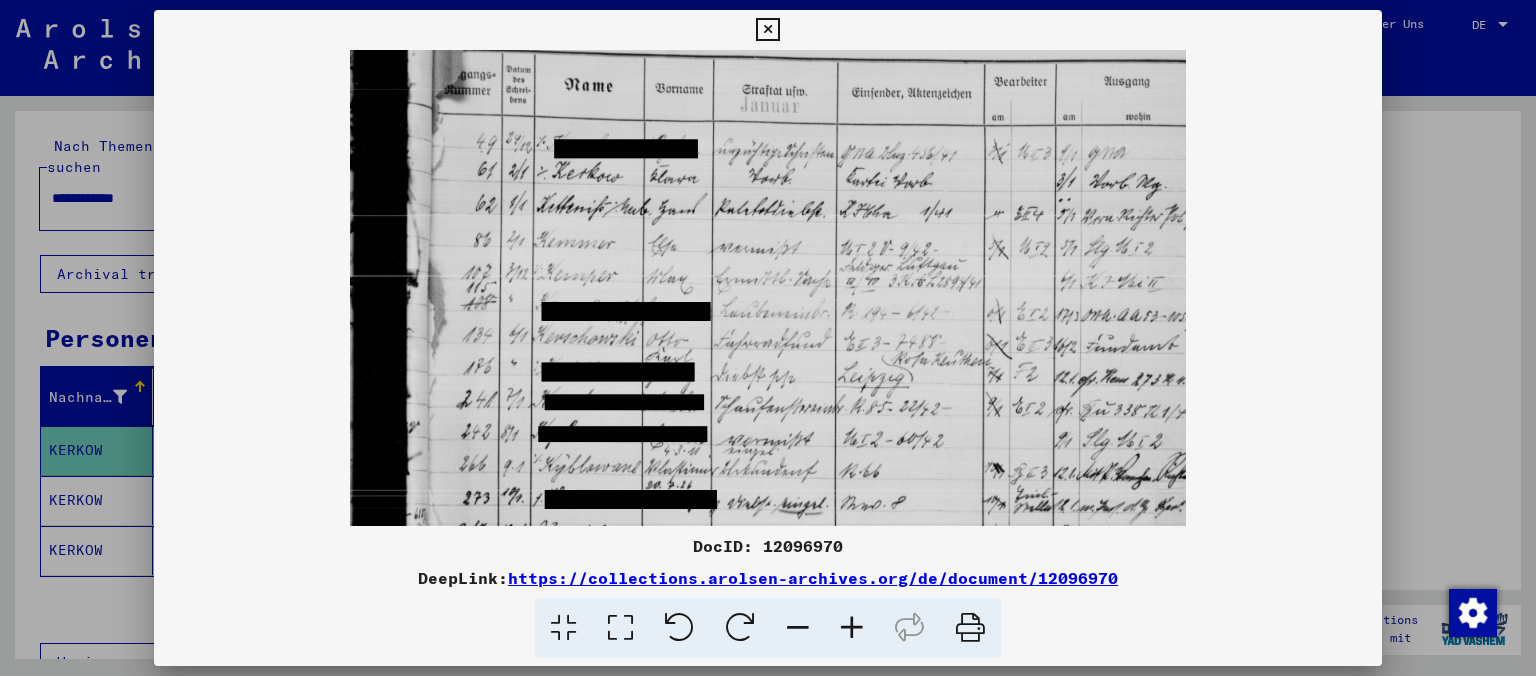 click at bounding box center [852, 628] 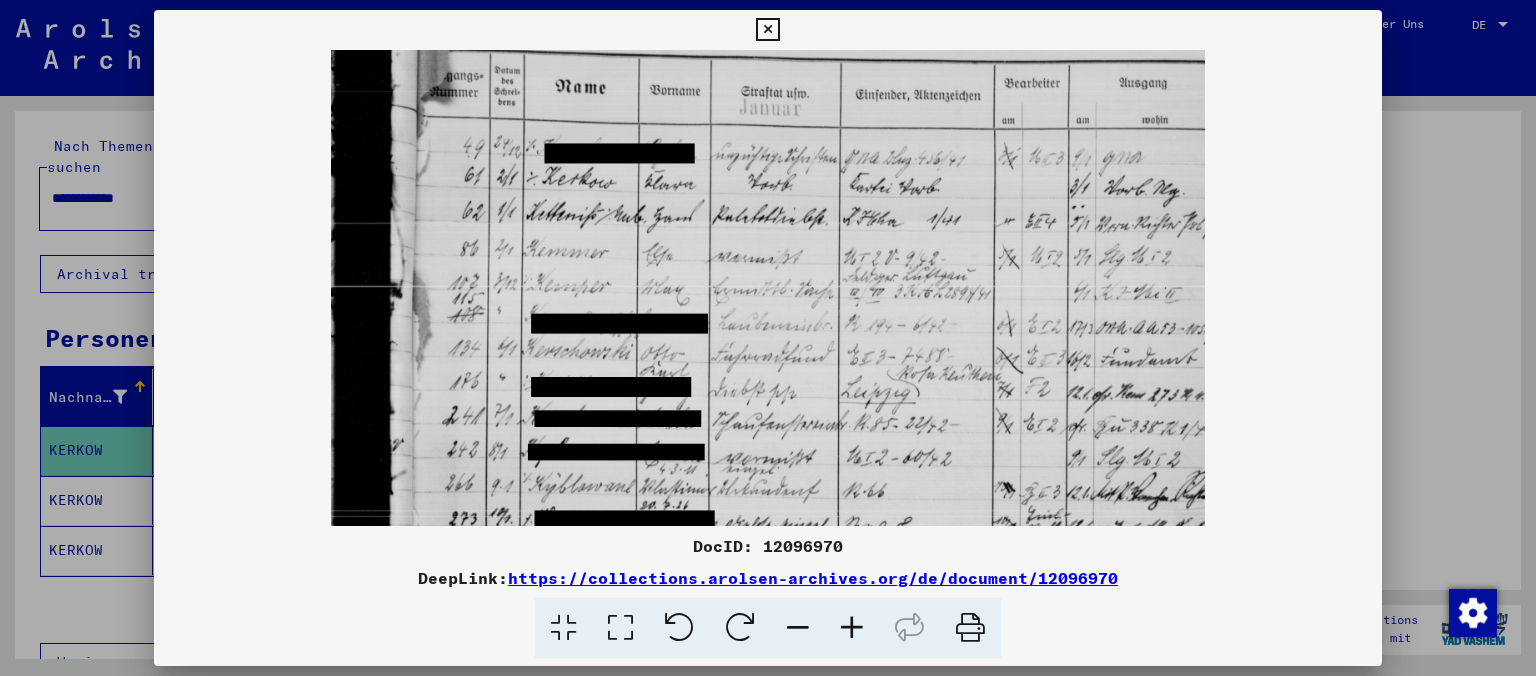 click at bounding box center (767, 30) 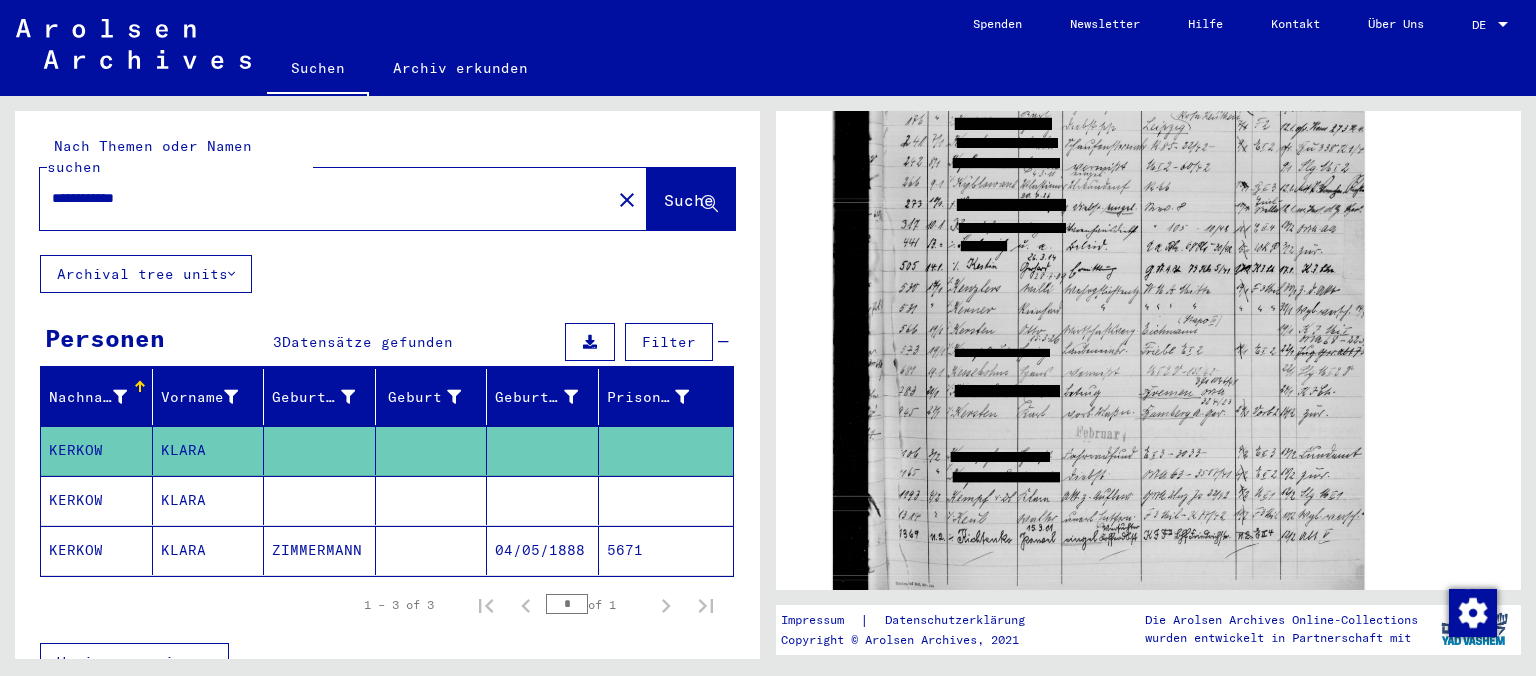 drag, startPoint x: 1514, startPoint y: 334, endPoint x: 1477, endPoint y: 165, distance: 173.00288 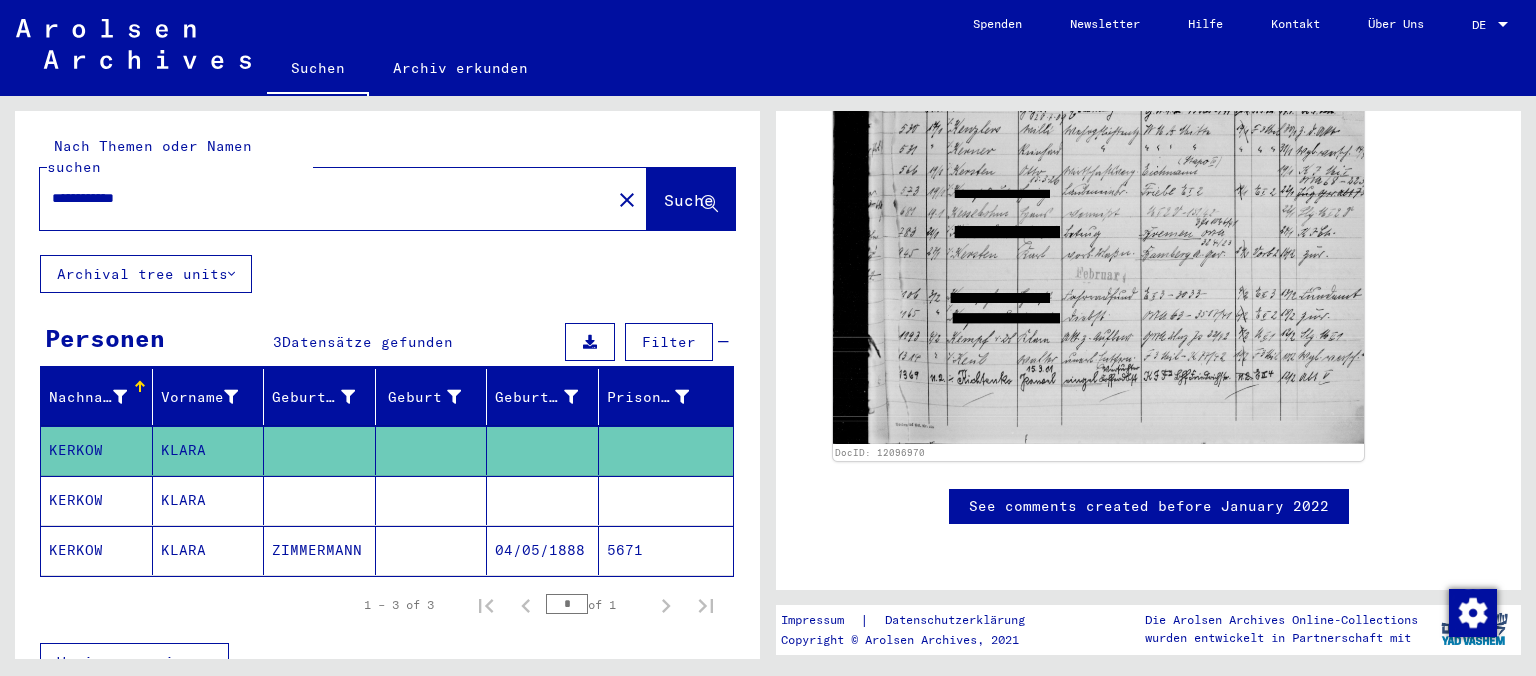 scroll, scrollTop: 814, scrollLeft: 0, axis: vertical 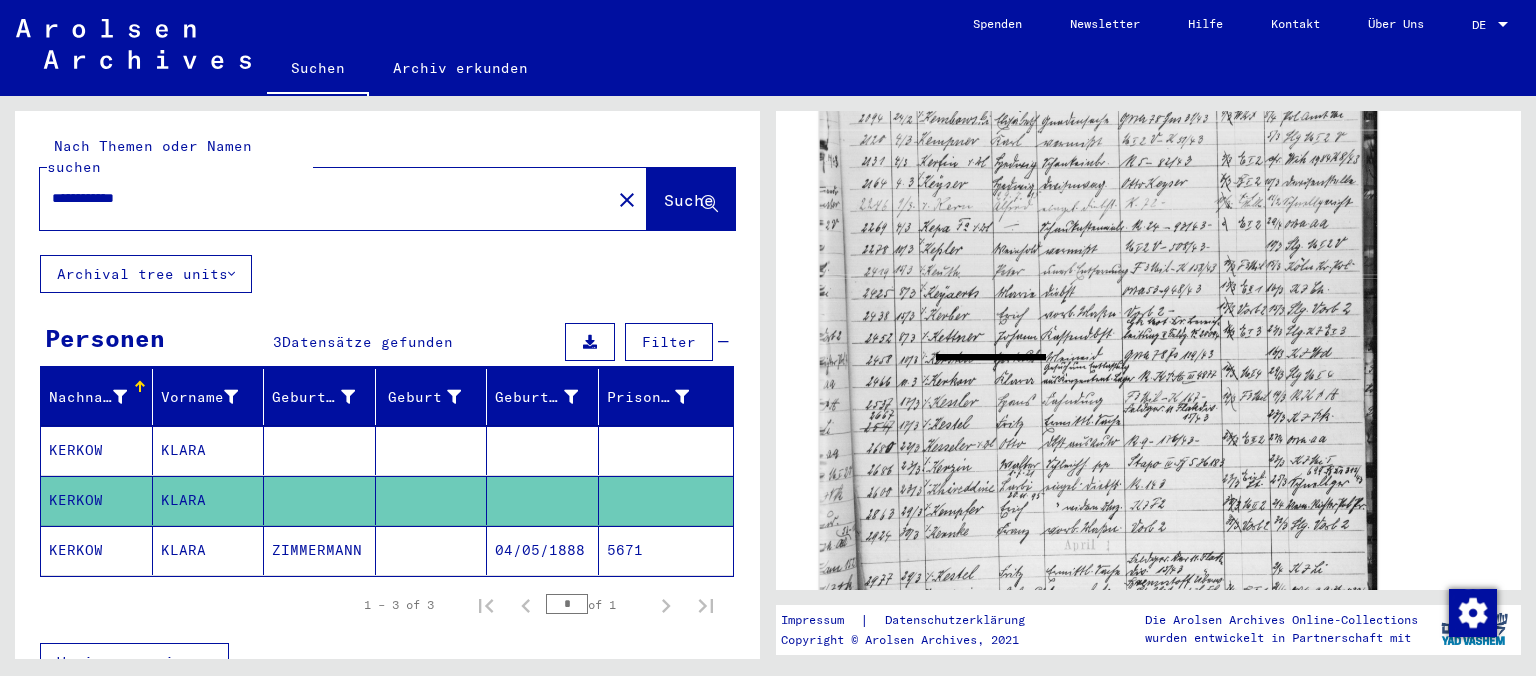 click 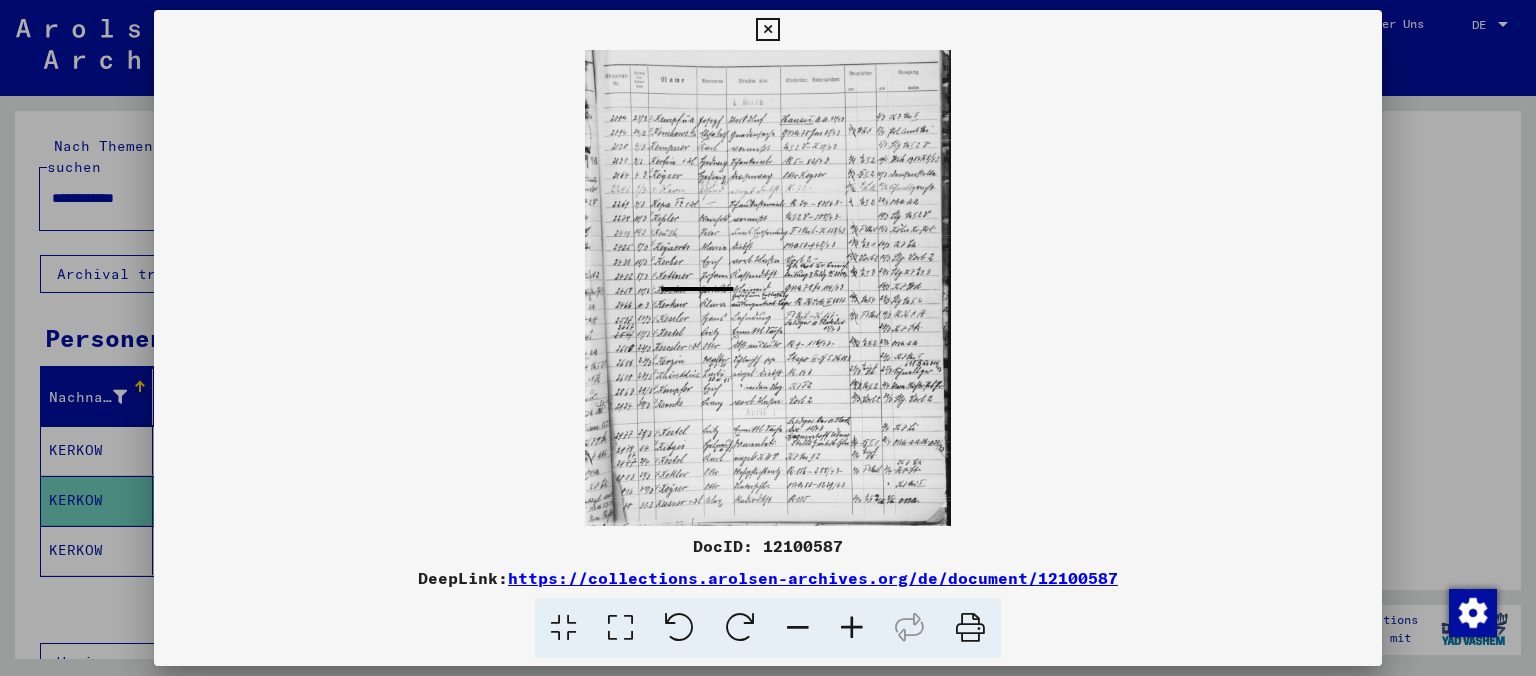 click at bounding box center [852, 628] 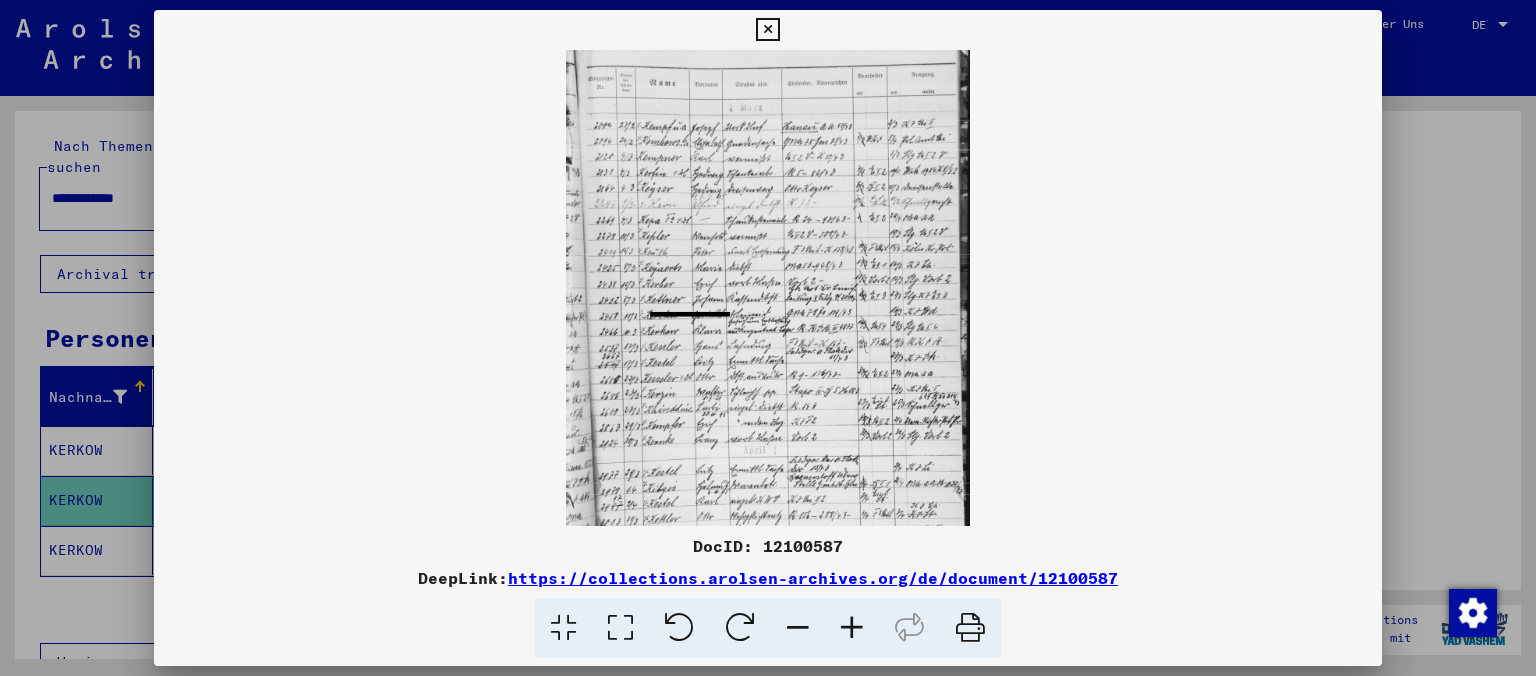 click at bounding box center (852, 628) 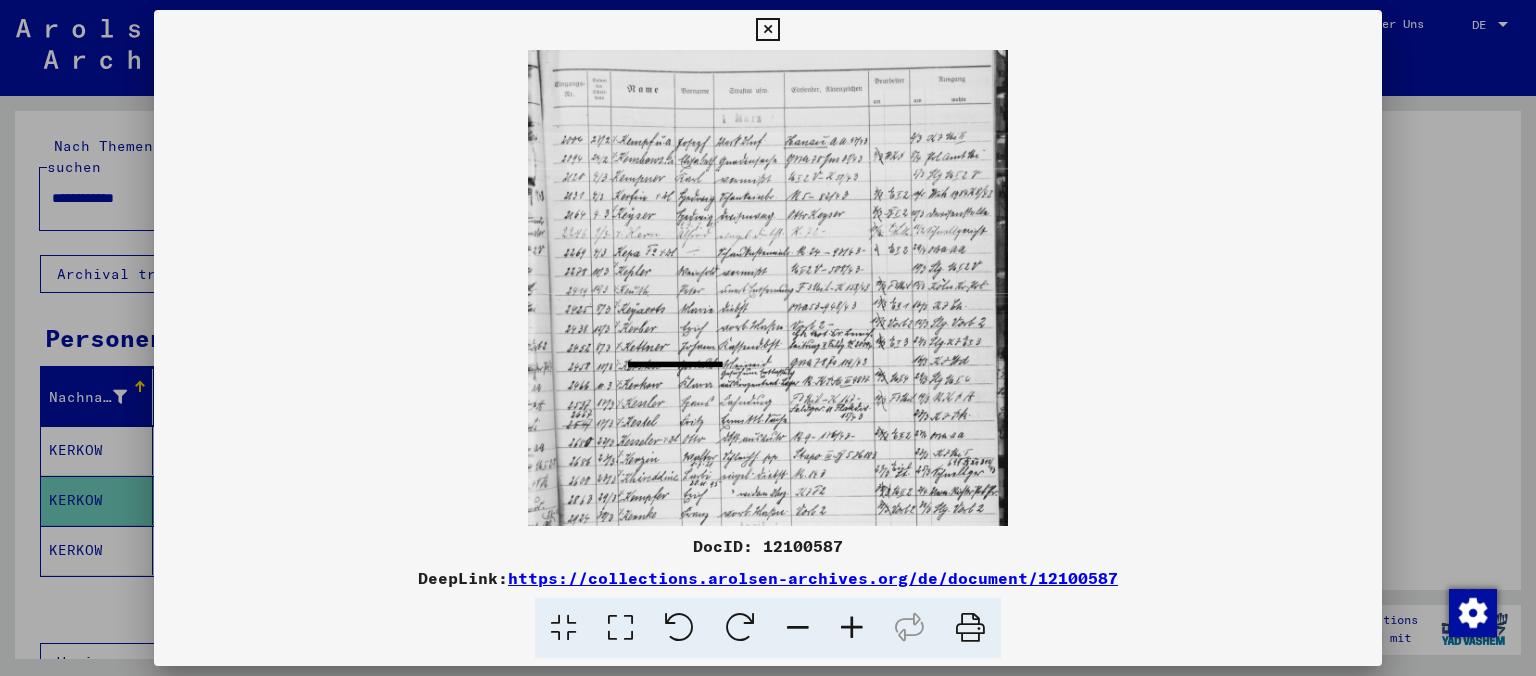 click at bounding box center [852, 628] 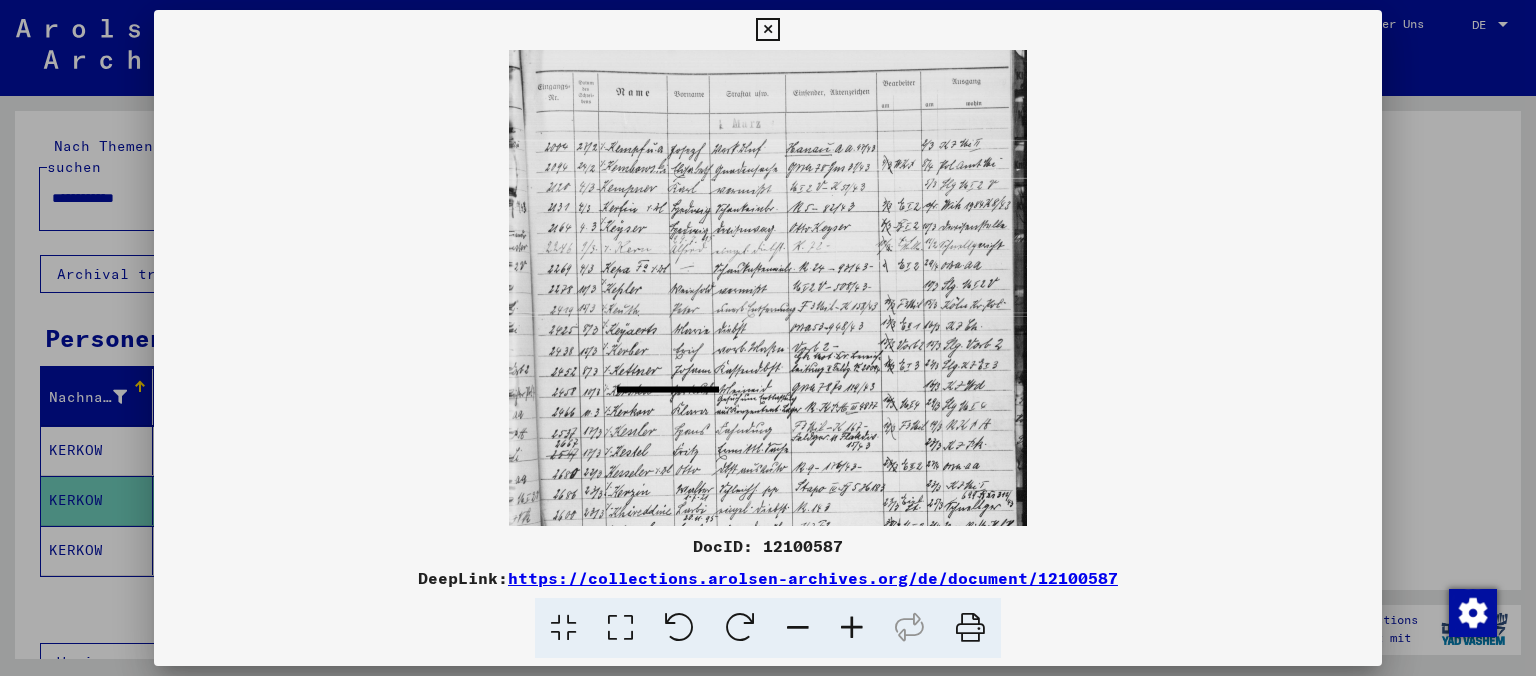 click at bounding box center (852, 628) 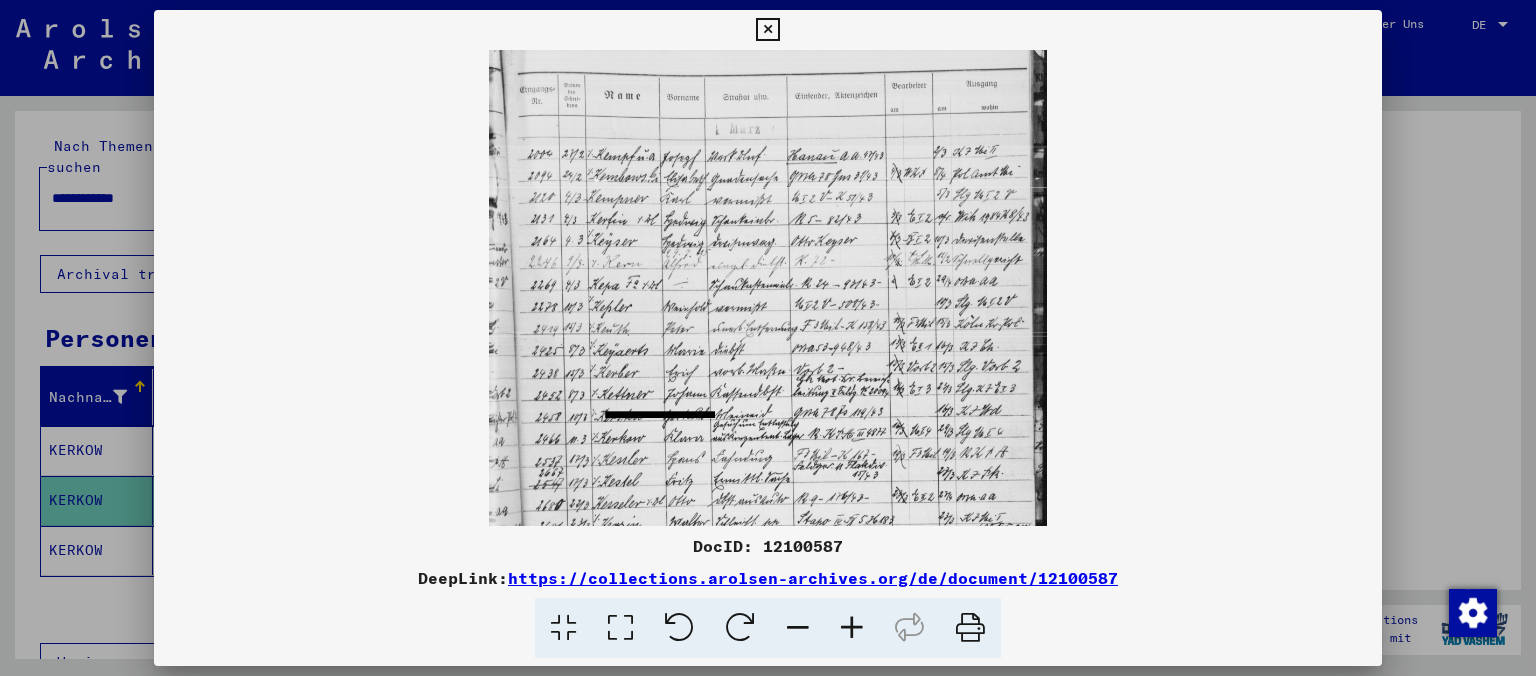 click at bounding box center (852, 628) 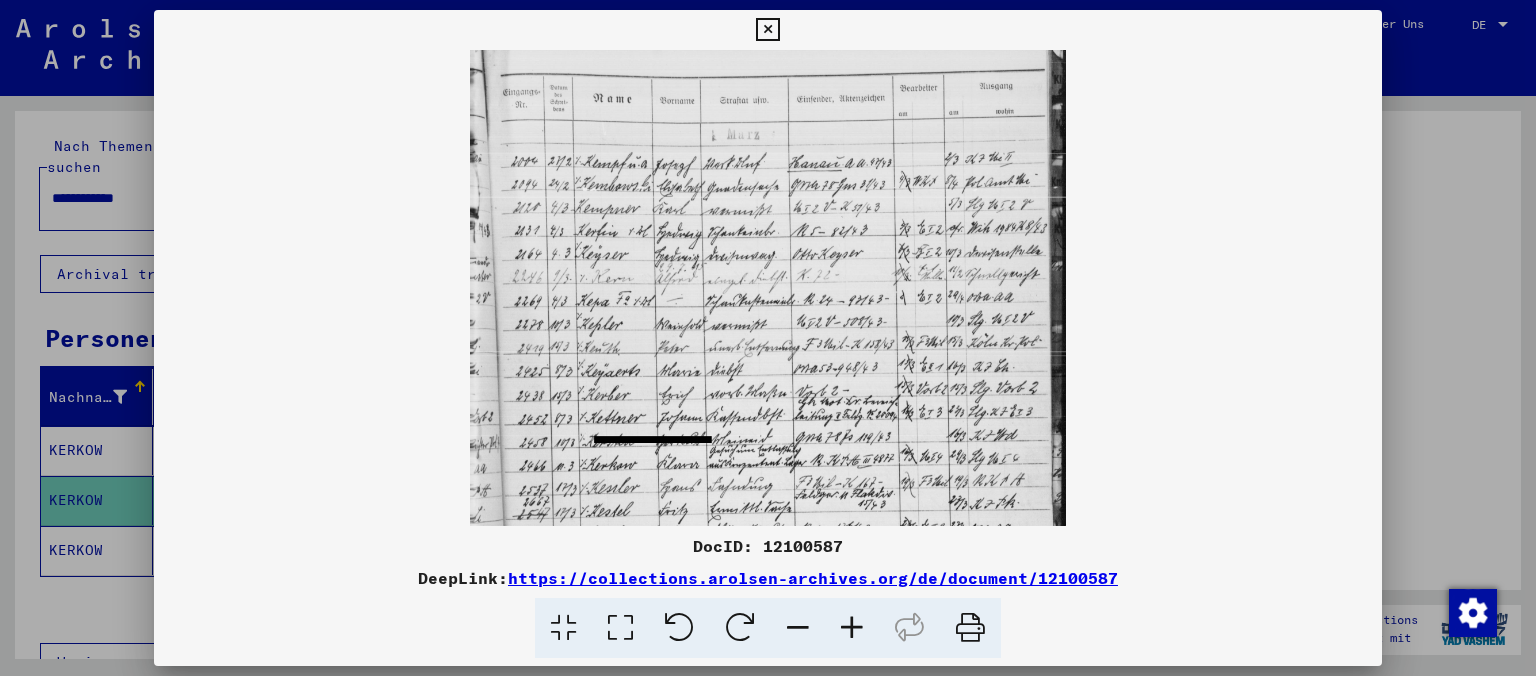 click at bounding box center (852, 628) 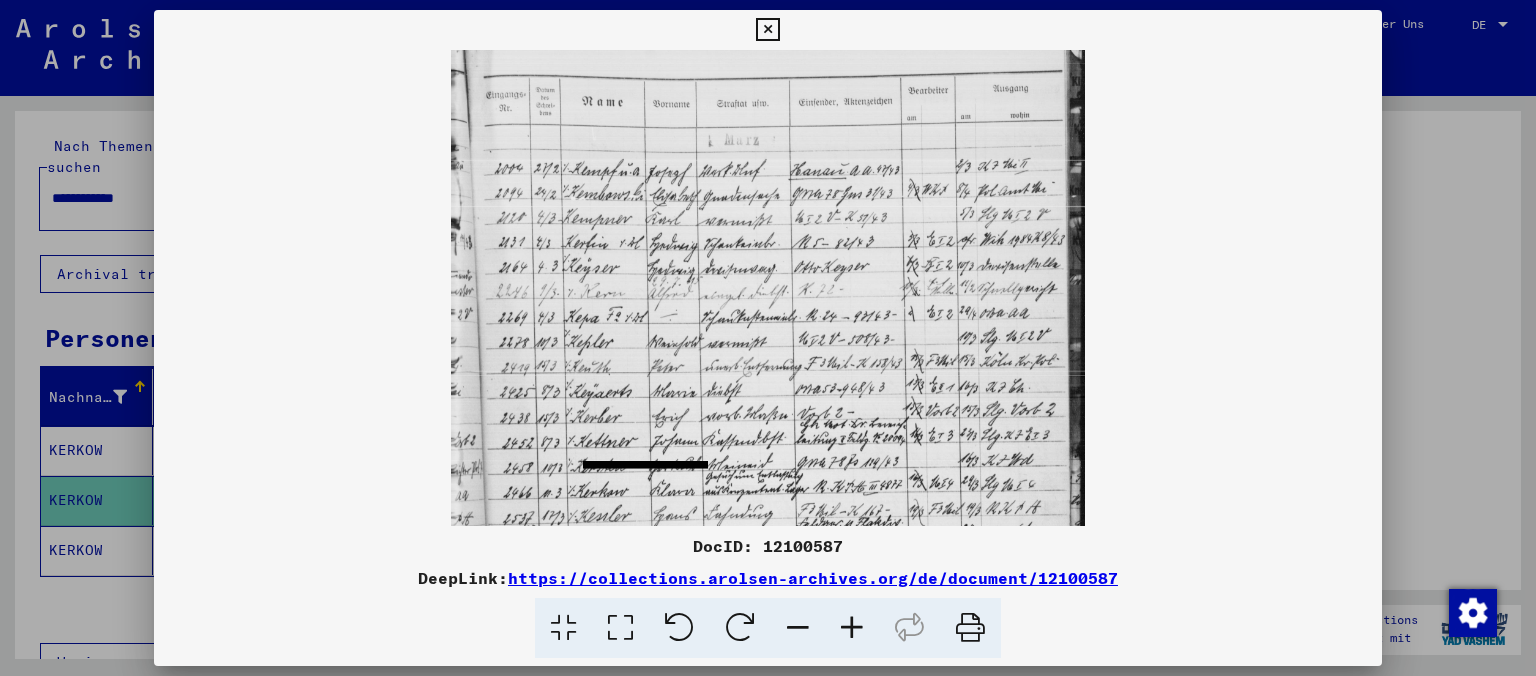 click at bounding box center (852, 628) 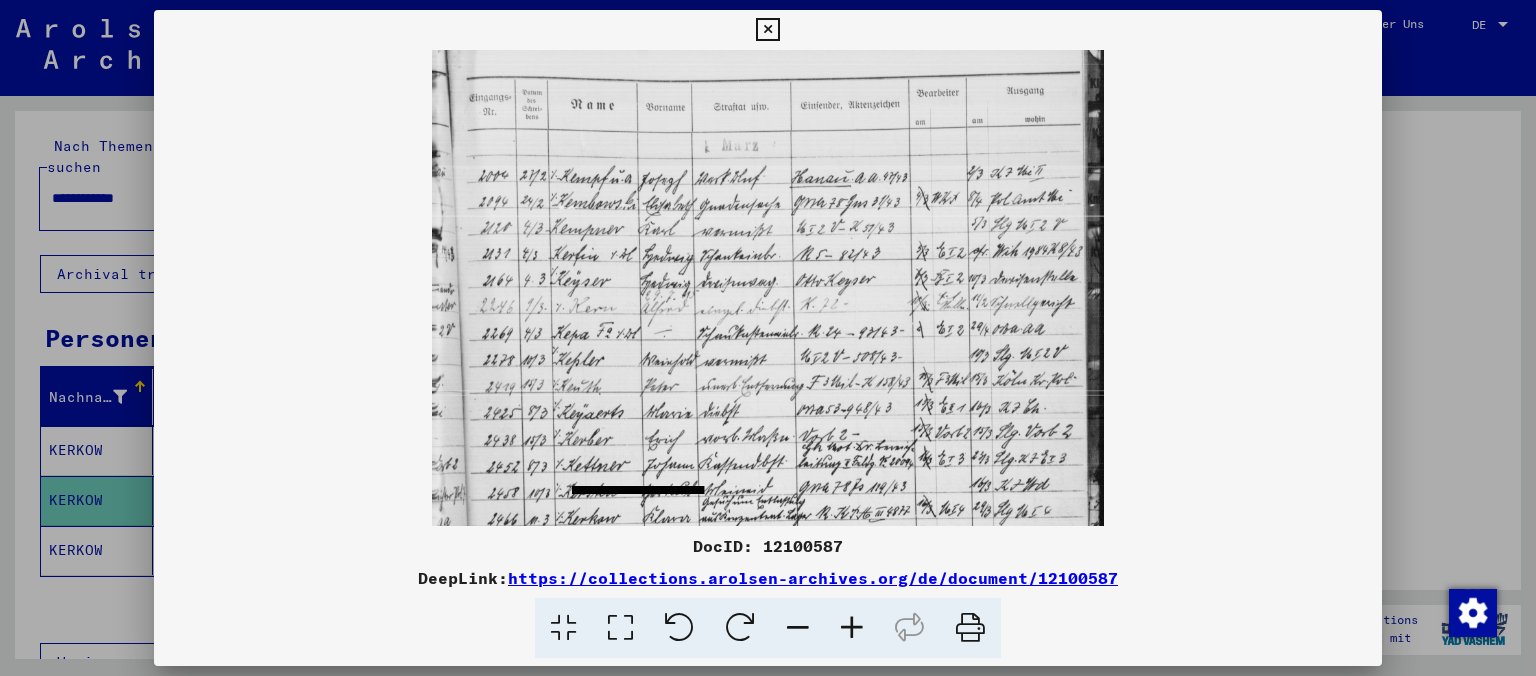 drag, startPoint x: 1385, startPoint y: 227, endPoint x: 1398, endPoint y: 331, distance: 104.80935 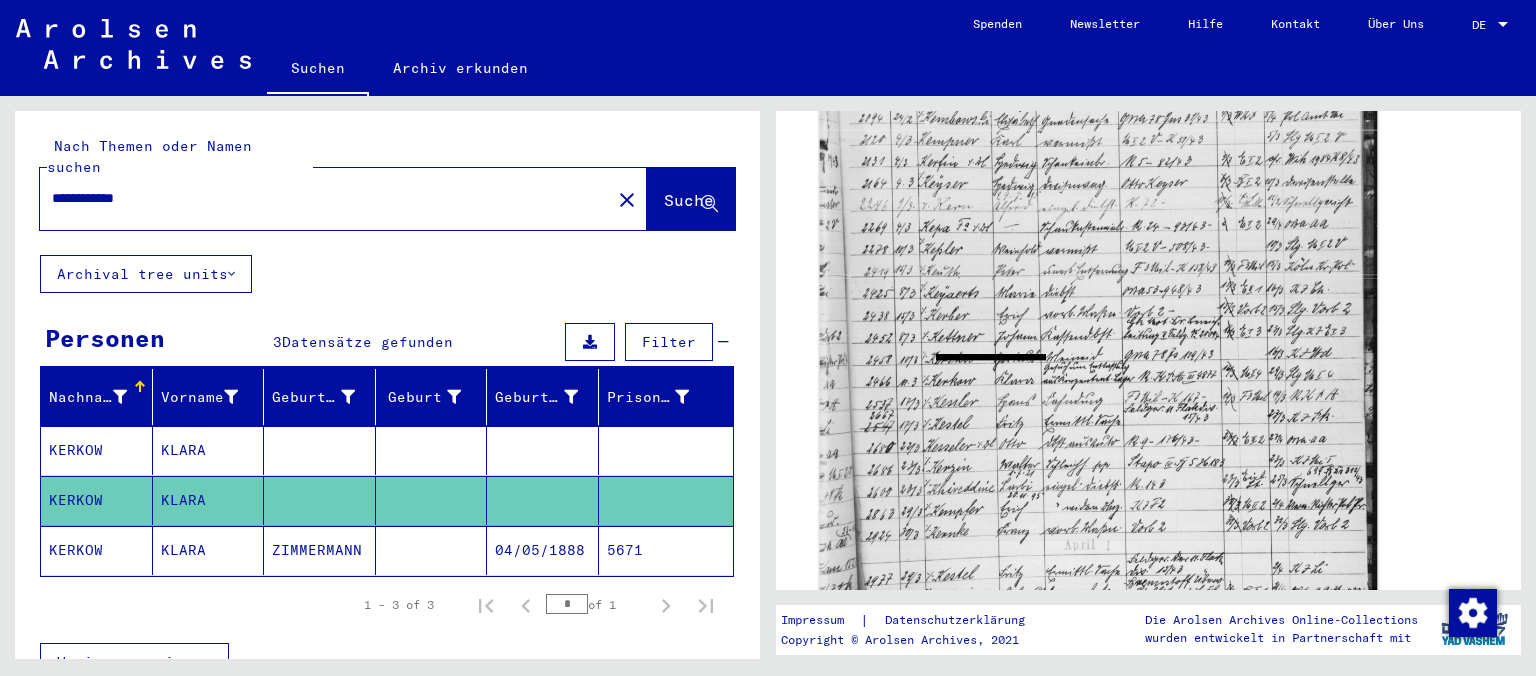 click 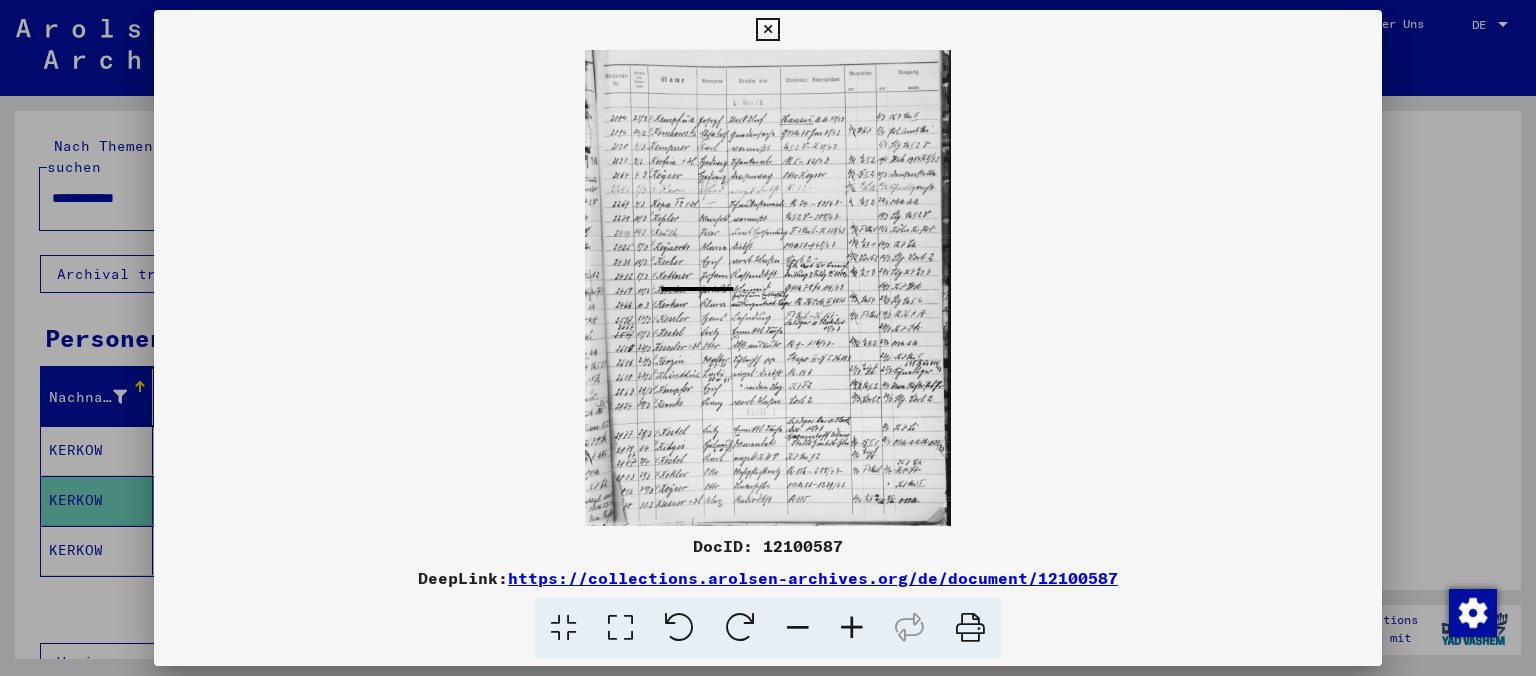 click at bounding box center (852, 628) 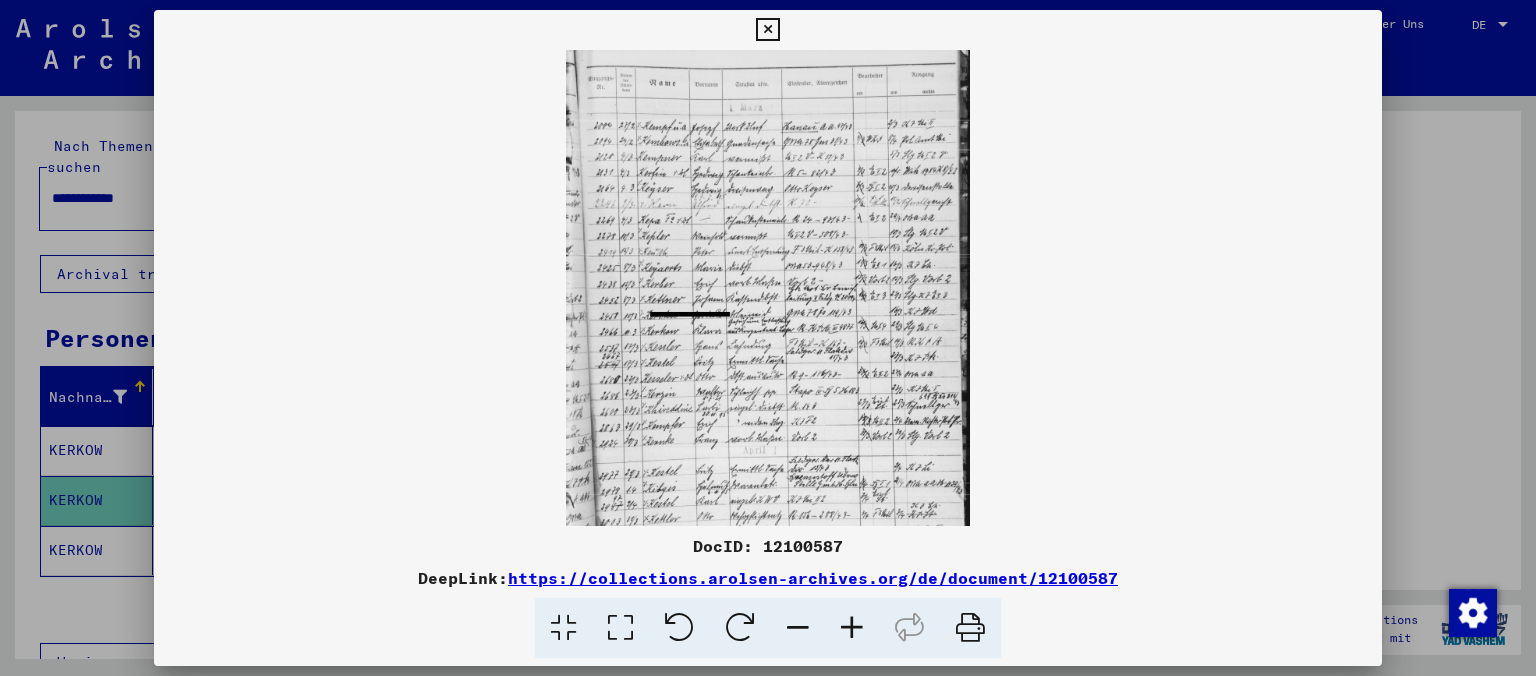click at bounding box center [852, 628] 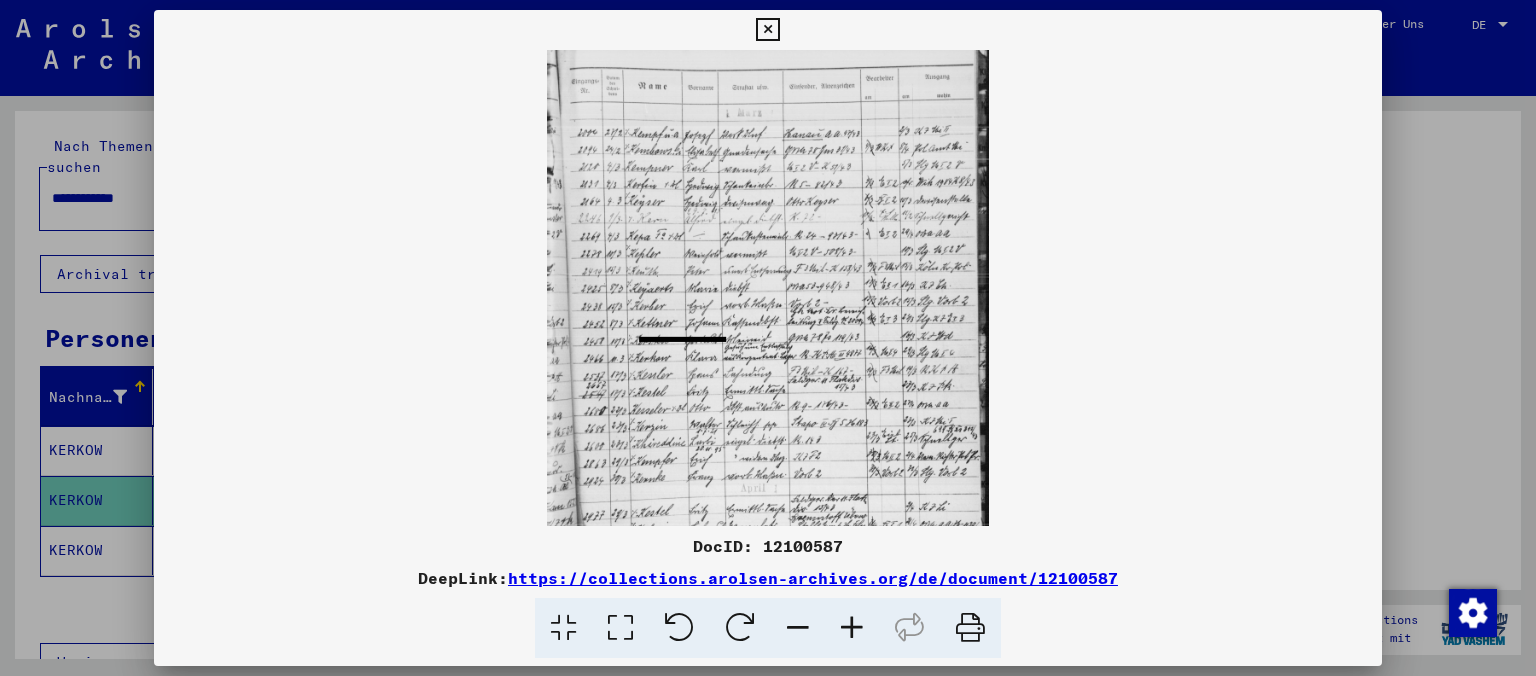 click at bounding box center (852, 628) 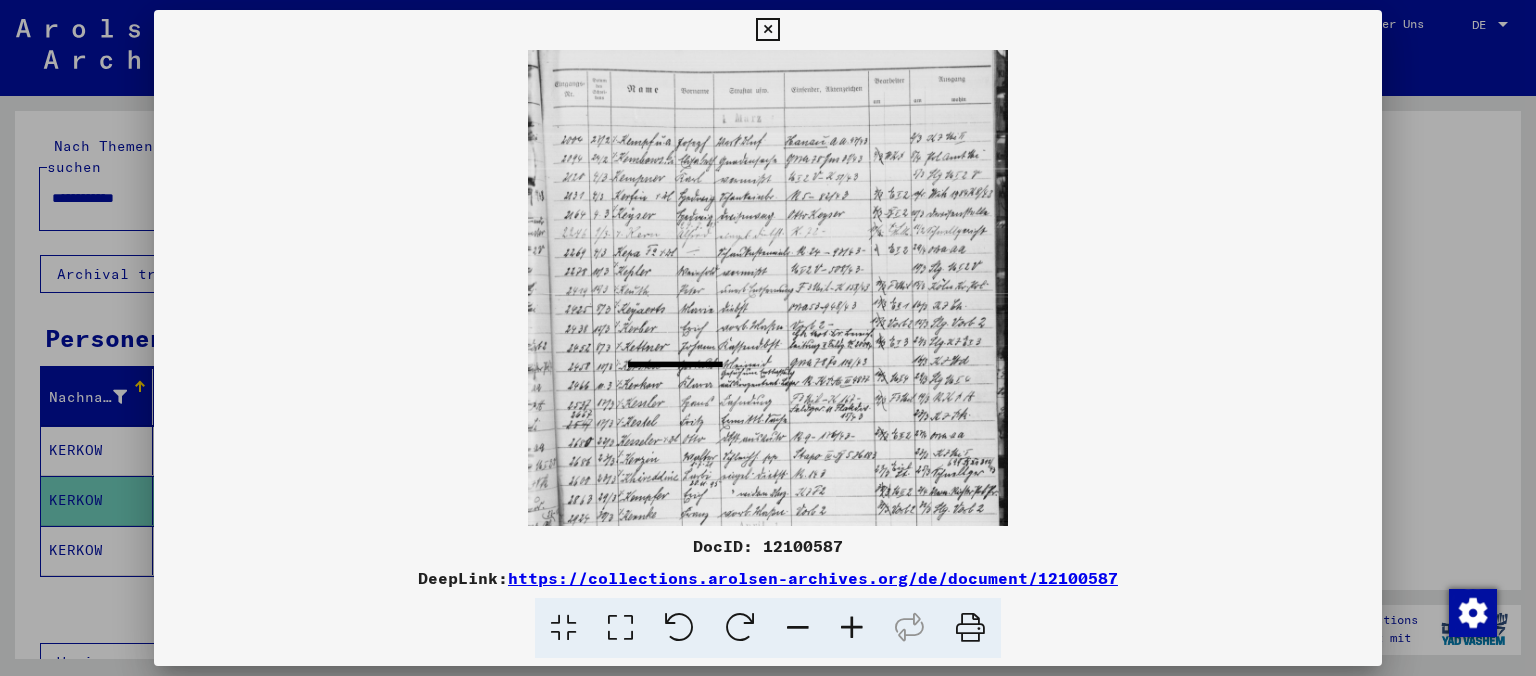 click at bounding box center (852, 628) 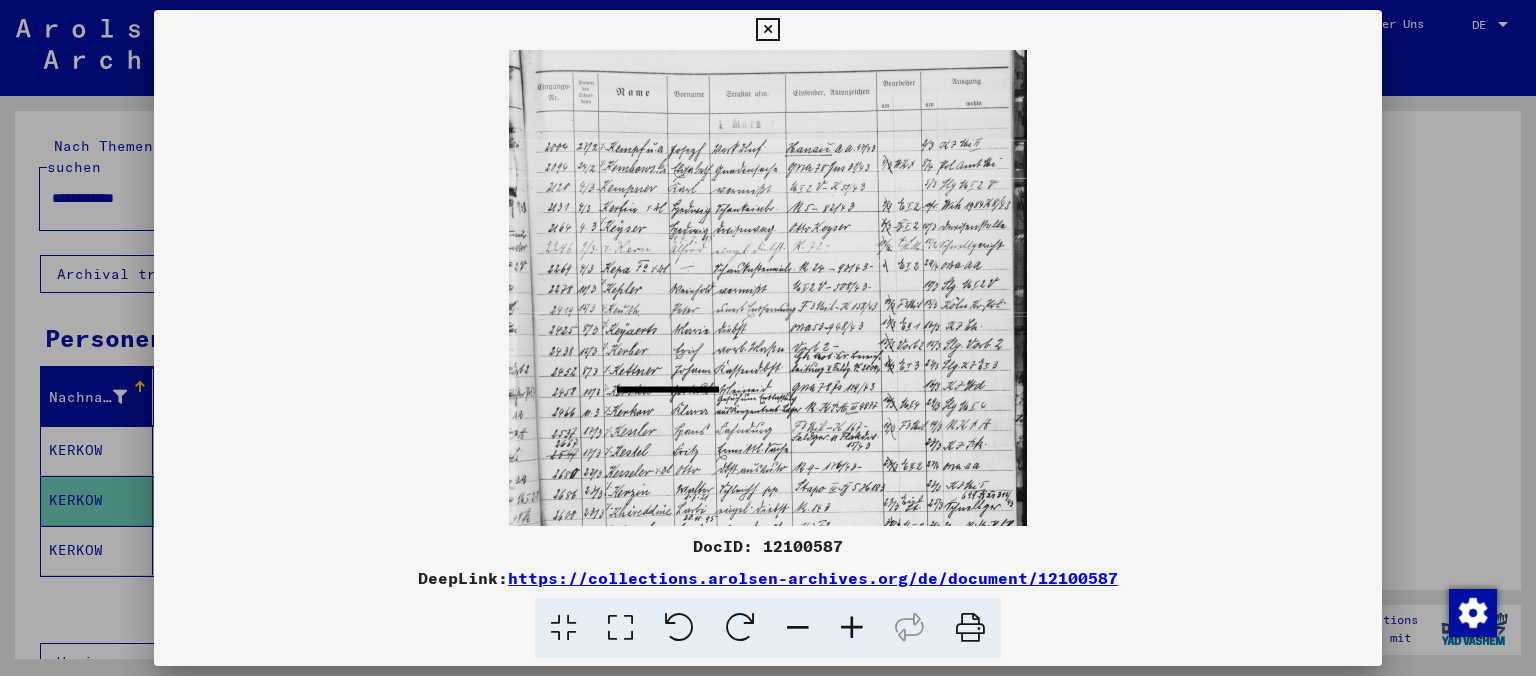 click at bounding box center [852, 628] 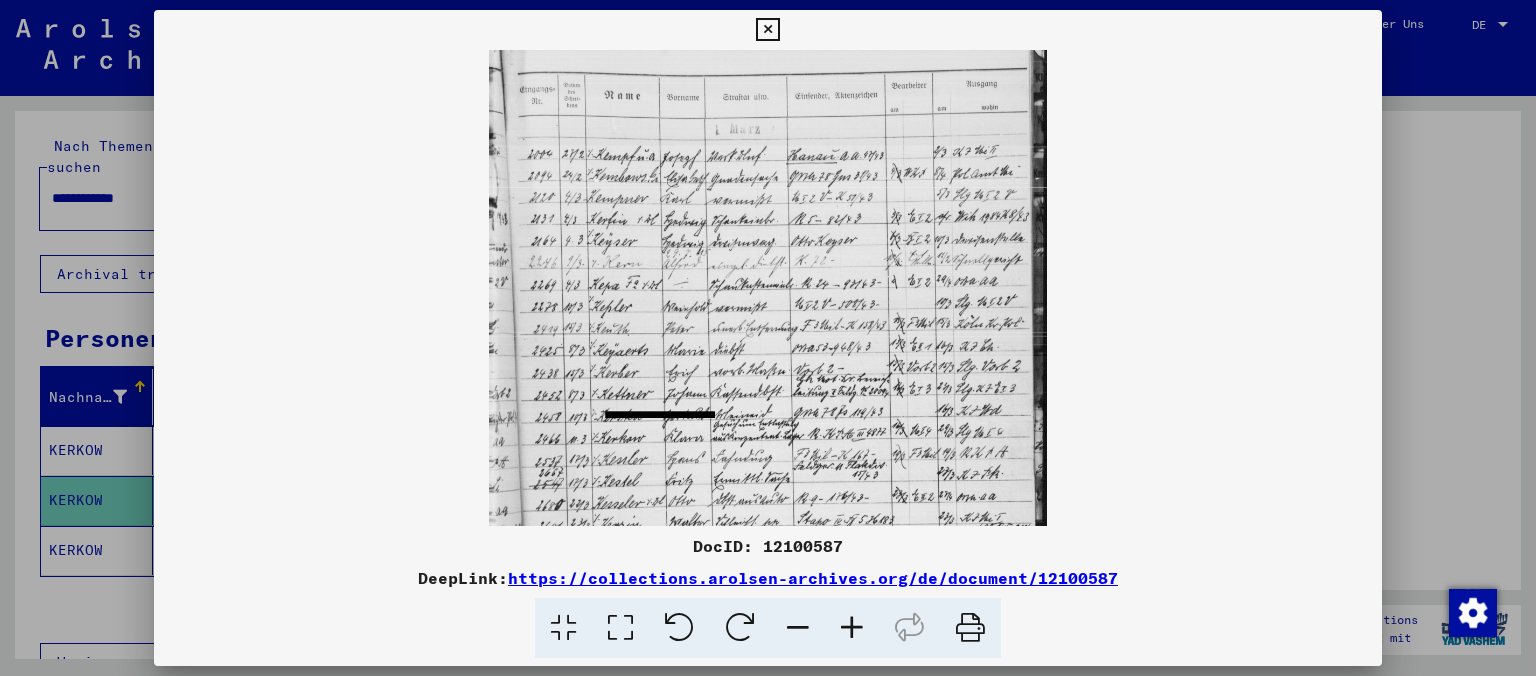 click at bounding box center [852, 628] 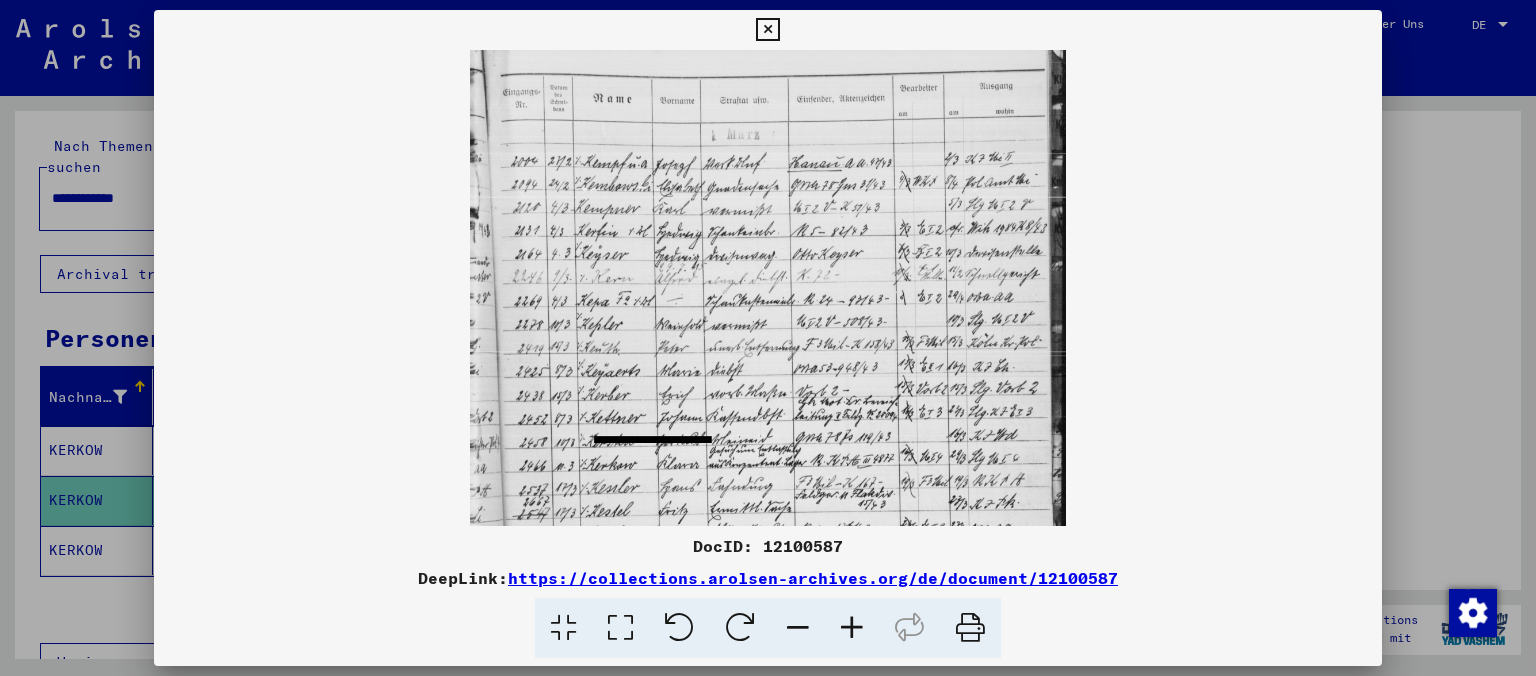 click at bounding box center (852, 628) 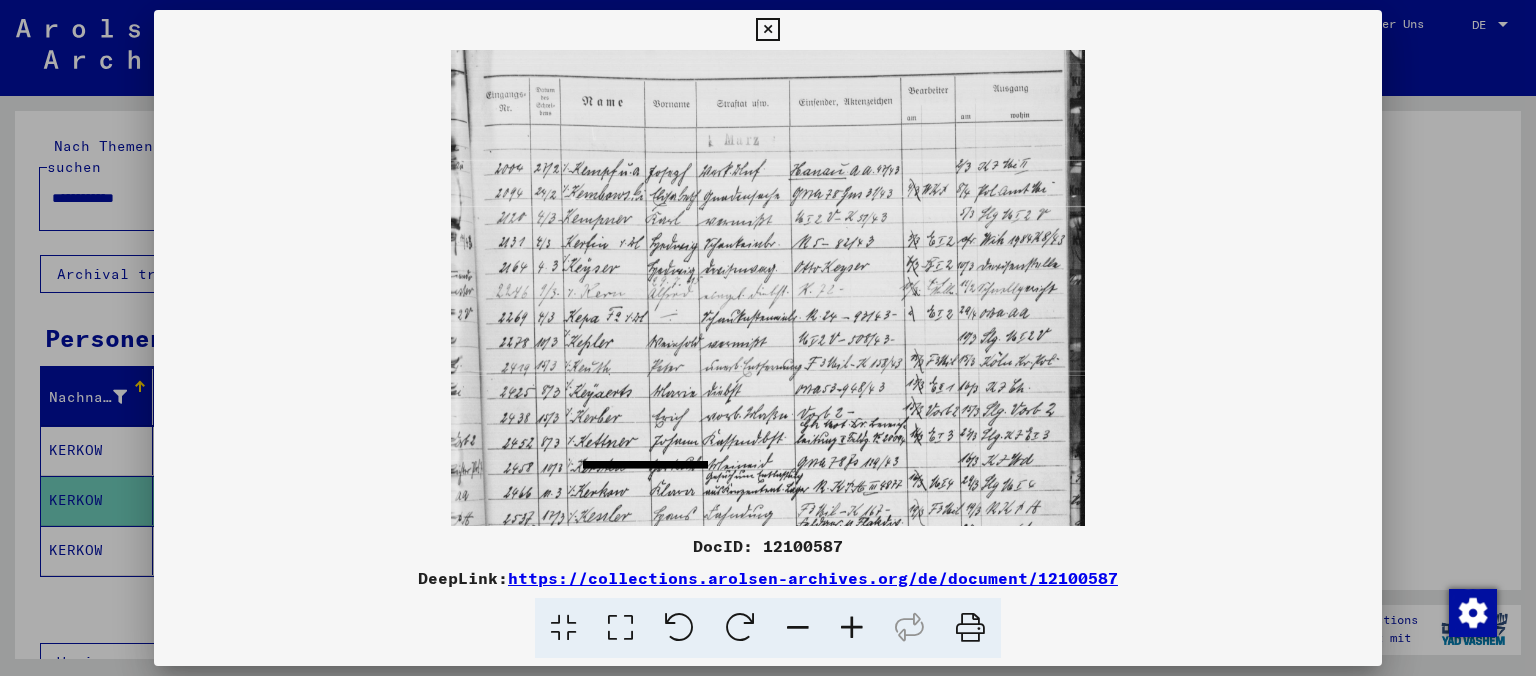 click at bounding box center (852, 628) 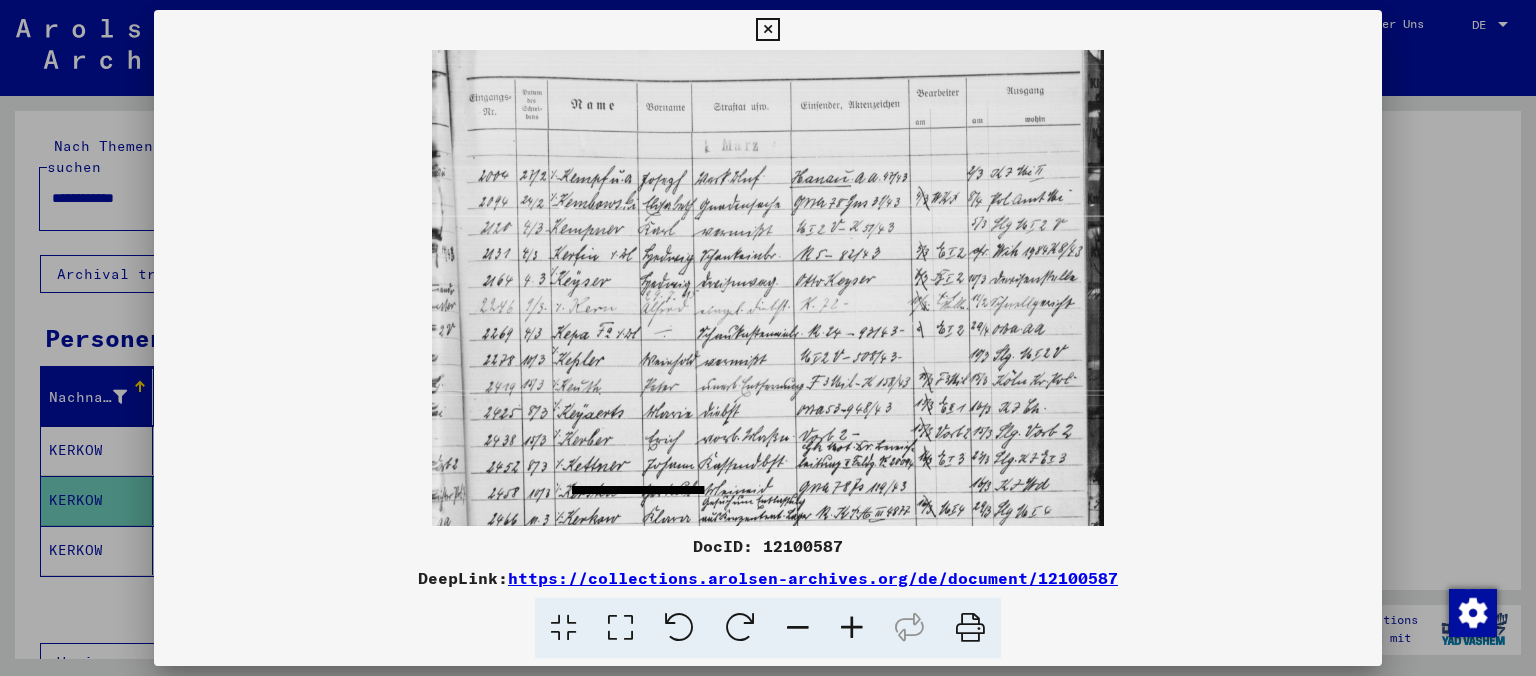 click at bounding box center [768, 488] 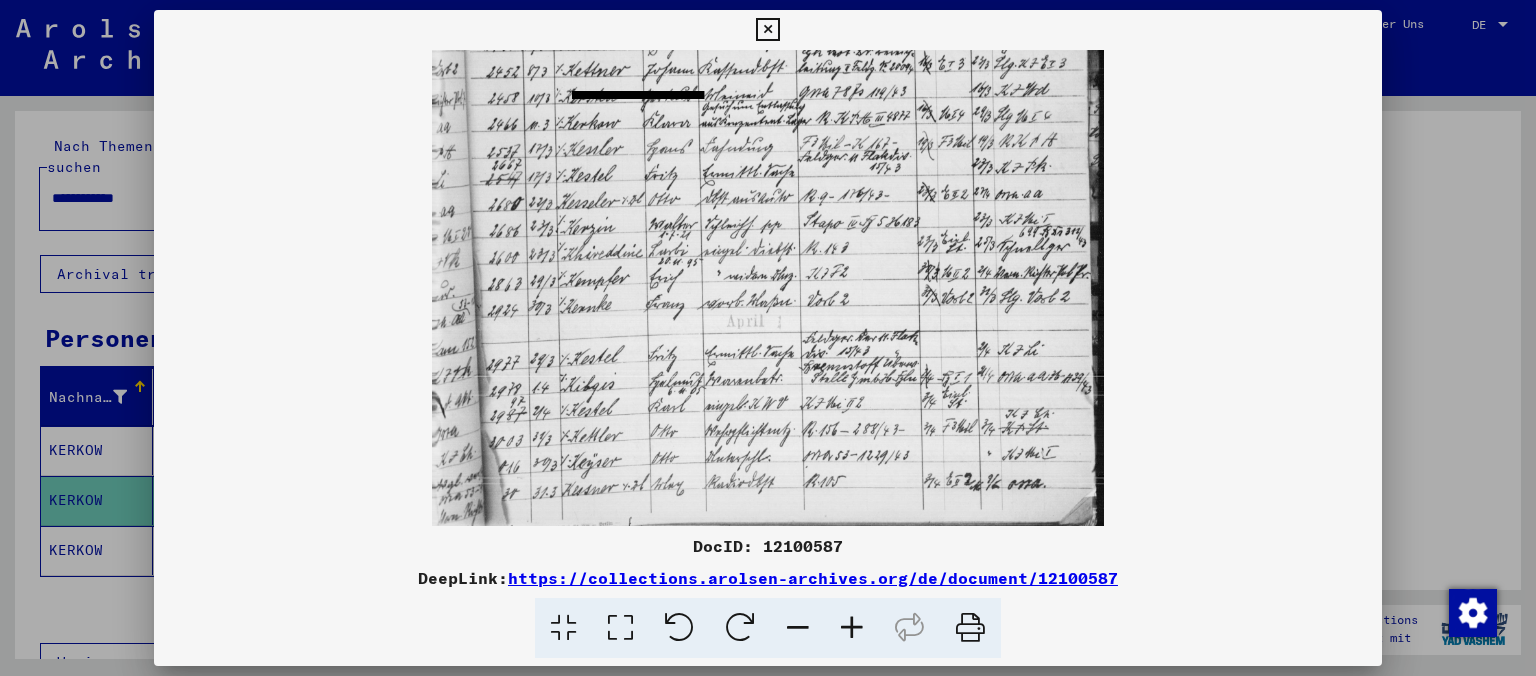 scroll, scrollTop: 400, scrollLeft: 0, axis: vertical 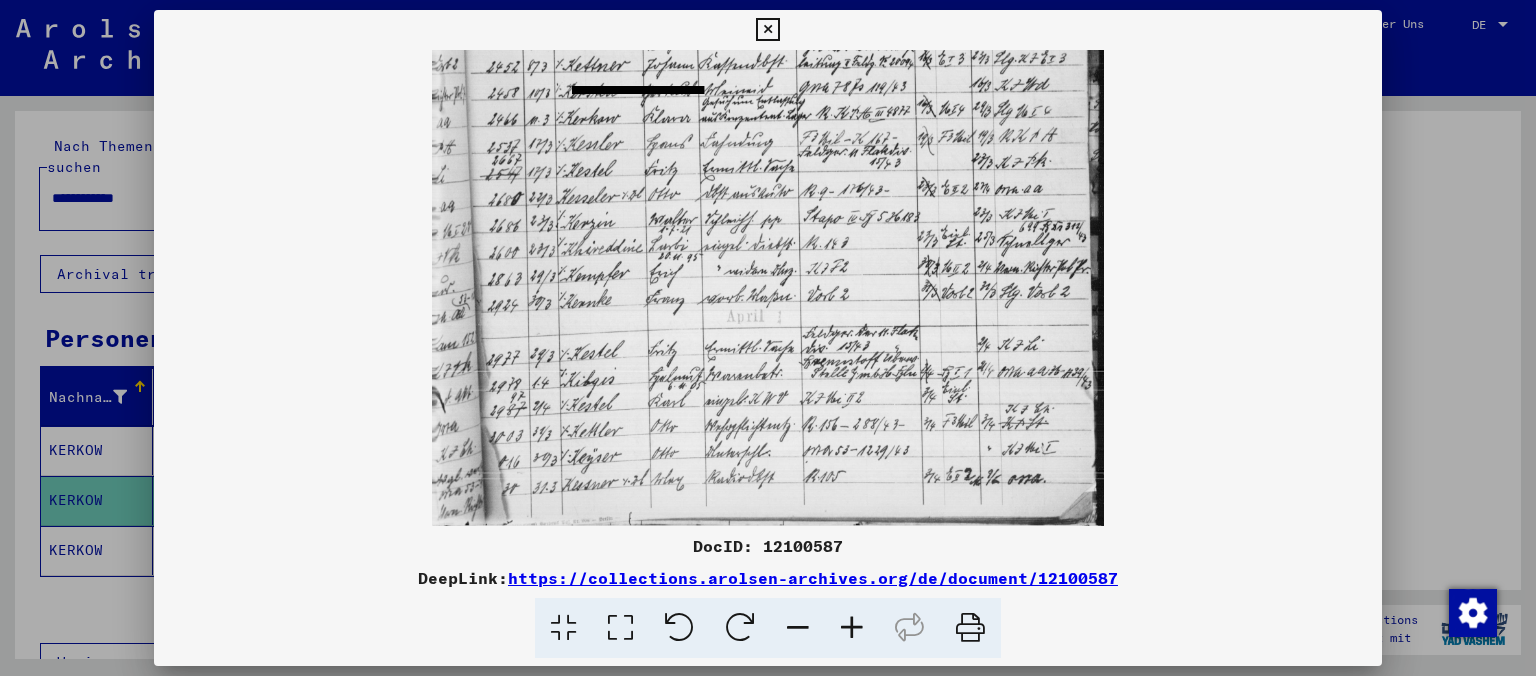 drag, startPoint x: 430, startPoint y: 514, endPoint x: 424, endPoint y: 78, distance: 436.0413 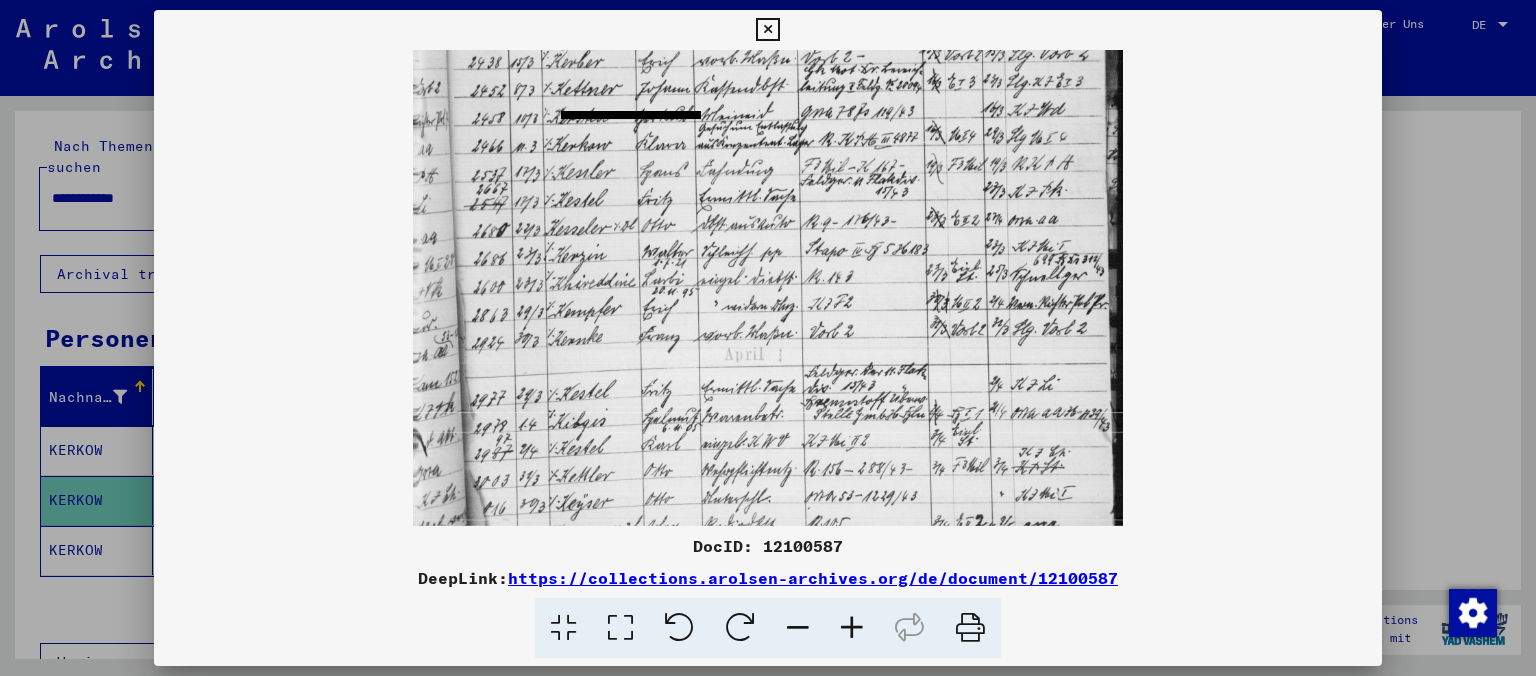 click at bounding box center (852, 628) 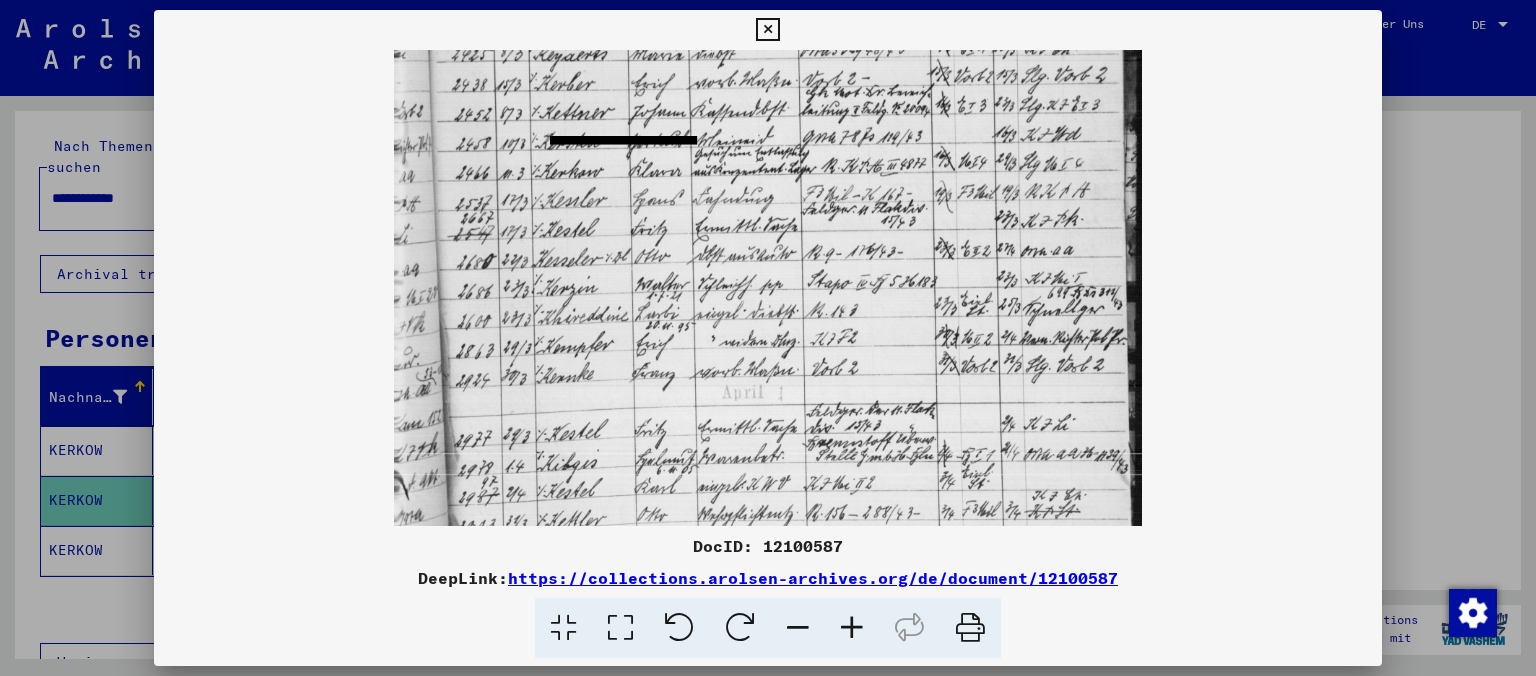 click at bounding box center [852, 628] 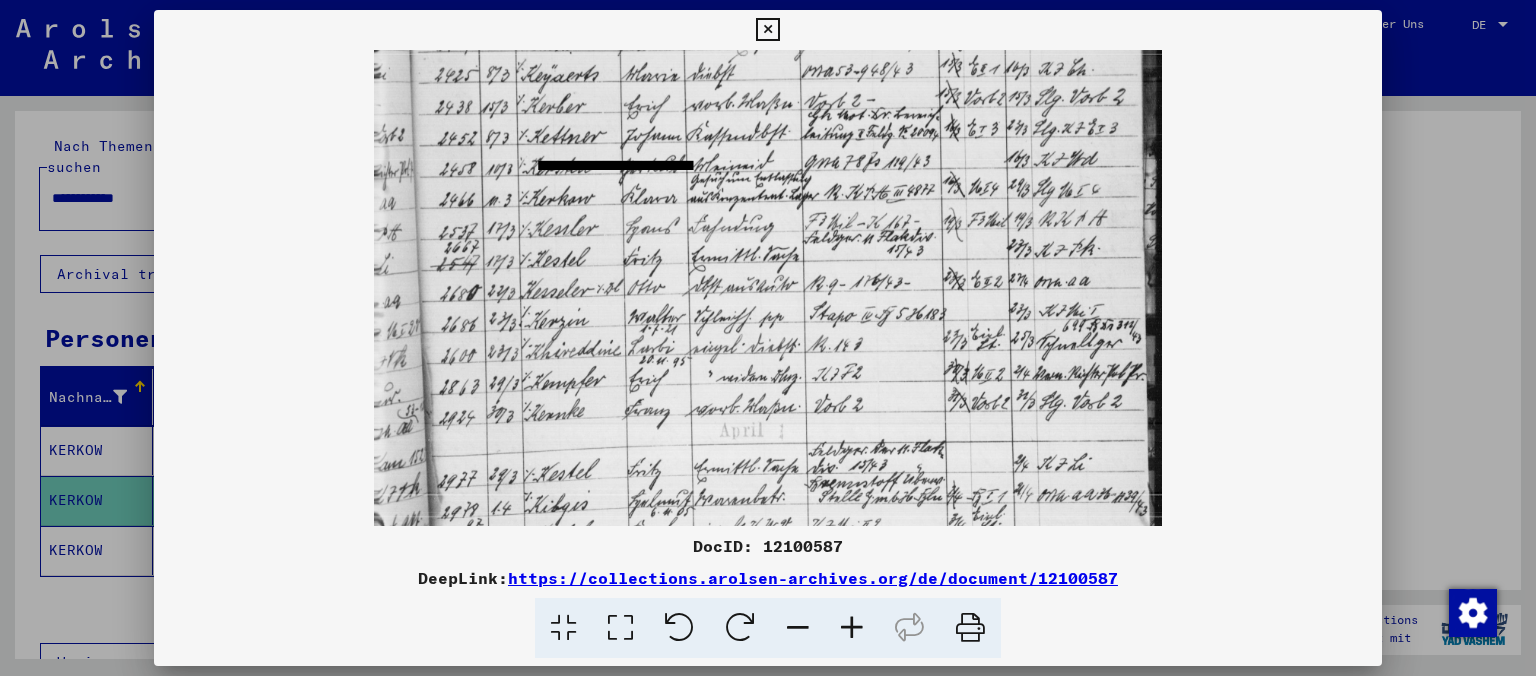 click at bounding box center [852, 628] 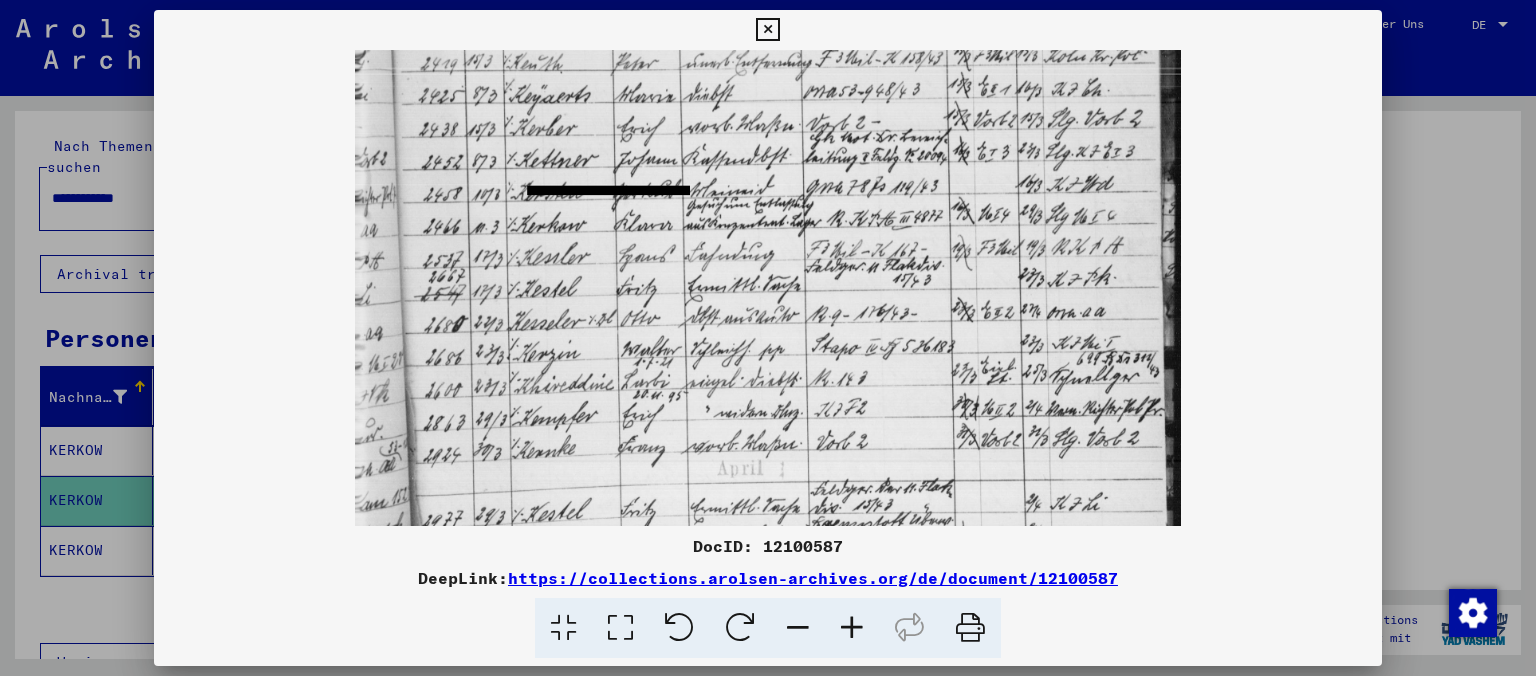 click at bounding box center (852, 628) 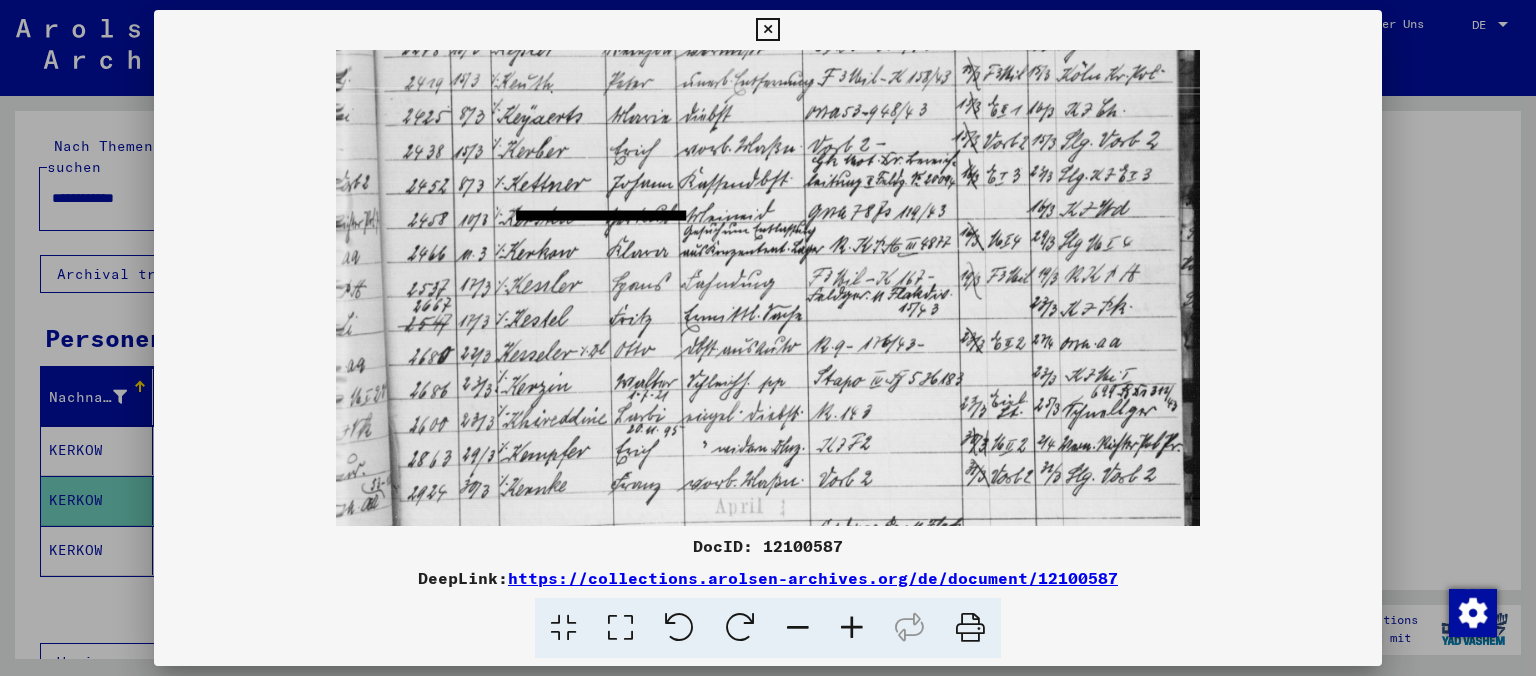 click at bounding box center (852, 628) 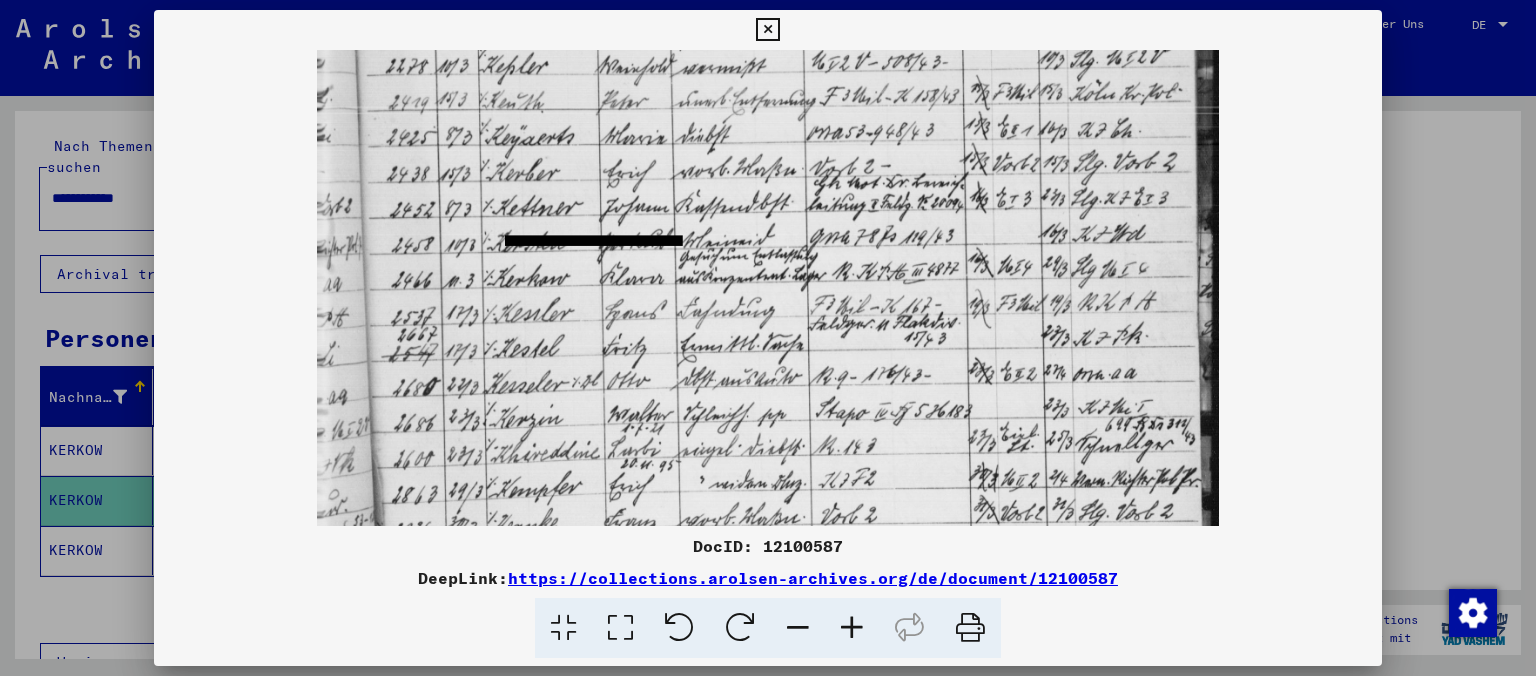 click at bounding box center (852, 628) 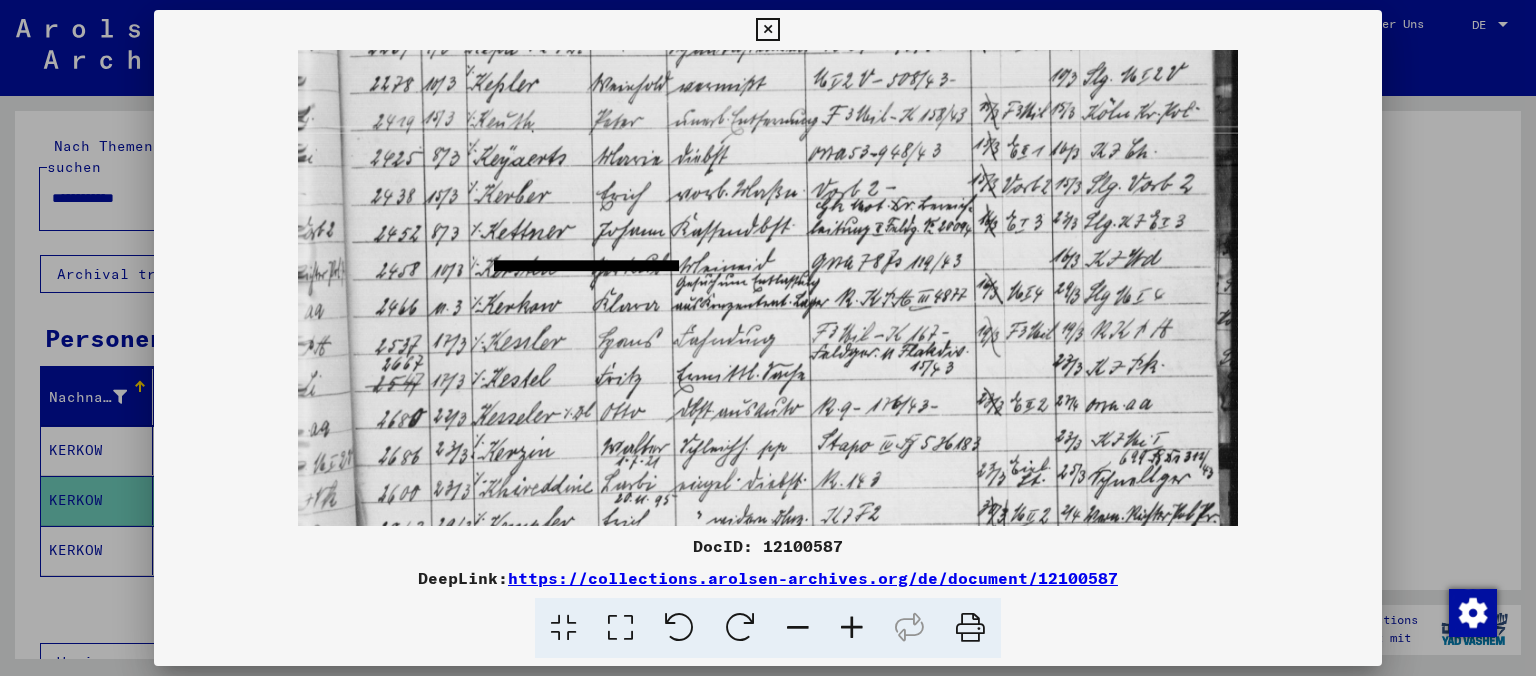 click at bounding box center (852, 628) 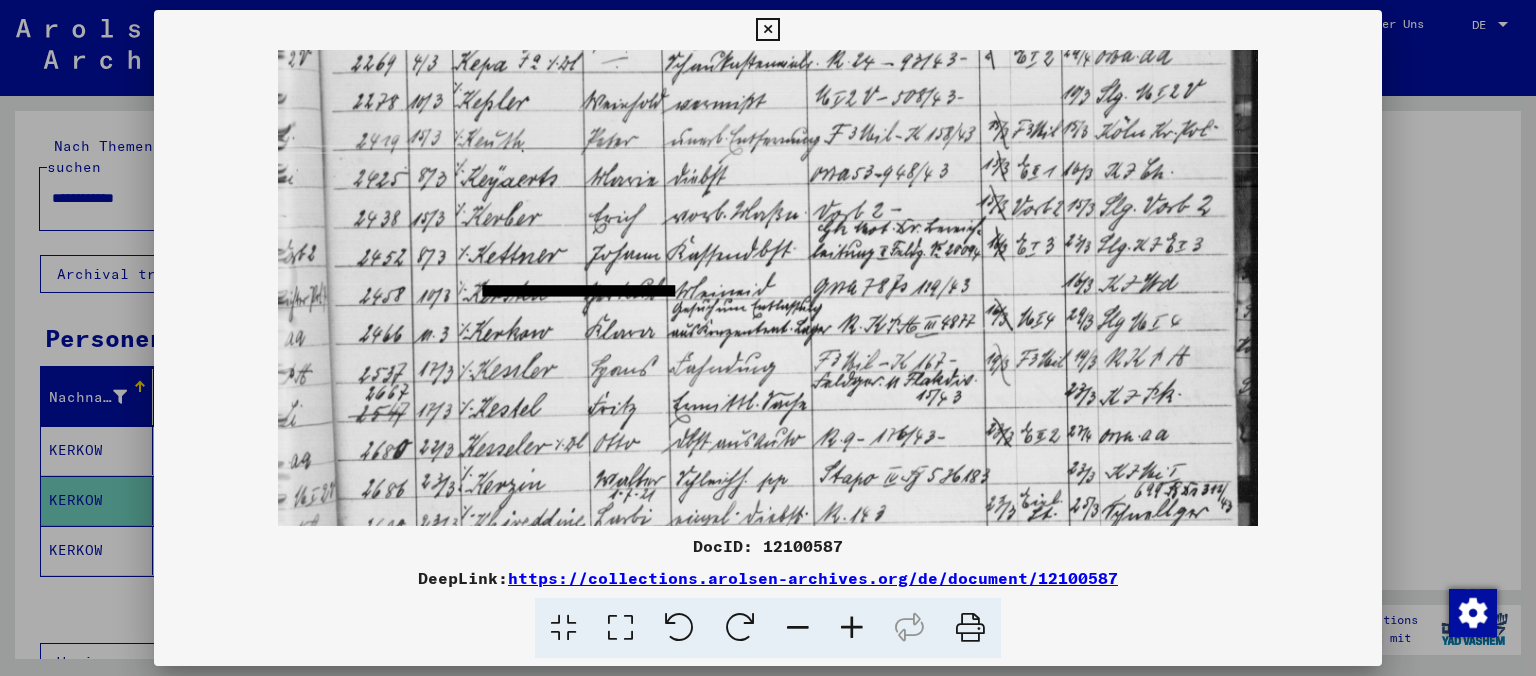 click at bounding box center (767, 30) 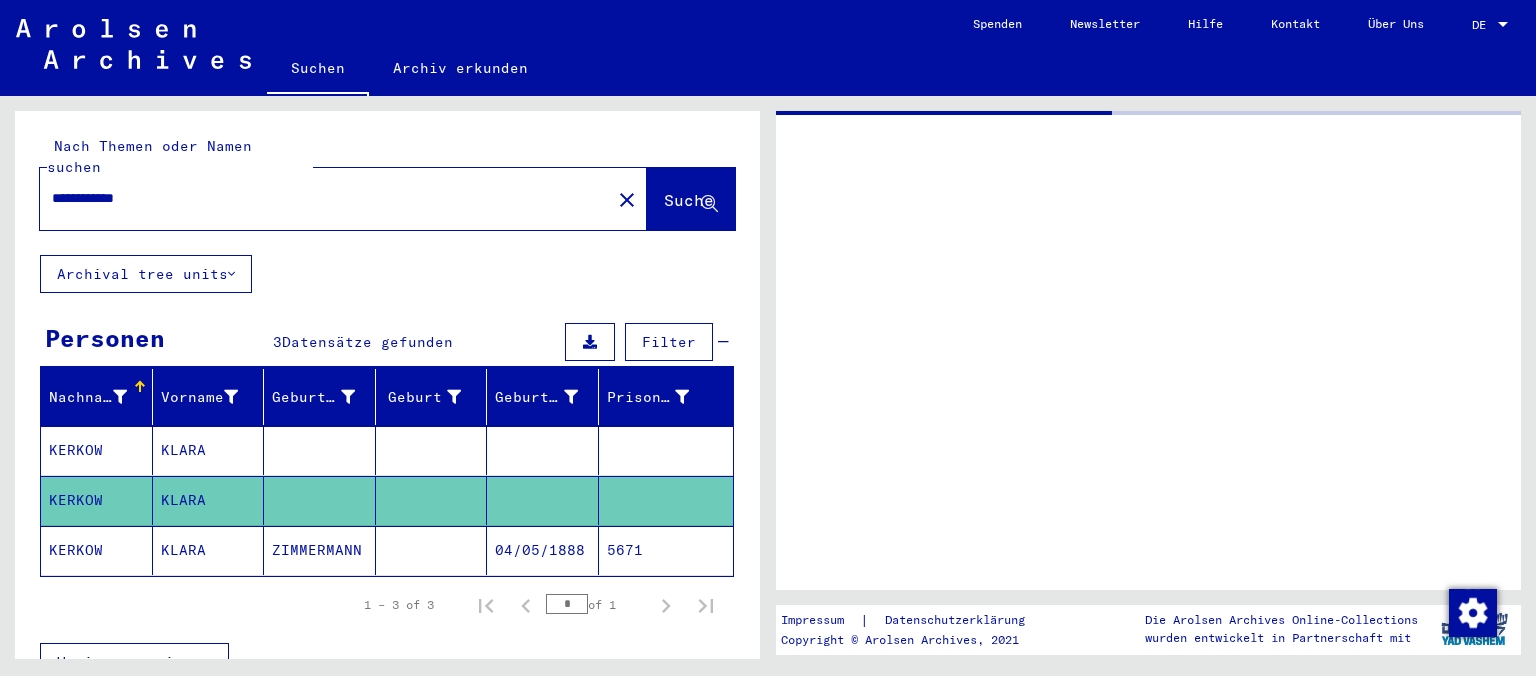 scroll, scrollTop: 0, scrollLeft: 0, axis: both 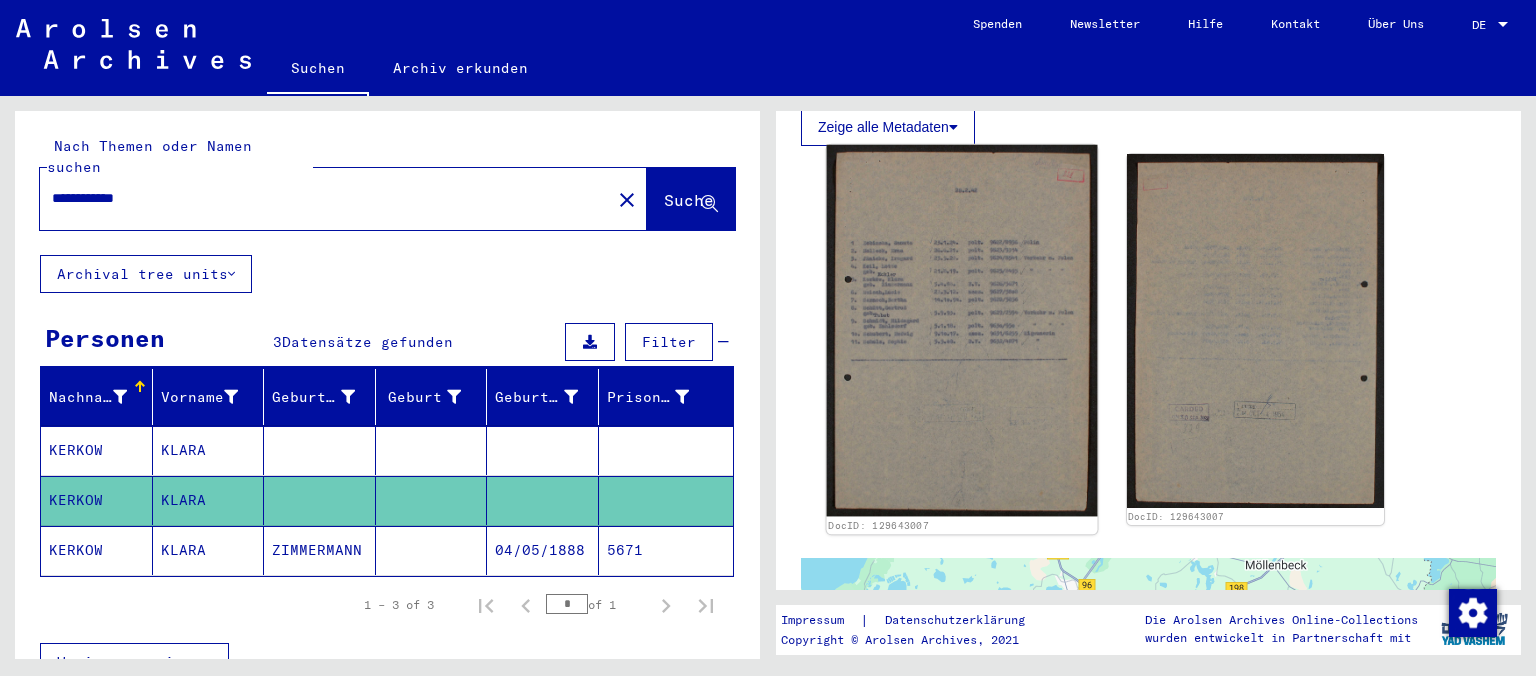 click 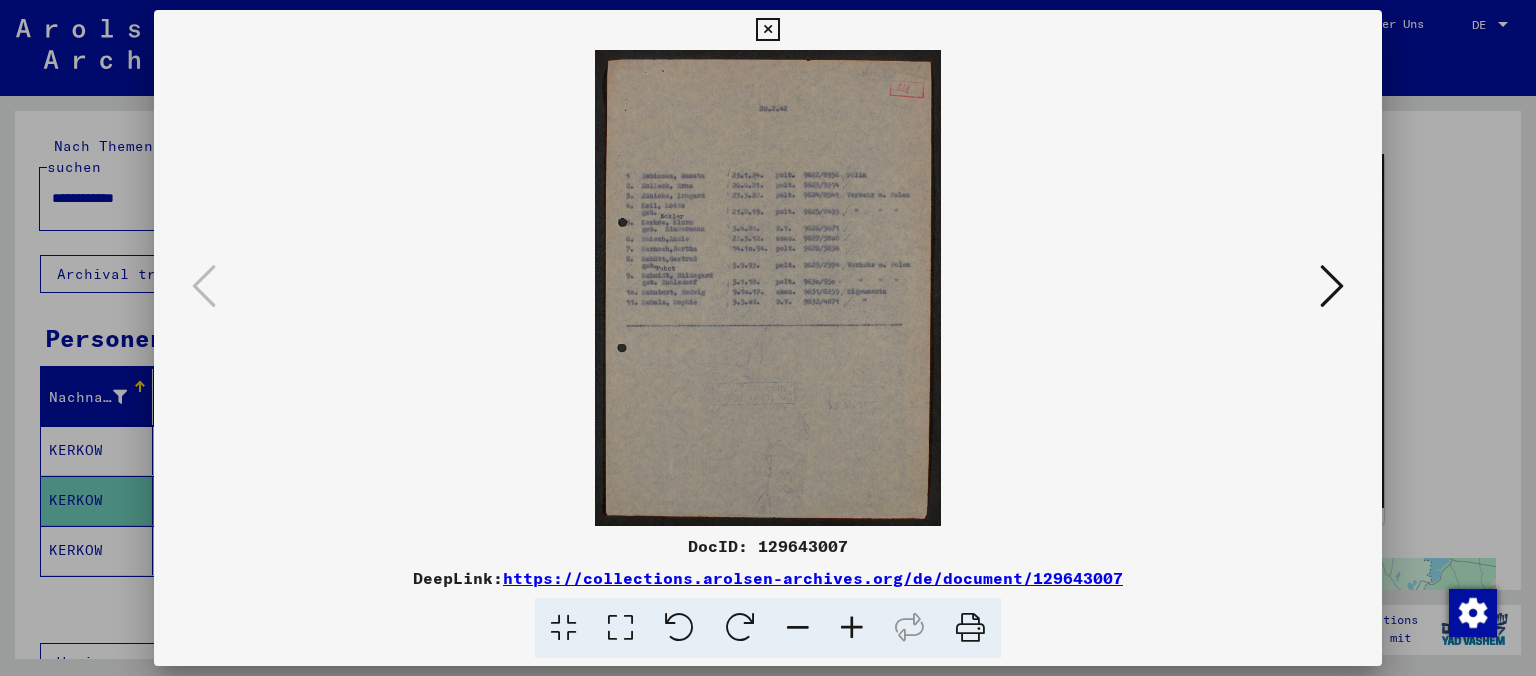 click at bounding box center (852, 628) 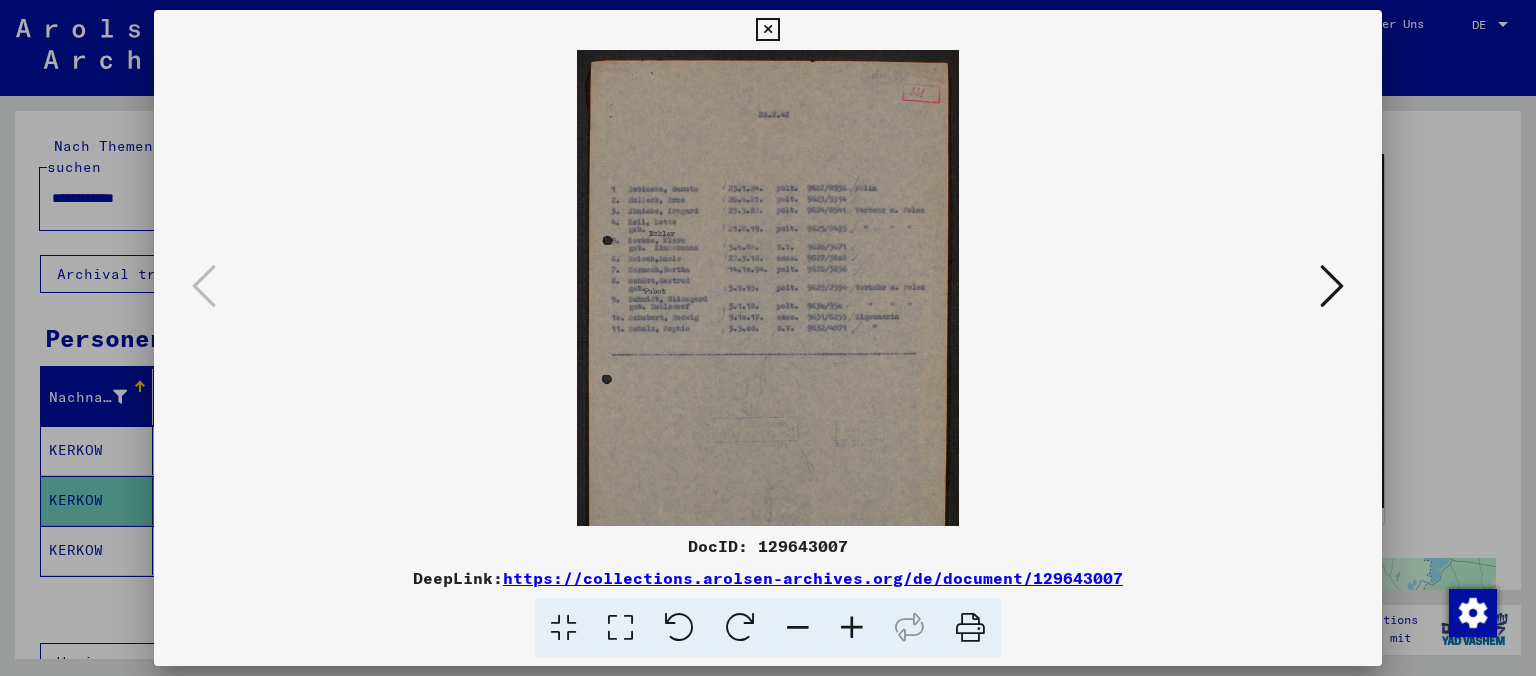 click at bounding box center [852, 628] 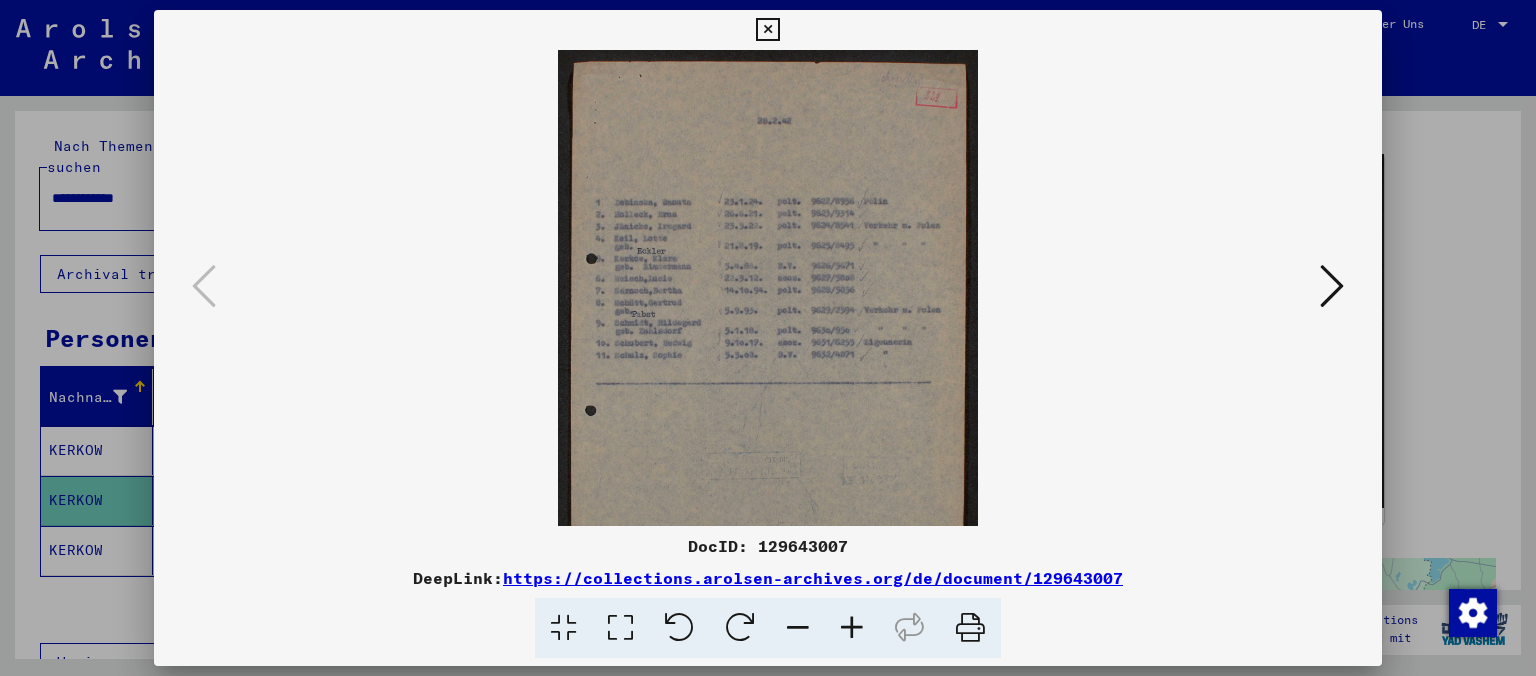 click at bounding box center [852, 628] 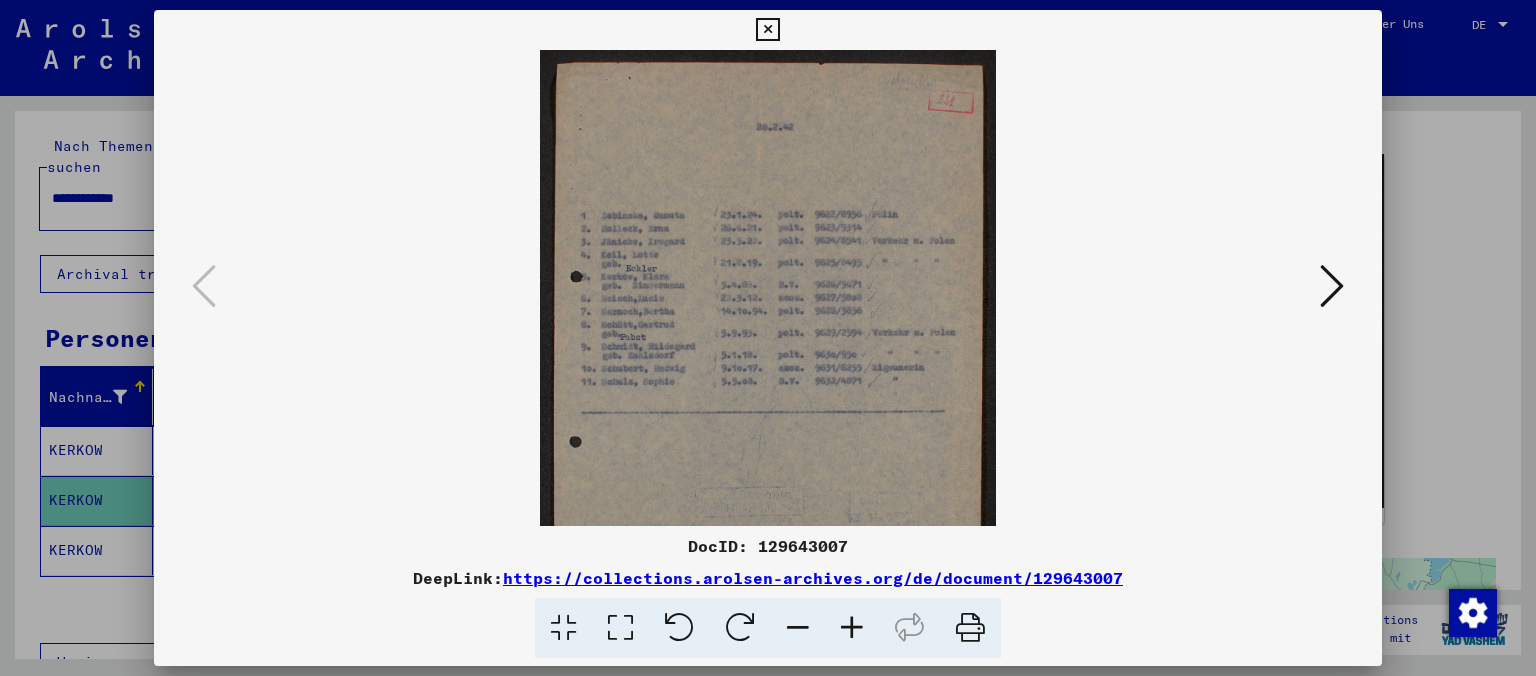 click at bounding box center (852, 628) 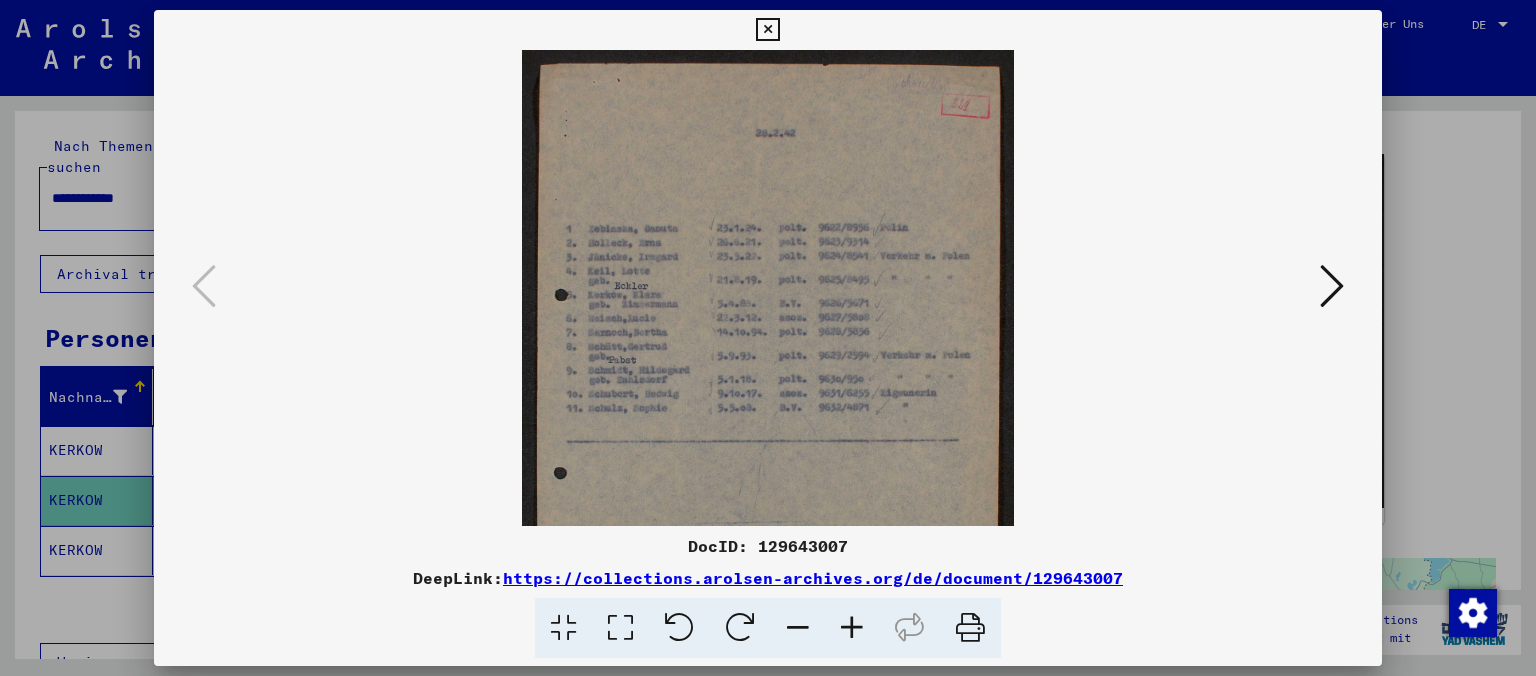 click at bounding box center (852, 628) 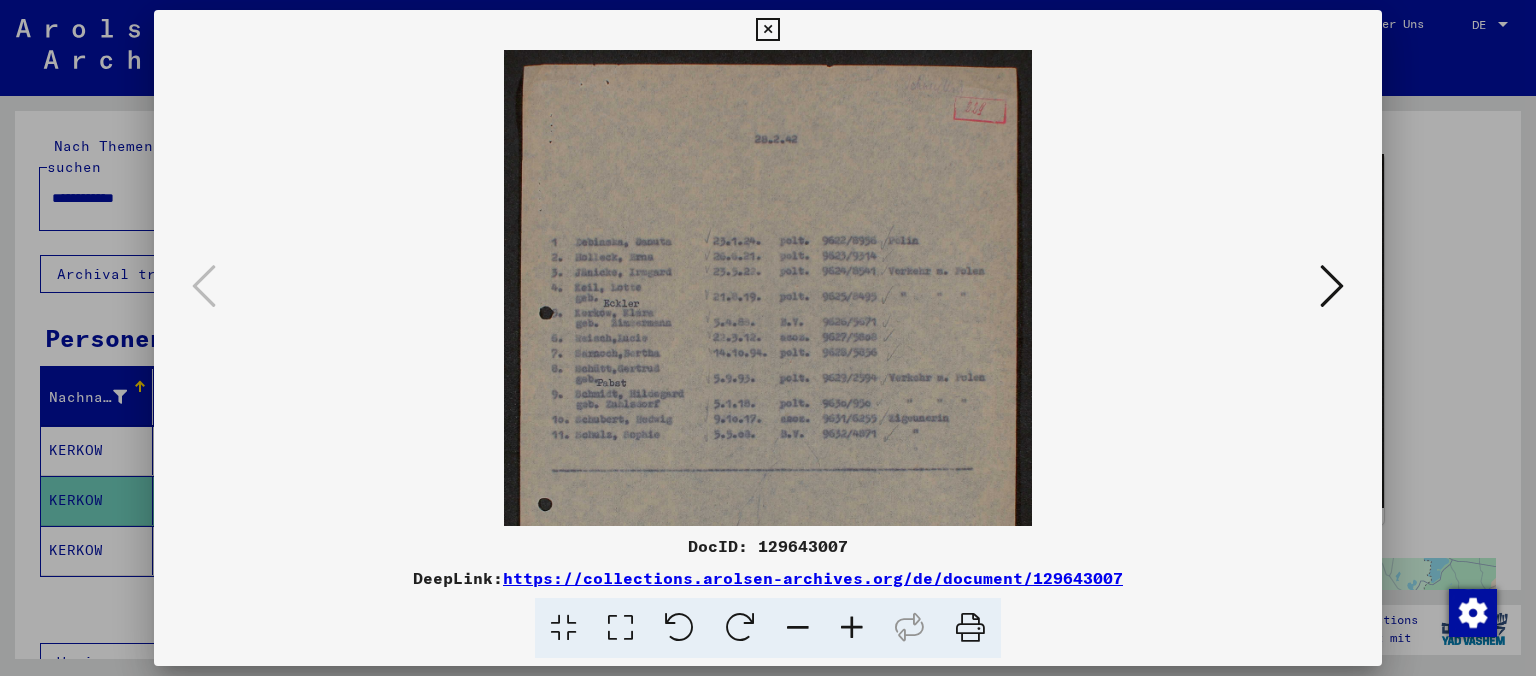 click at bounding box center [852, 628] 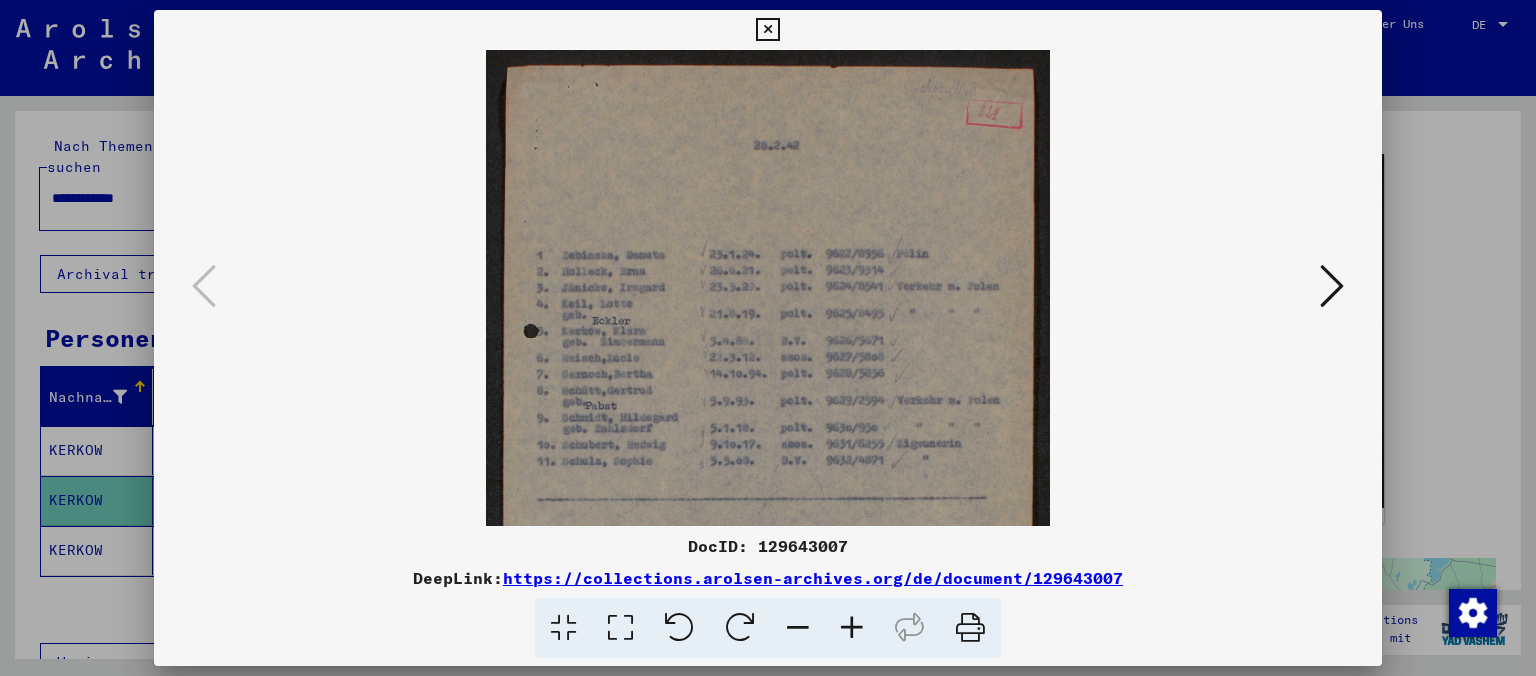 click at bounding box center [852, 628] 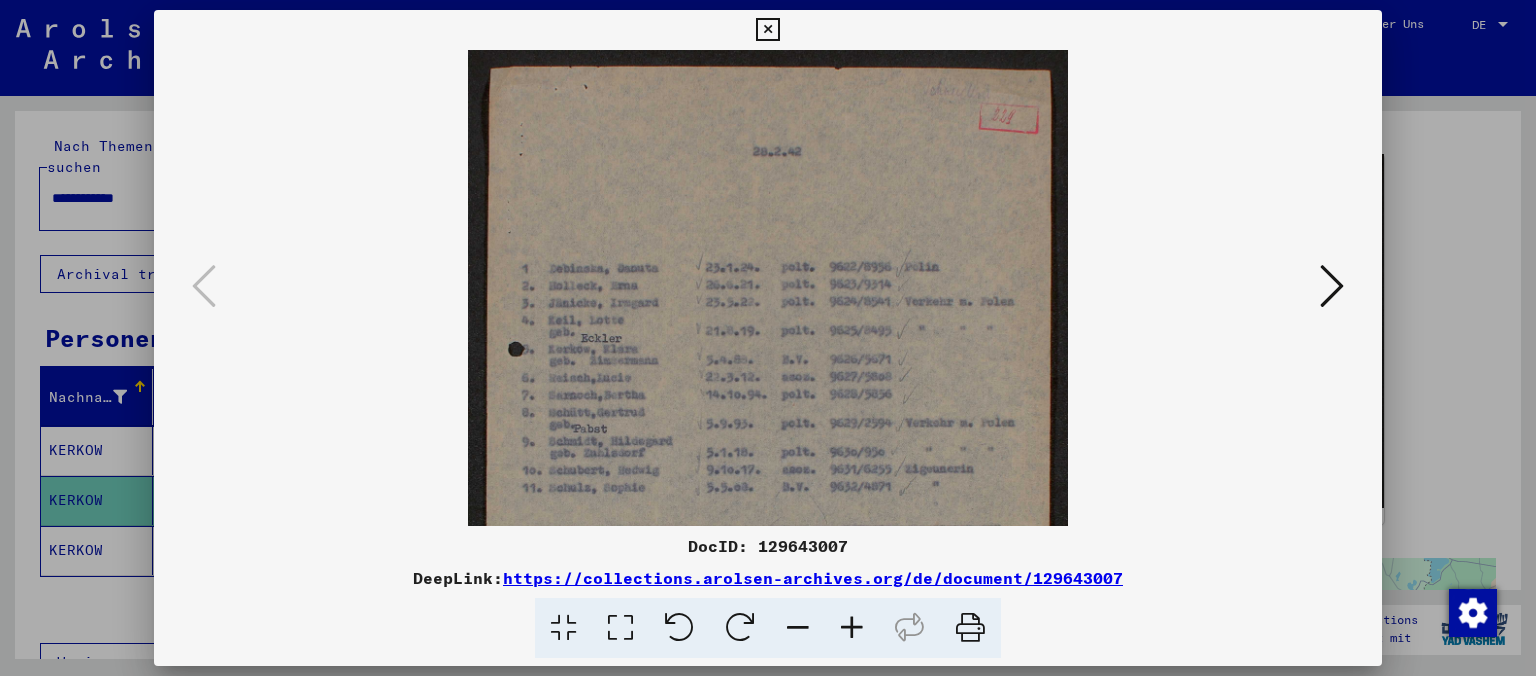 click at bounding box center (852, 628) 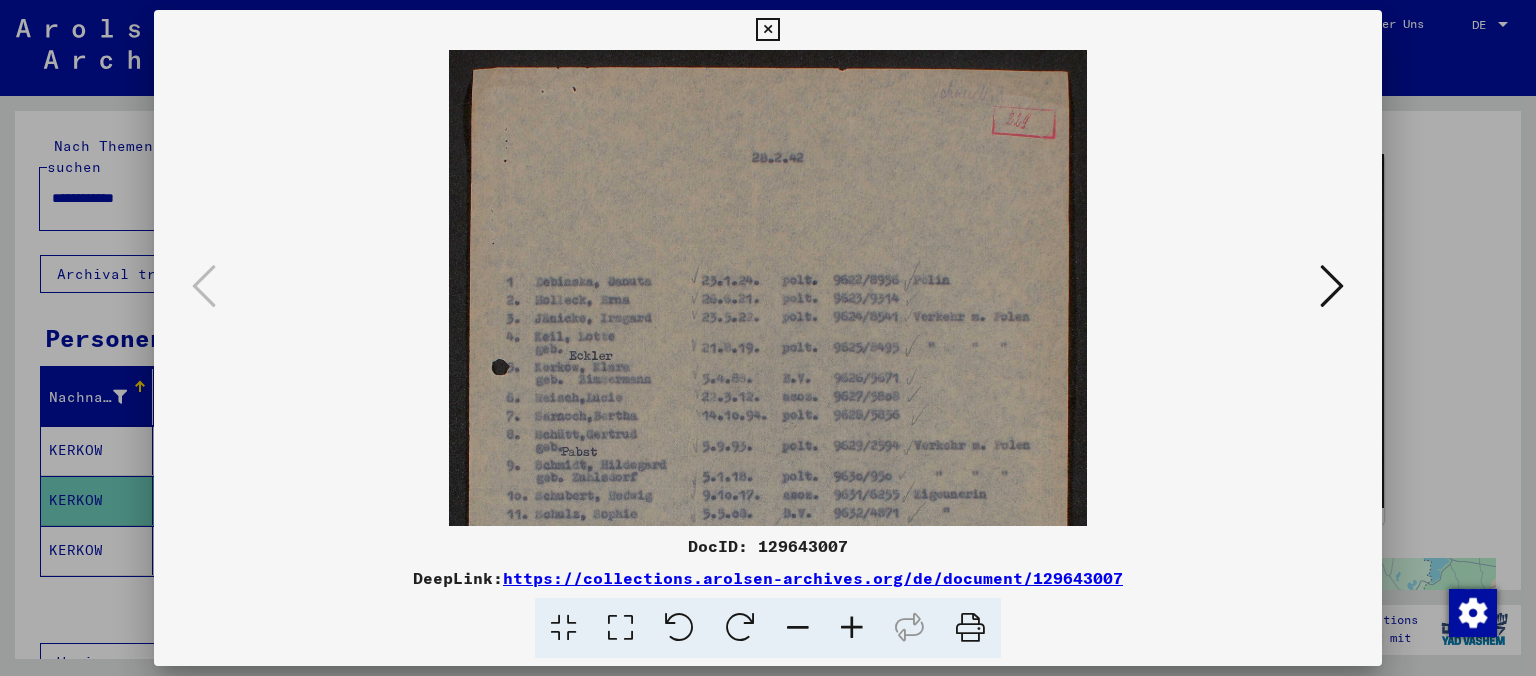 click at bounding box center [852, 628] 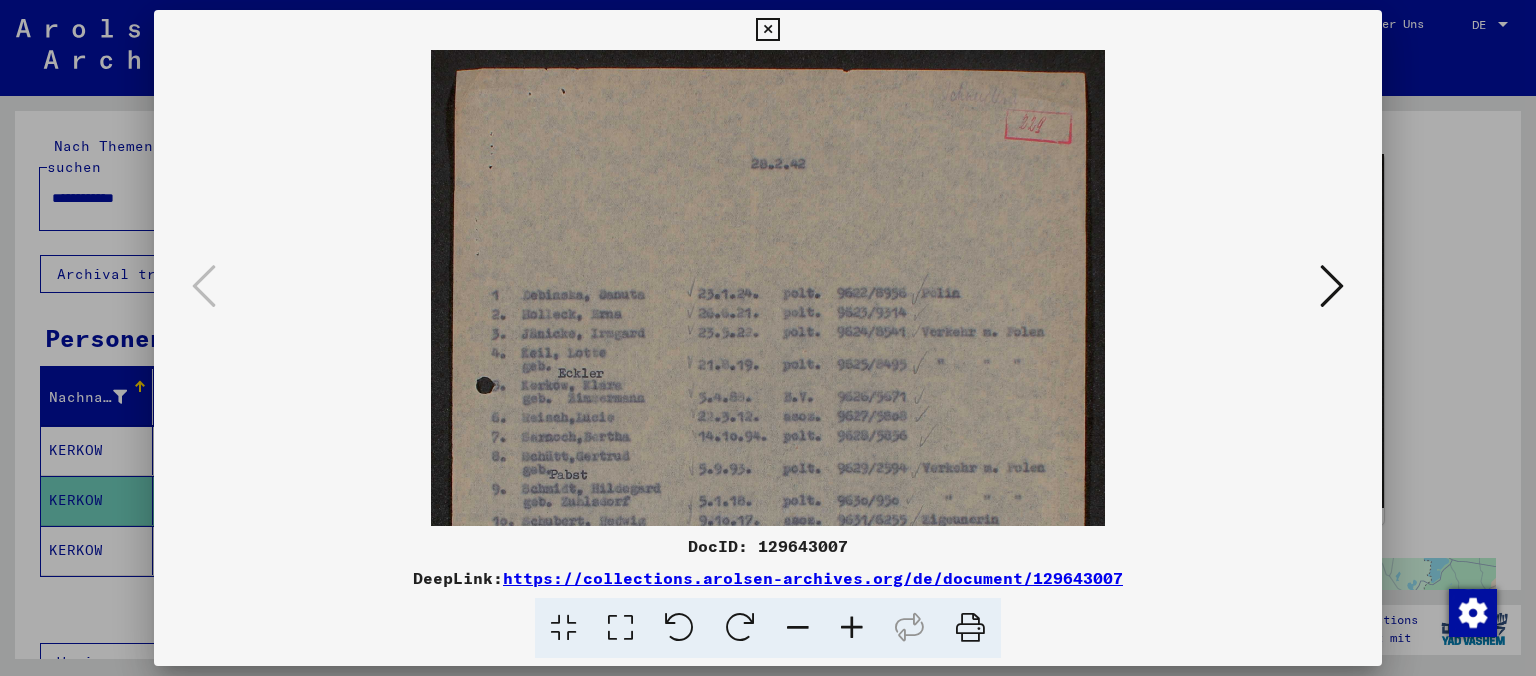 click at bounding box center [852, 628] 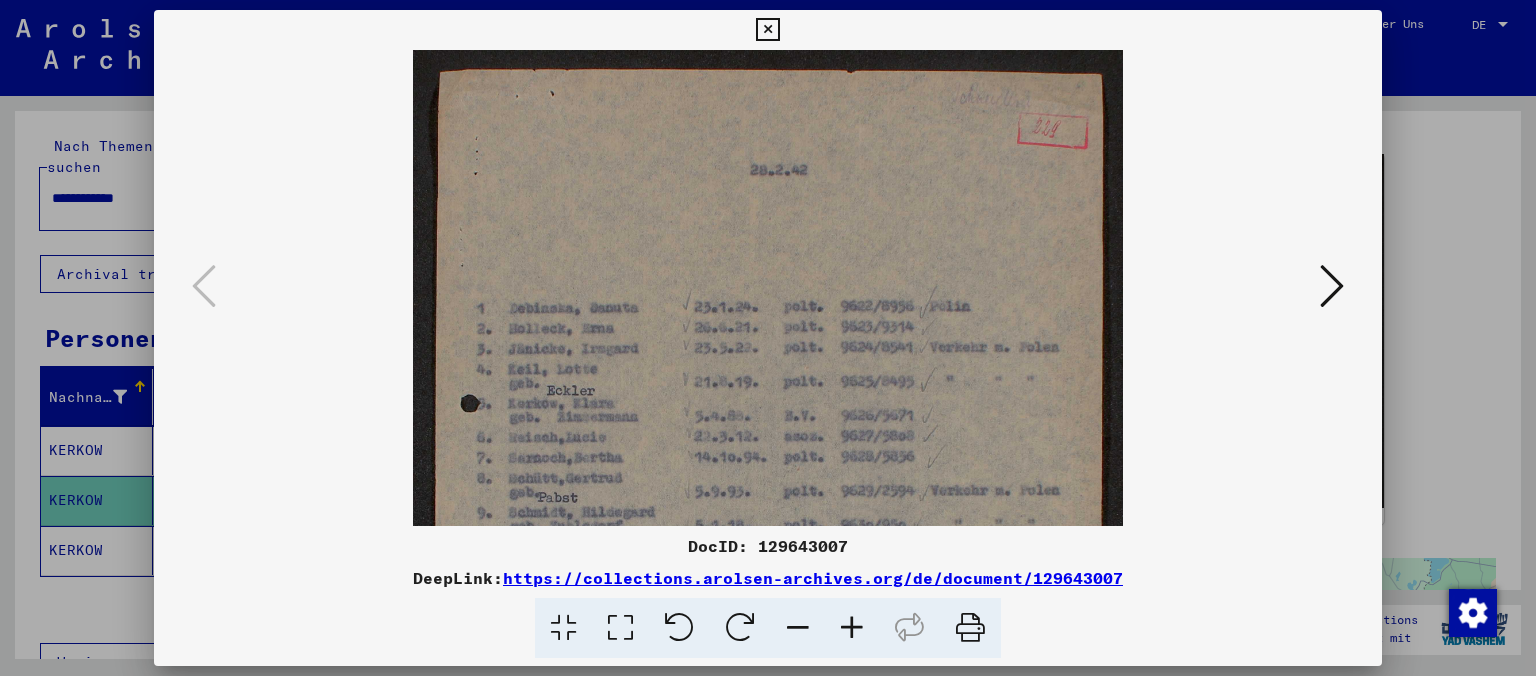 click at bounding box center (852, 628) 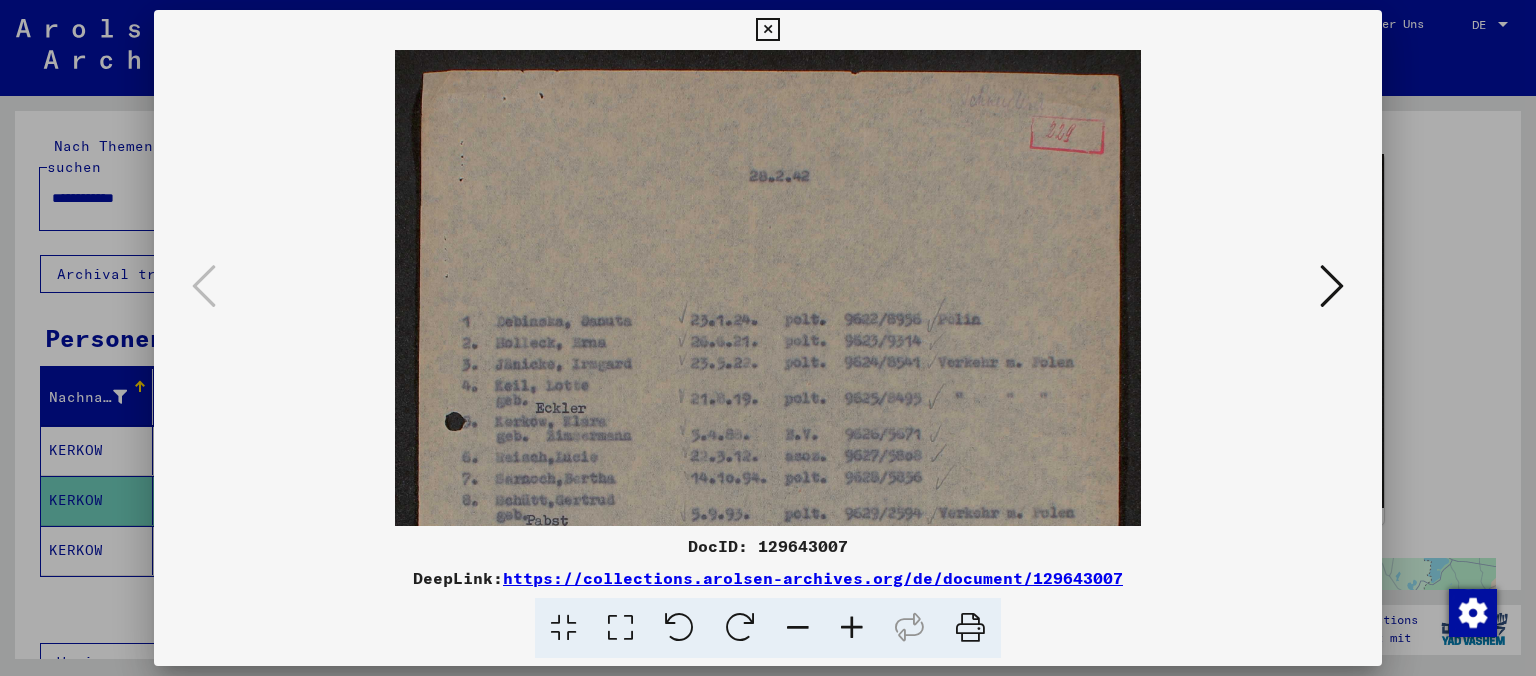 click at bounding box center [852, 628] 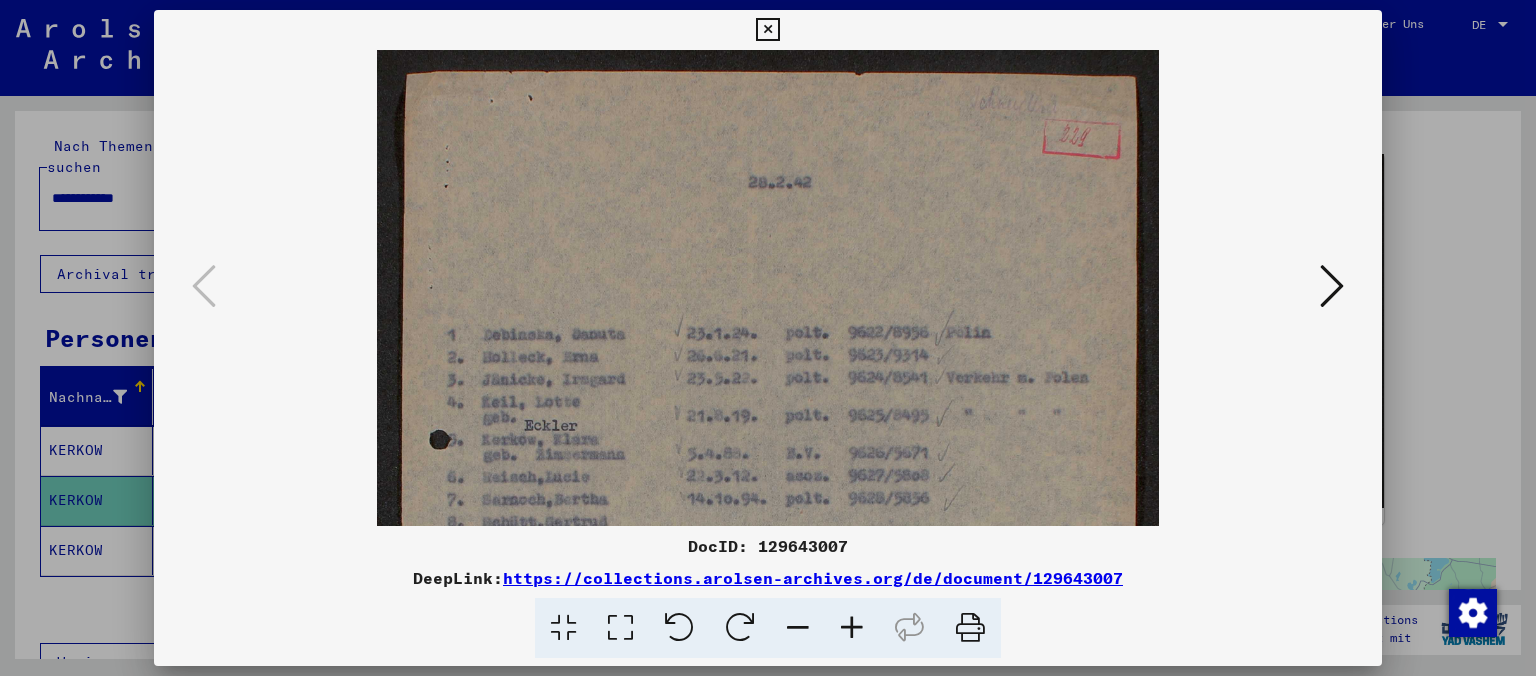 click at bounding box center [852, 628] 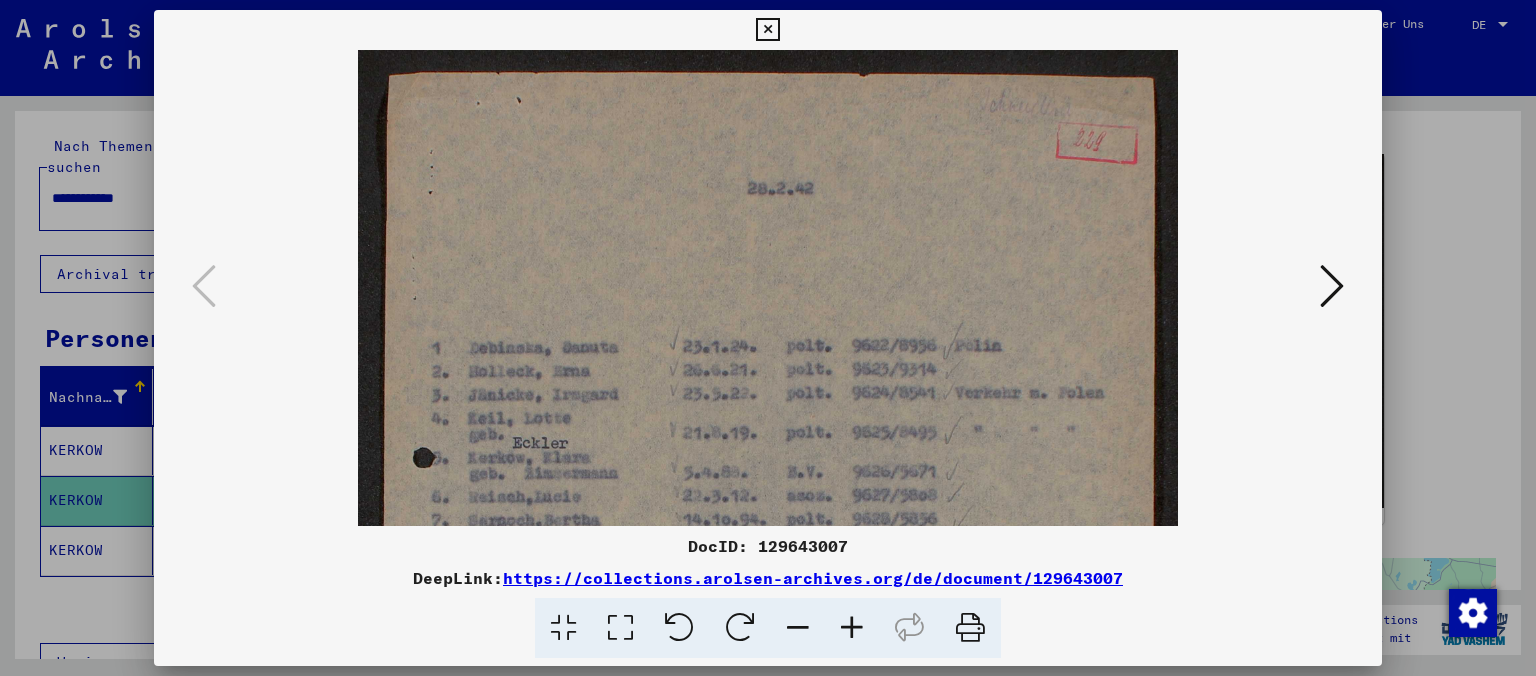 click at bounding box center [852, 628] 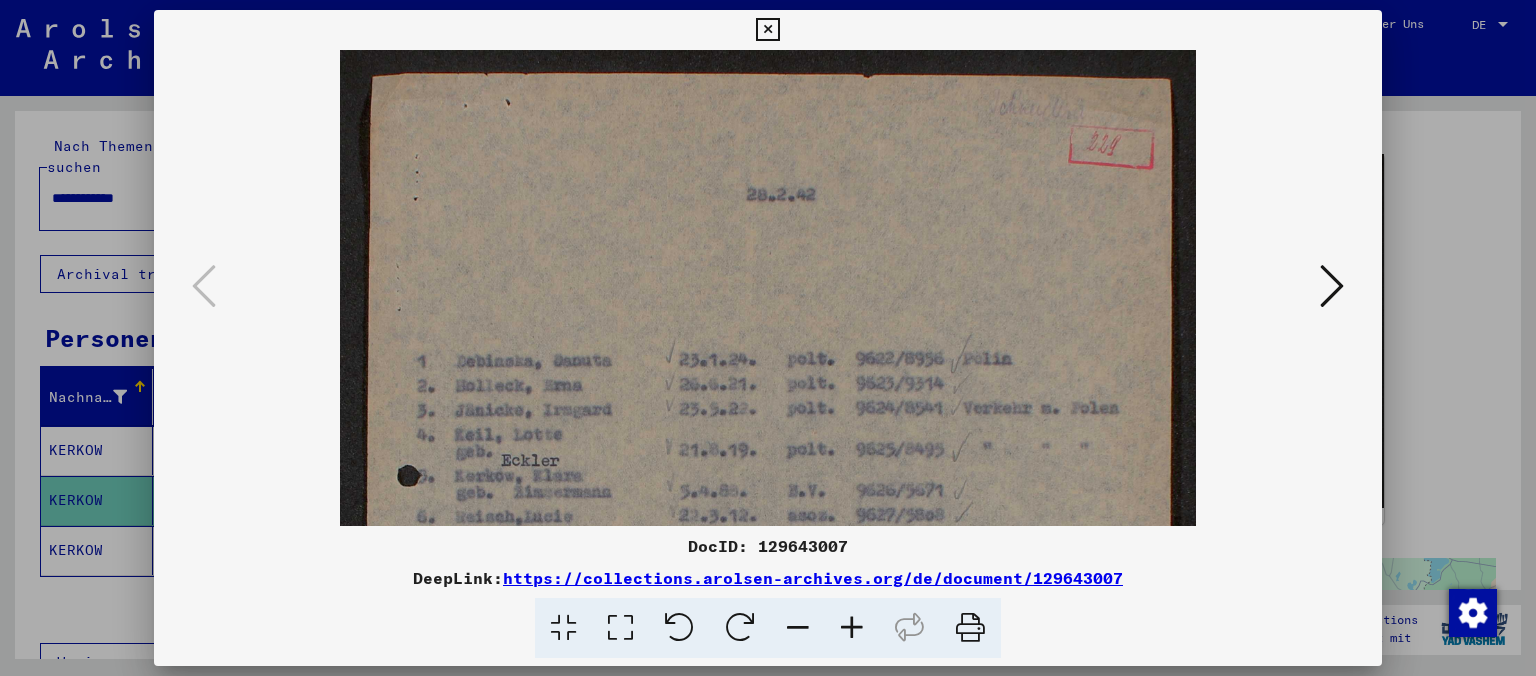 click at bounding box center (852, 628) 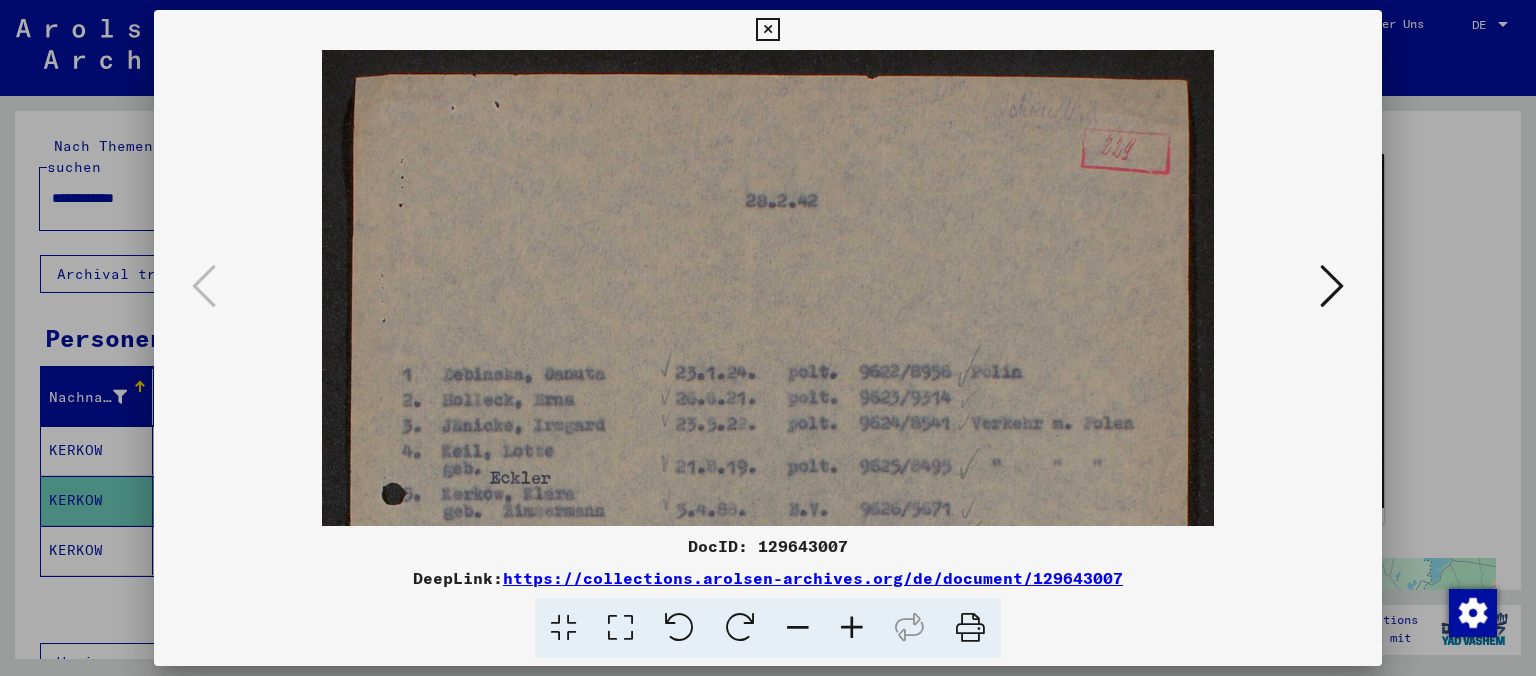 click at bounding box center (852, 628) 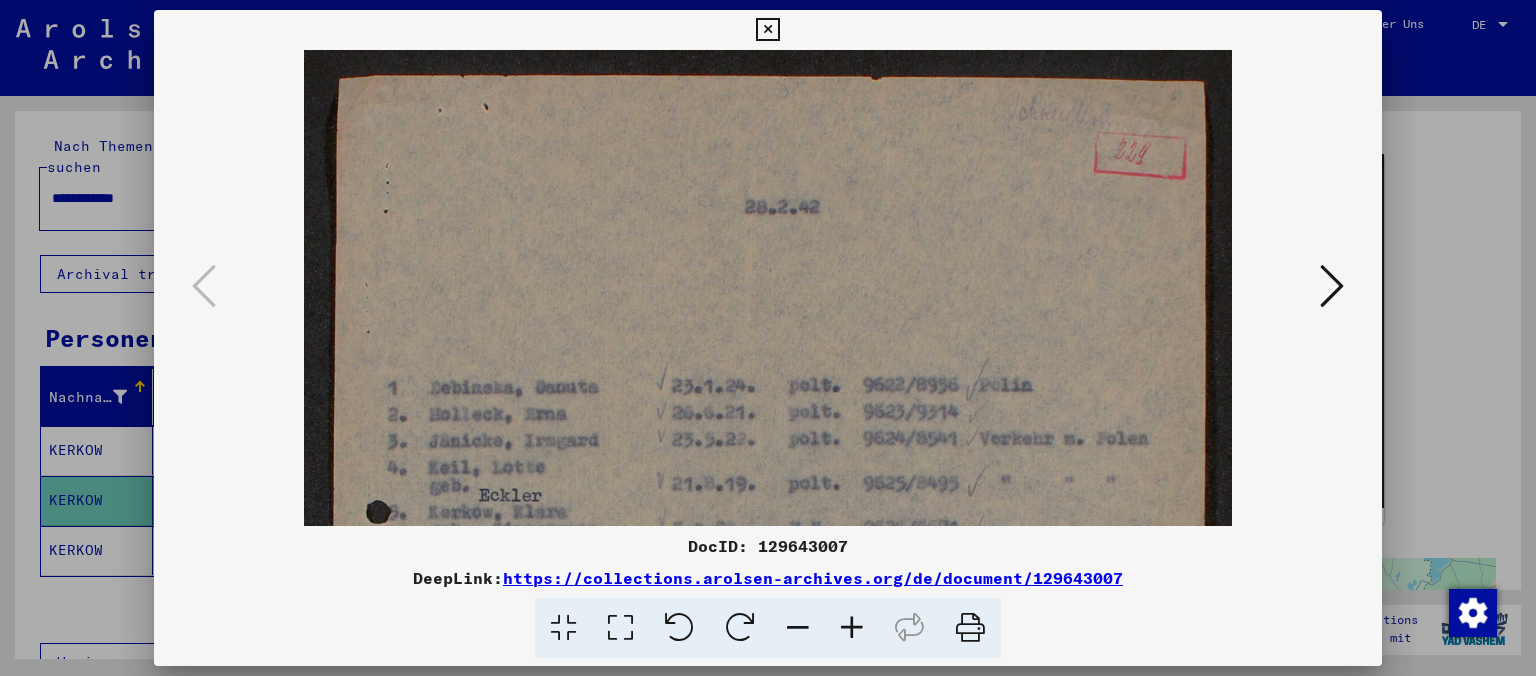 click at bounding box center [852, 628] 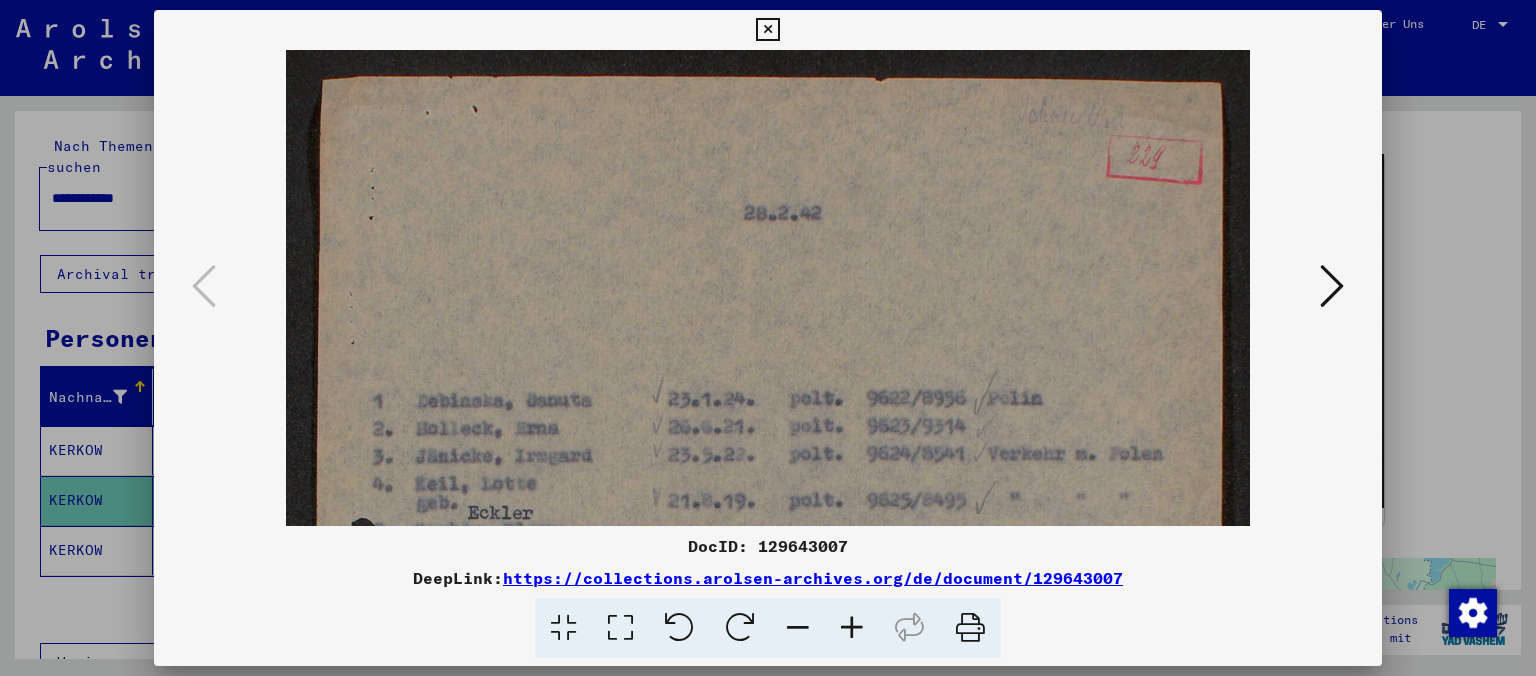 click at bounding box center [852, 628] 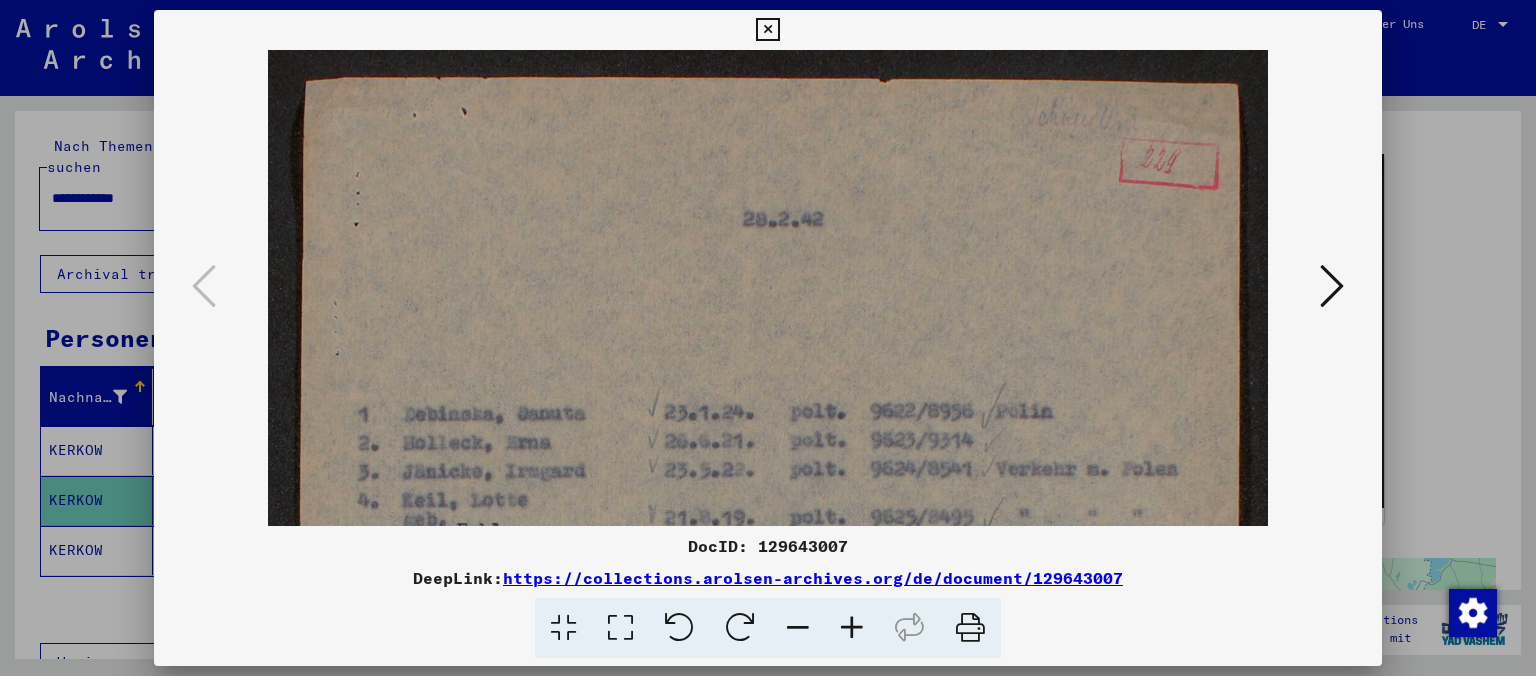 click at bounding box center (852, 628) 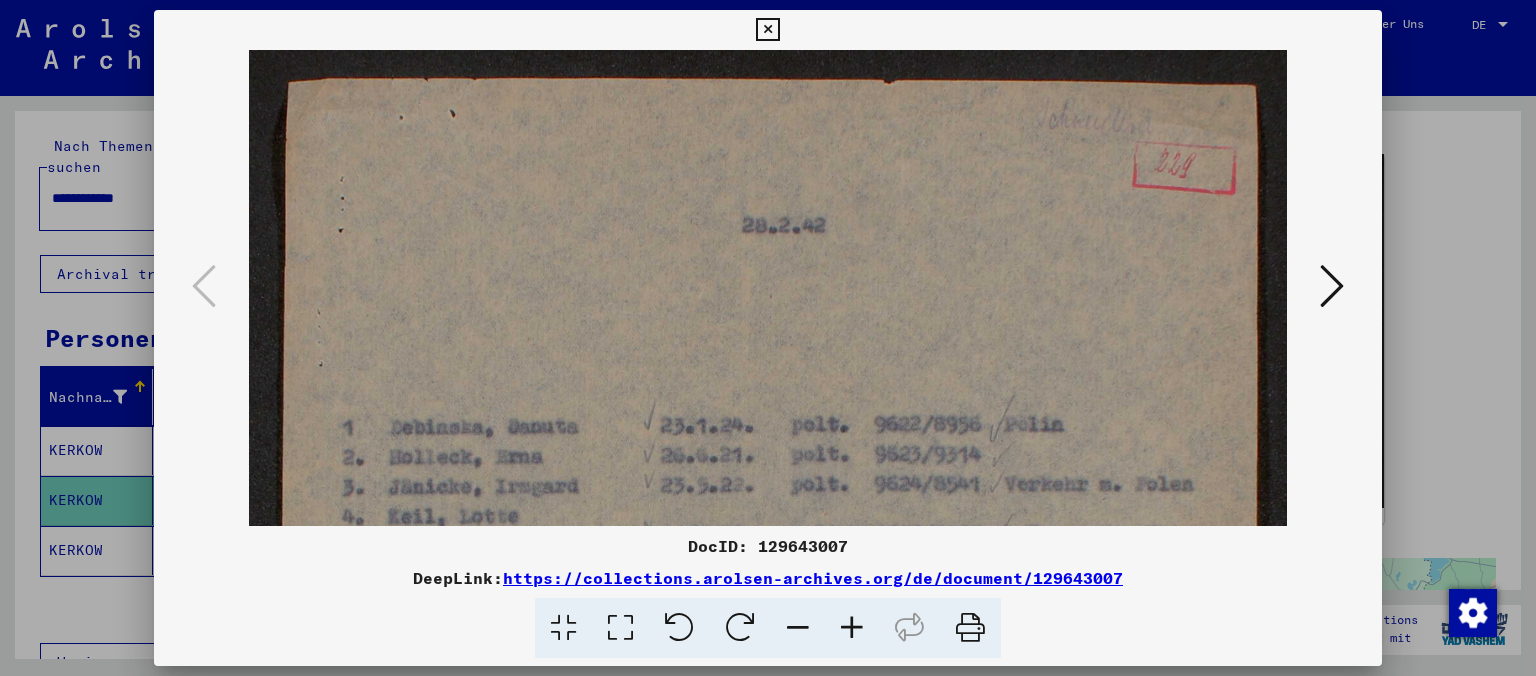 click at bounding box center (852, 628) 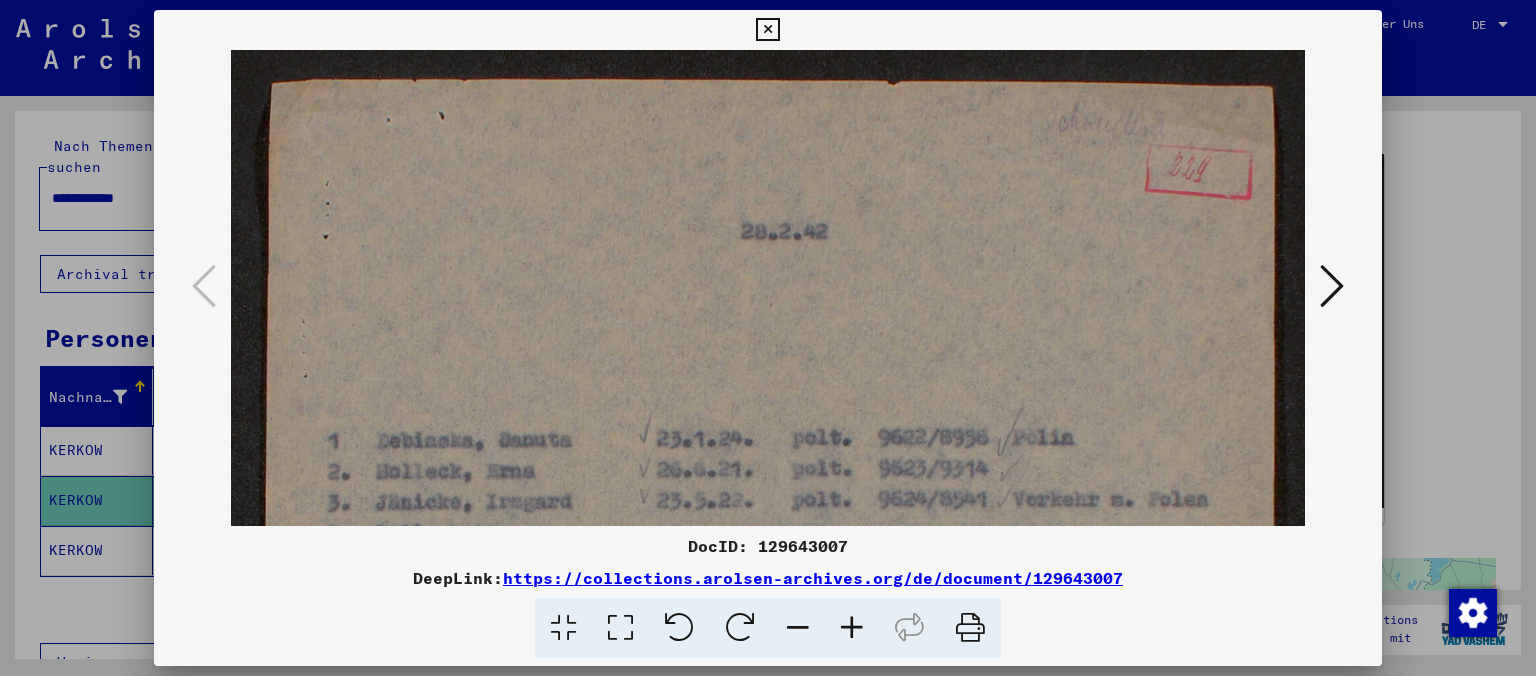 click at bounding box center (852, 628) 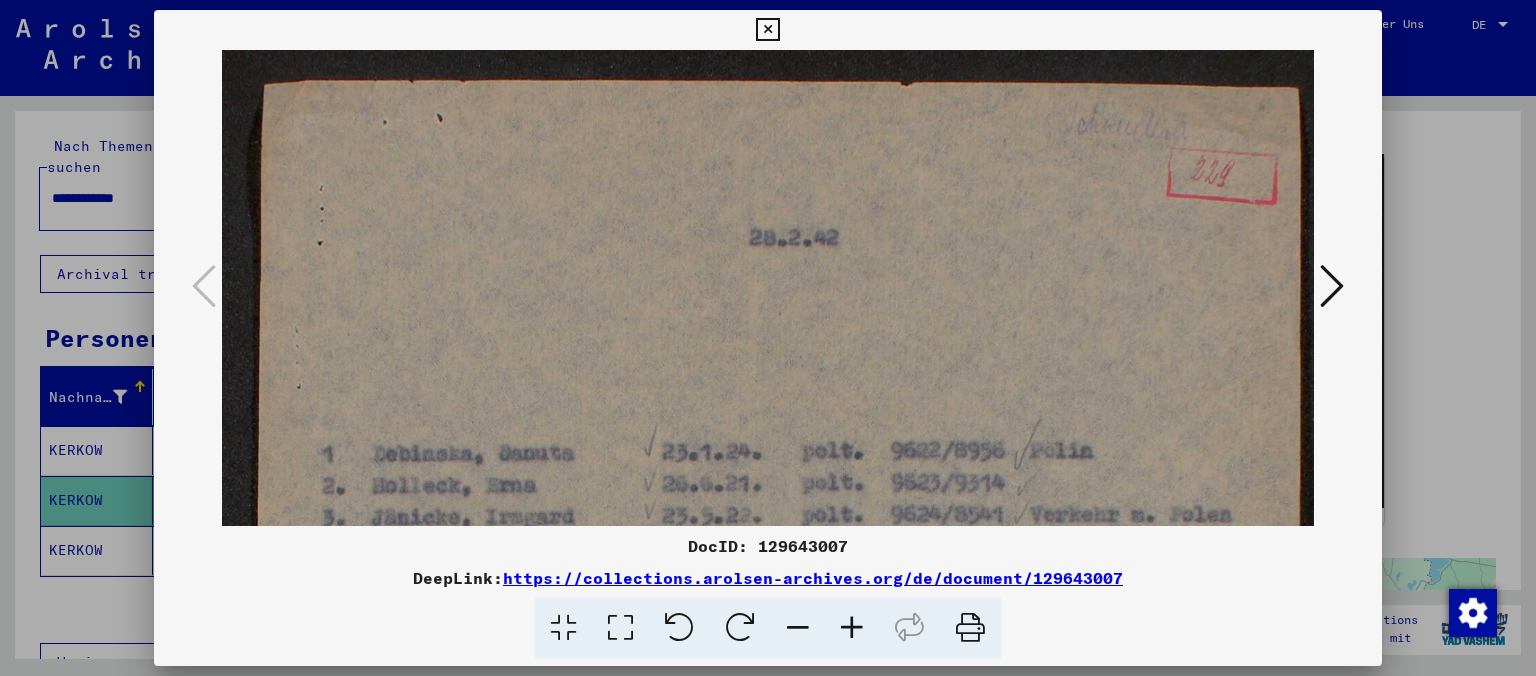 click at bounding box center [852, 628] 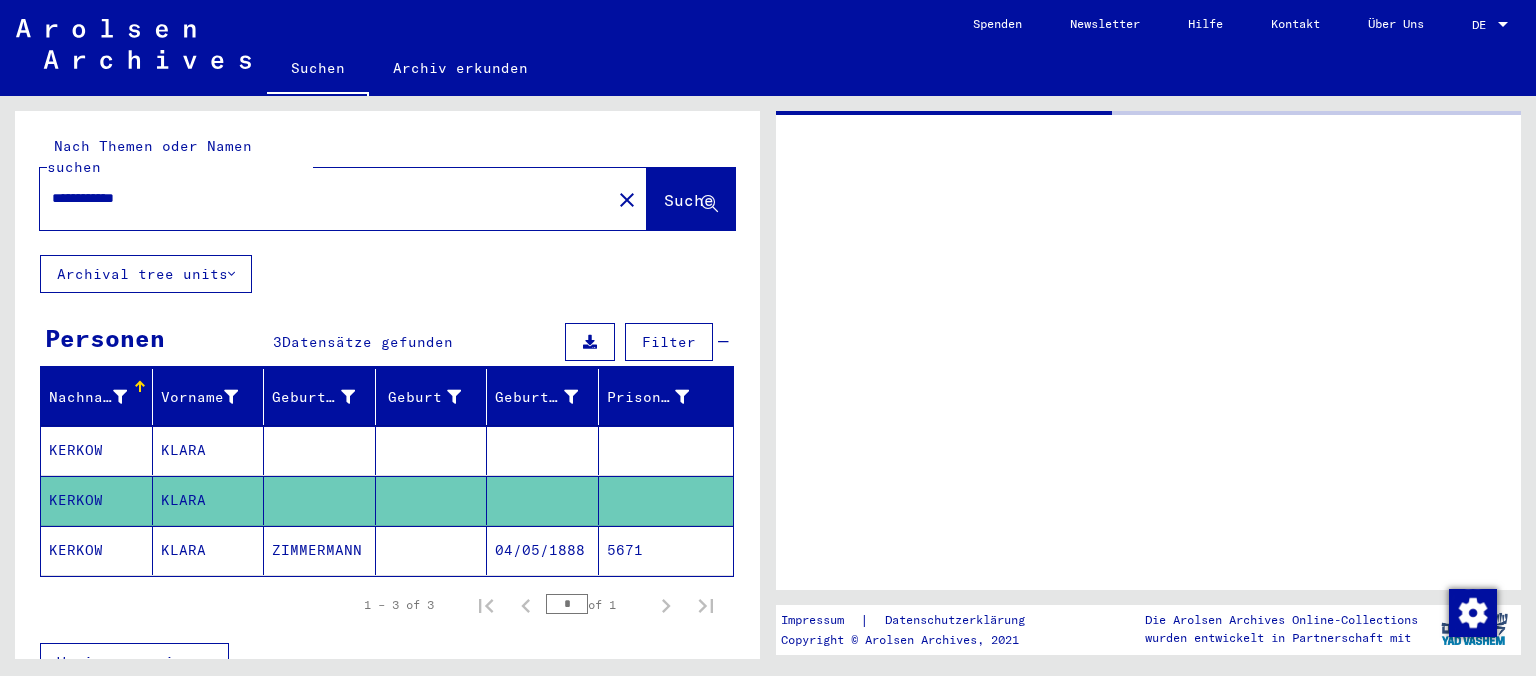 scroll, scrollTop: 0, scrollLeft: 0, axis: both 